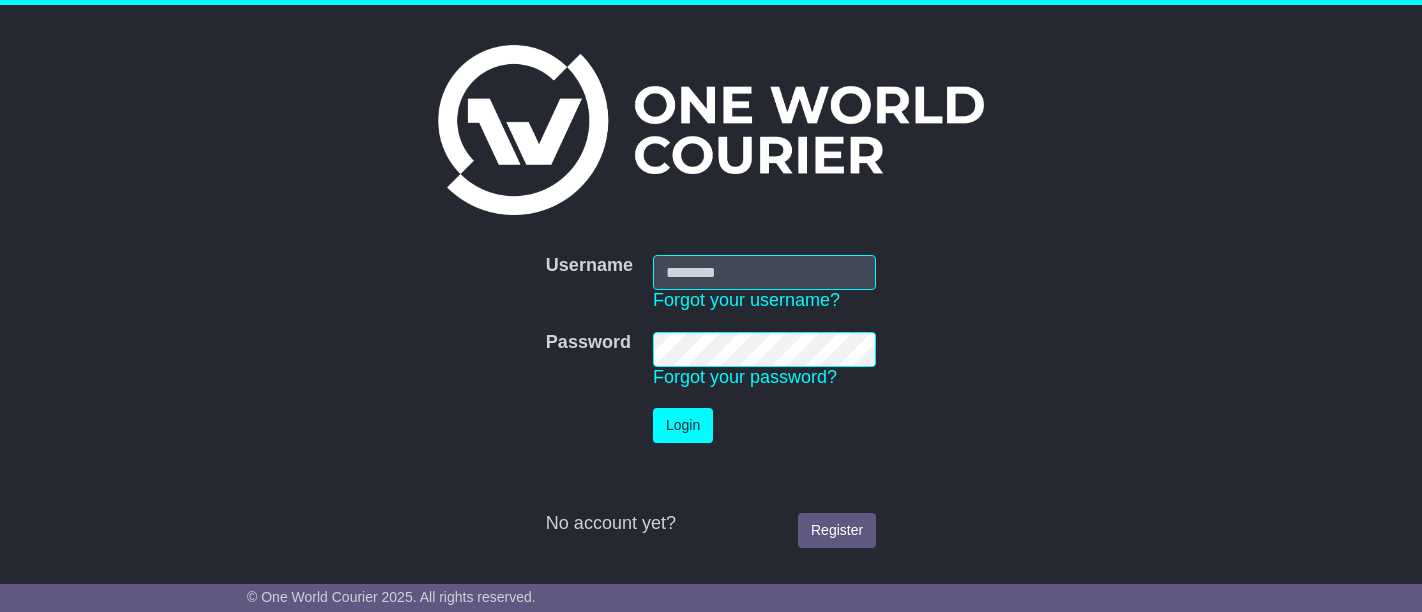 scroll, scrollTop: 0, scrollLeft: 0, axis: both 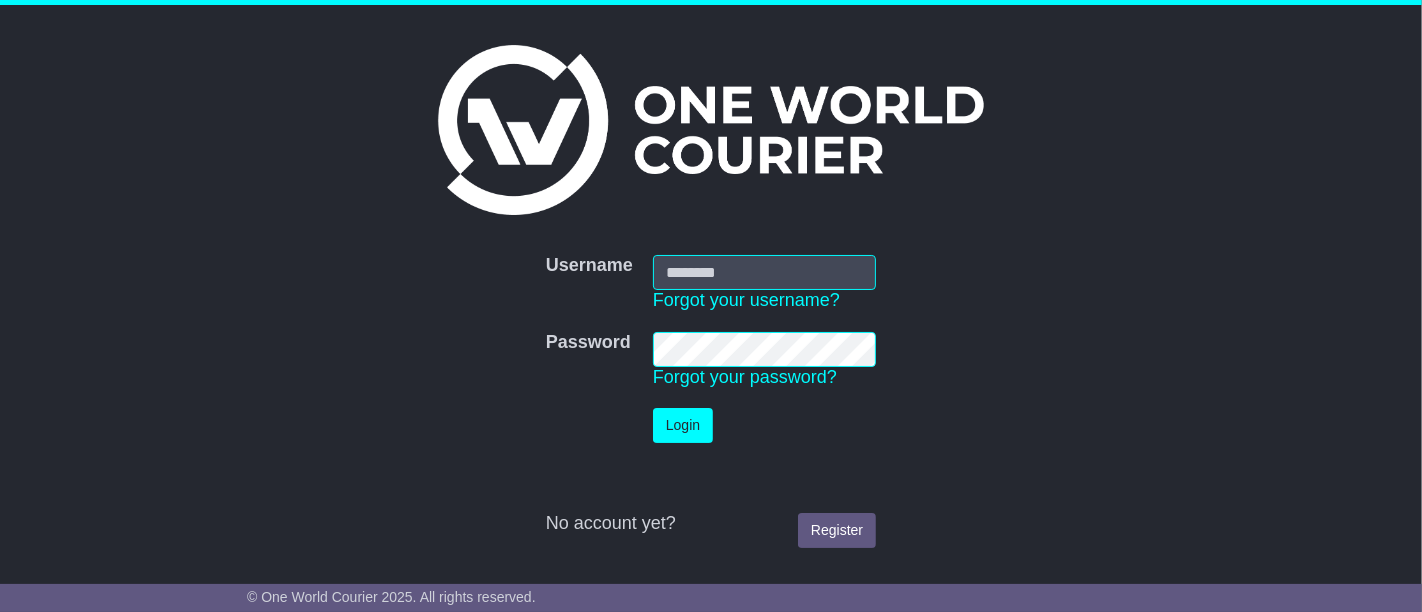 type on "**********" 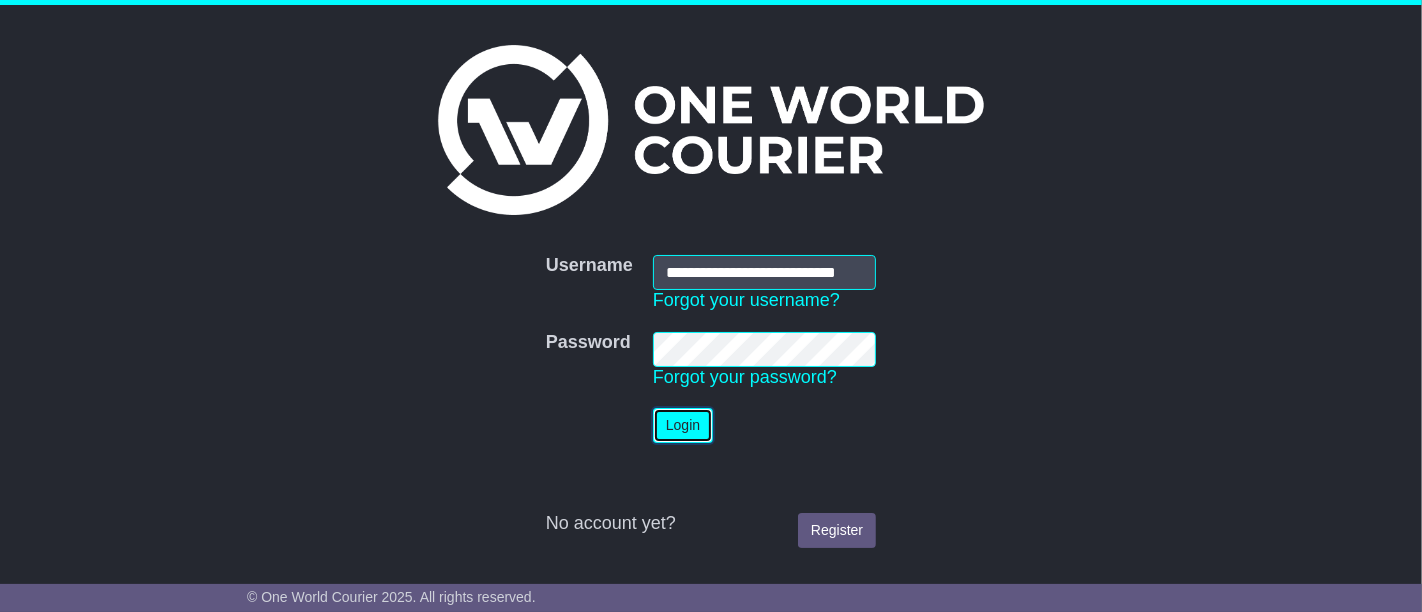 click on "Login" at bounding box center [683, 425] 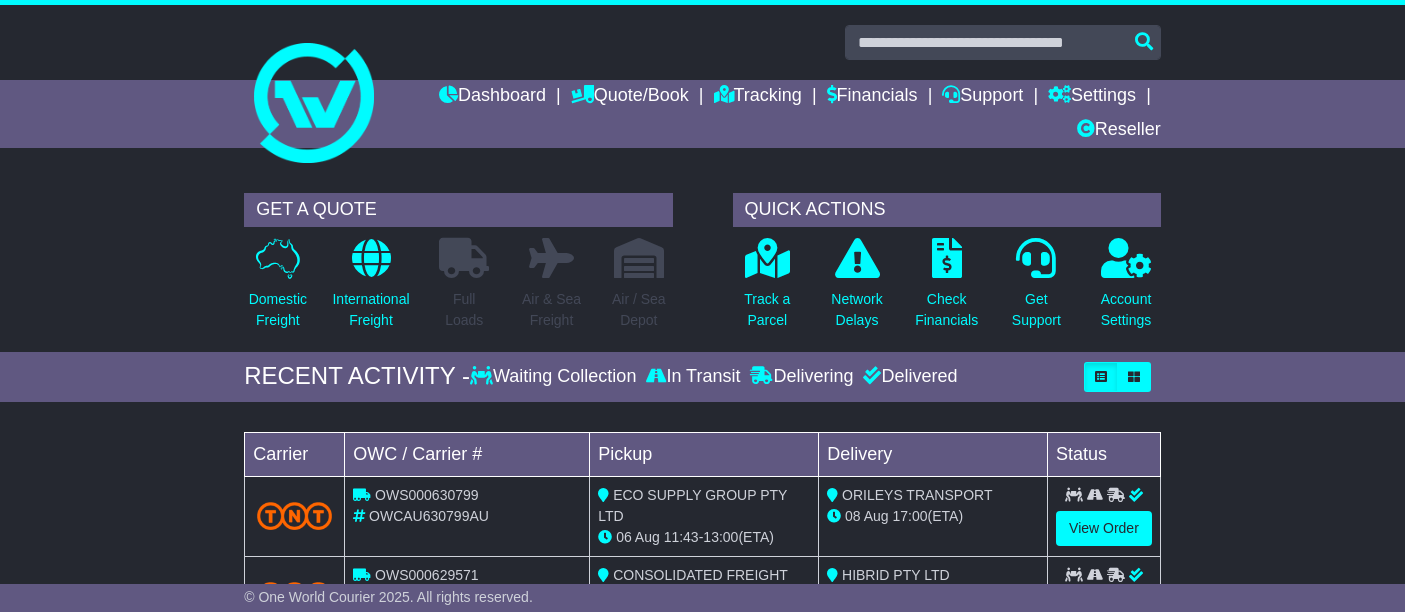 scroll, scrollTop: 0, scrollLeft: 0, axis: both 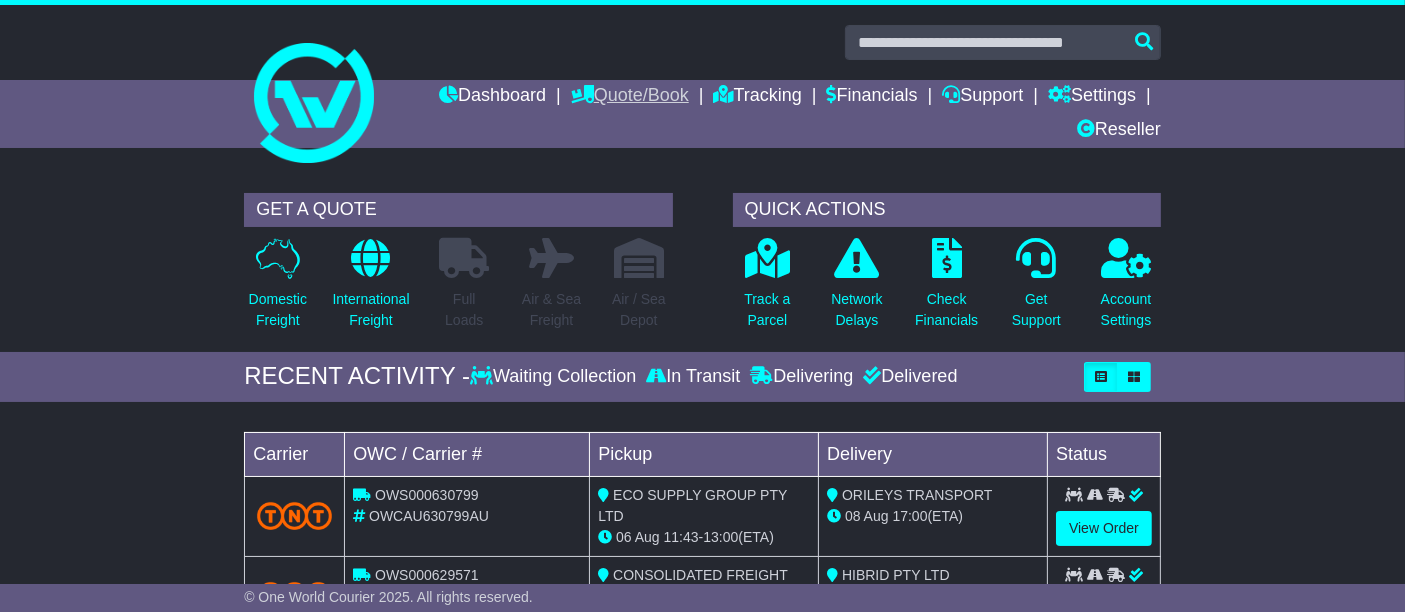 click on "Quote/Book" at bounding box center [630, 97] 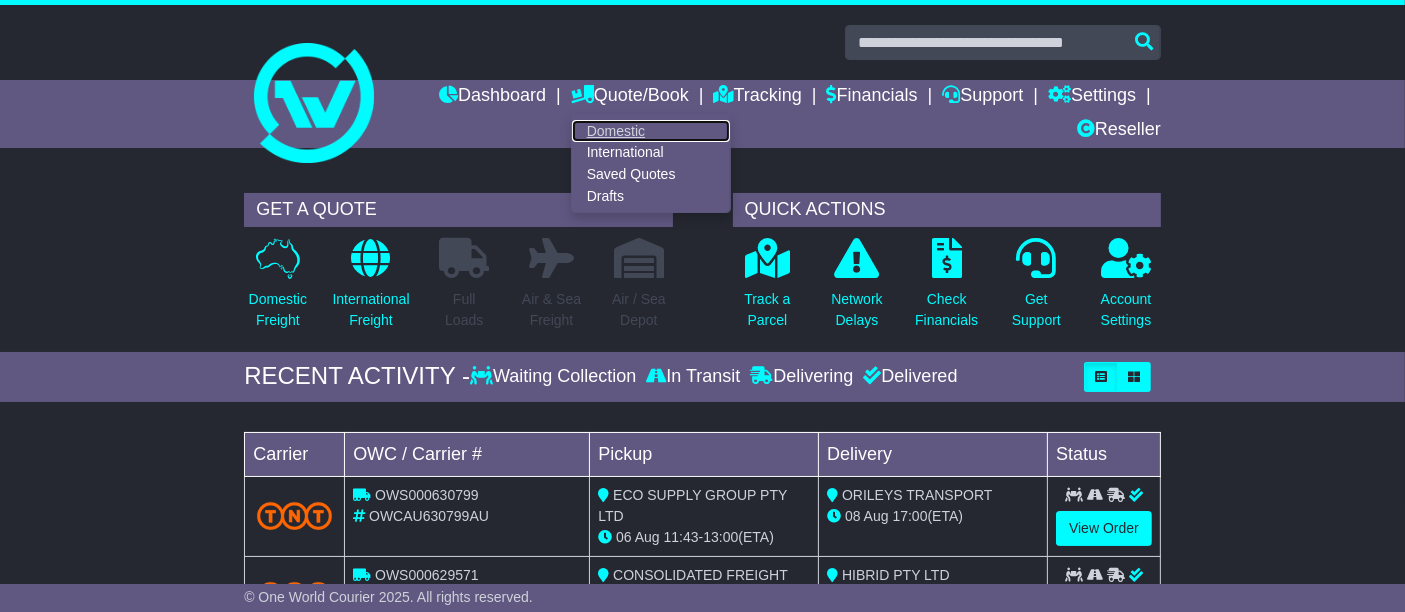 click on "Domestic" at bounding box center [651, 131] 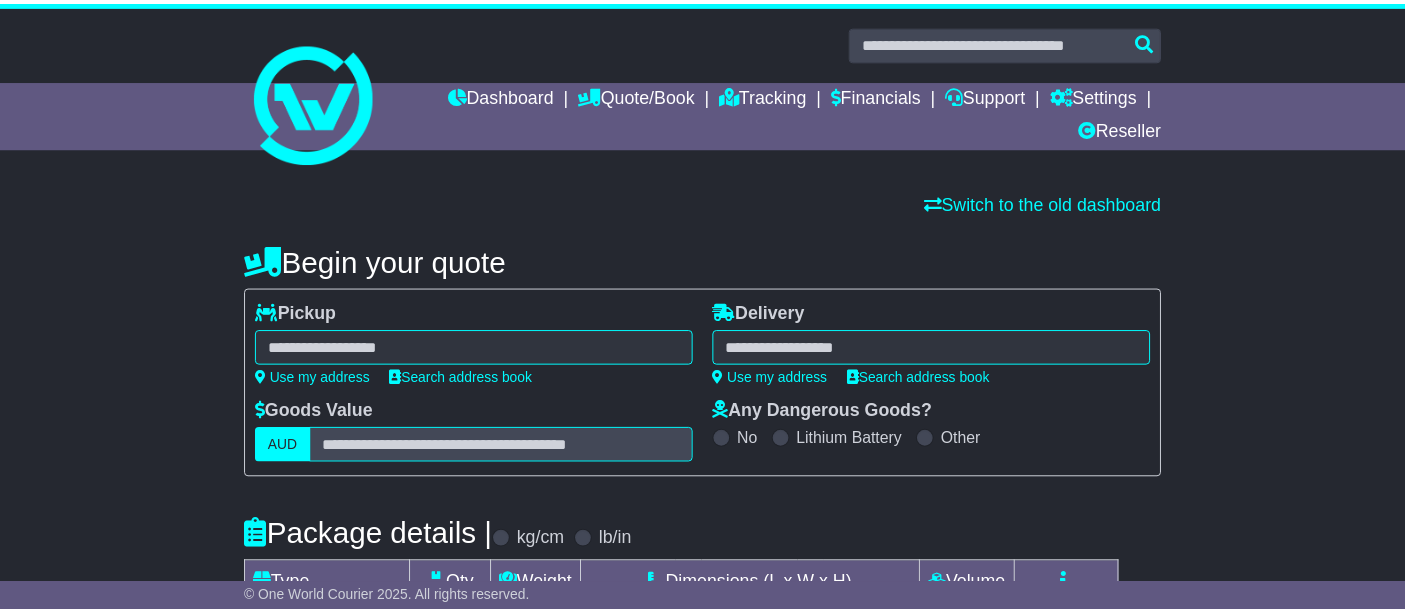 scroll, scrollTop: 0, scrollLeft: 0, axis: both 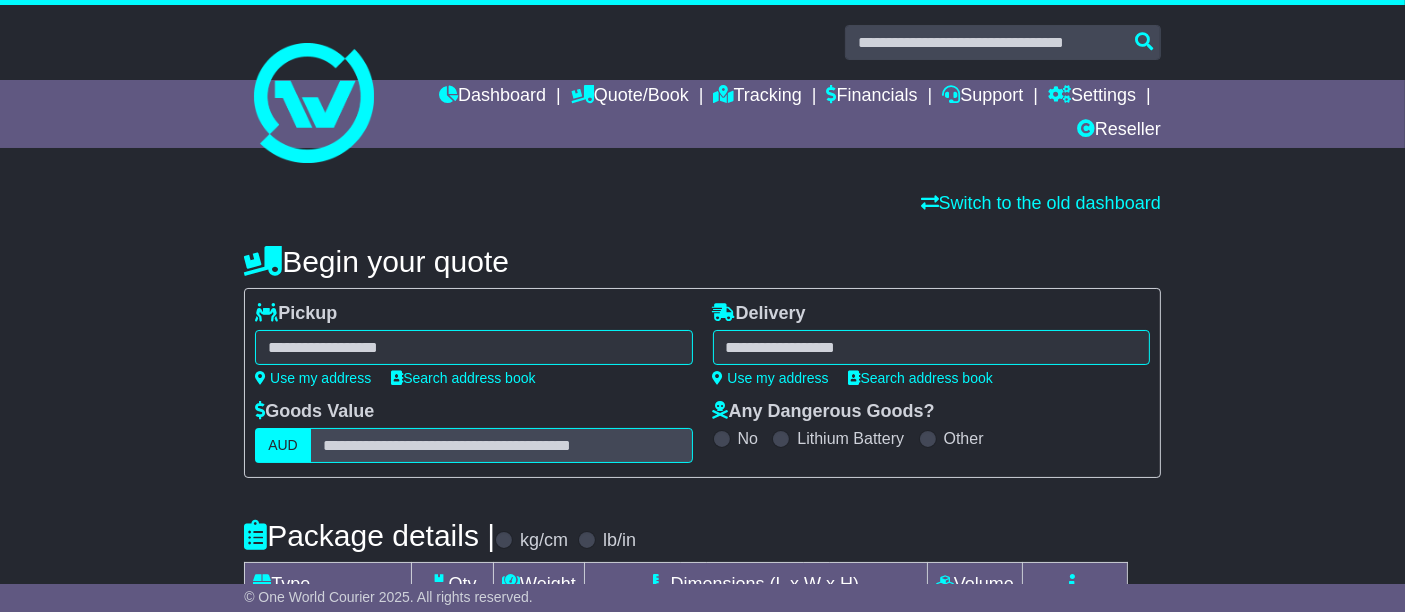 click at bounding box center [473, 347] 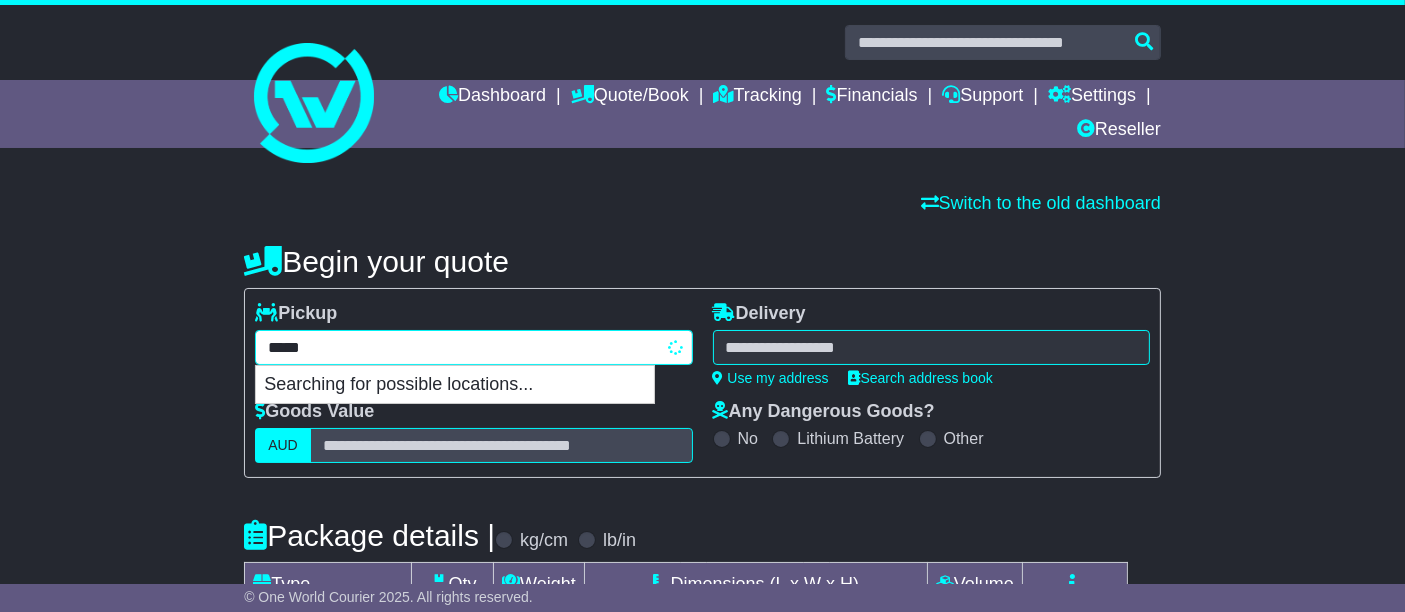 type on "******" 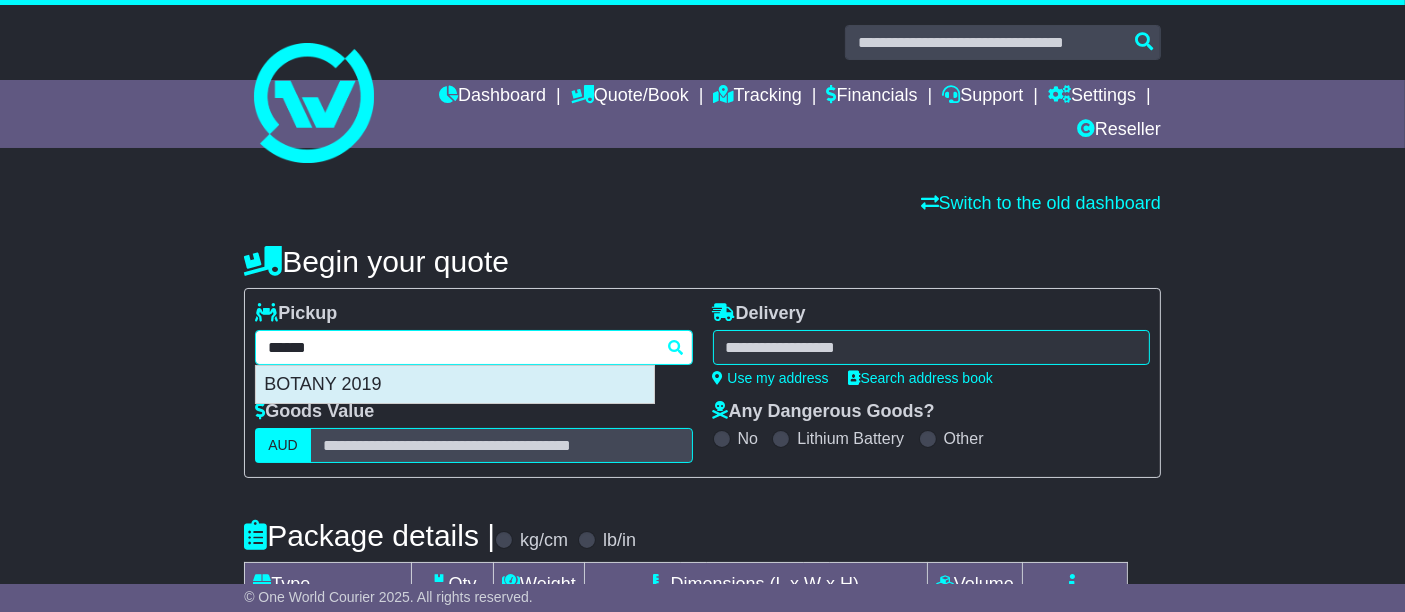 click on "BOTANY 2019" at bounding box center [455, 385] 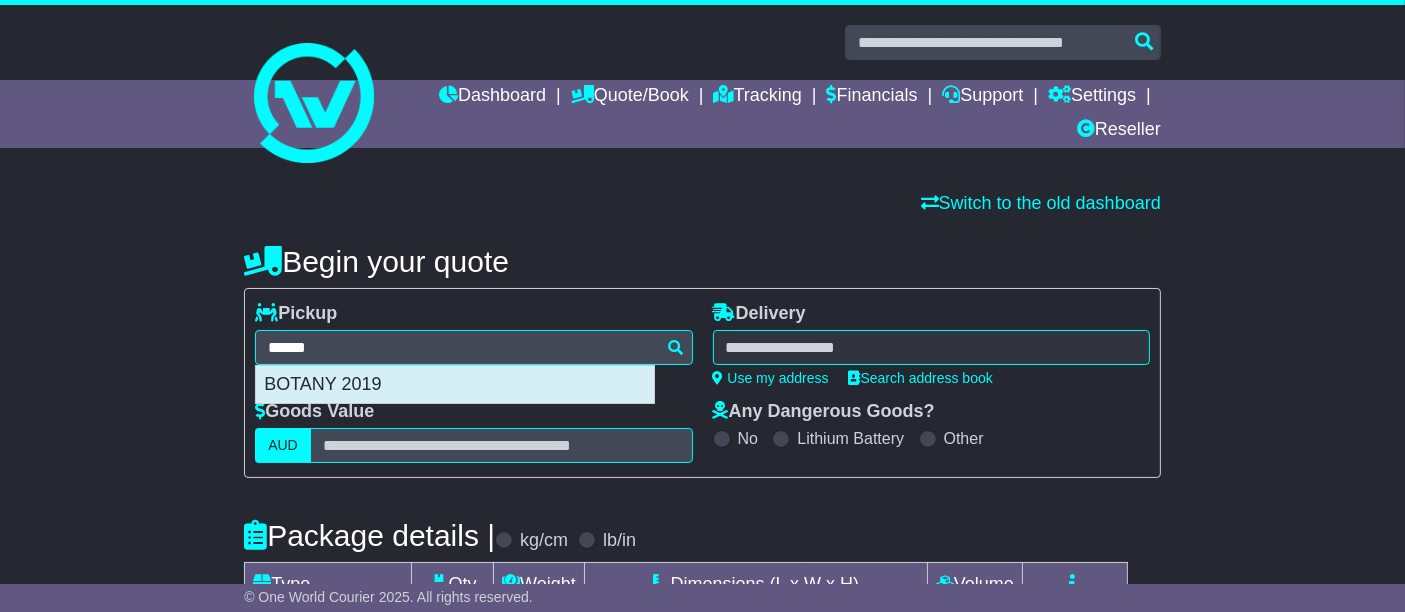 type on "**********" 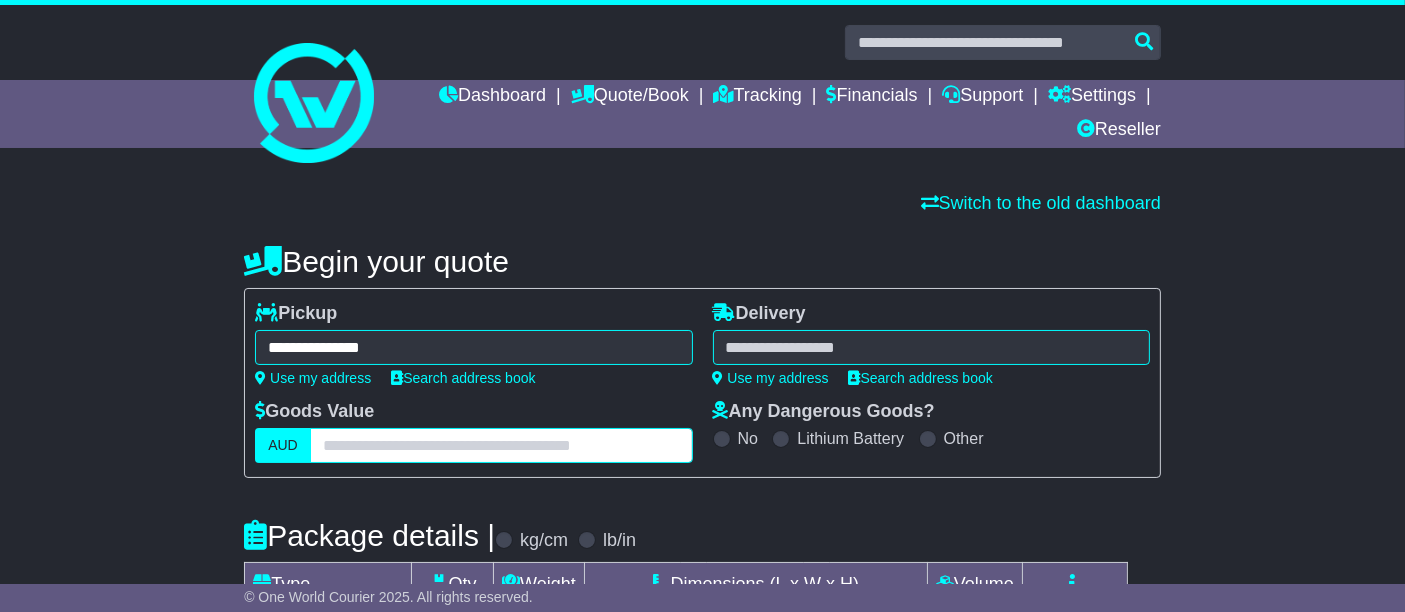 click at bounding box center (501, 445) 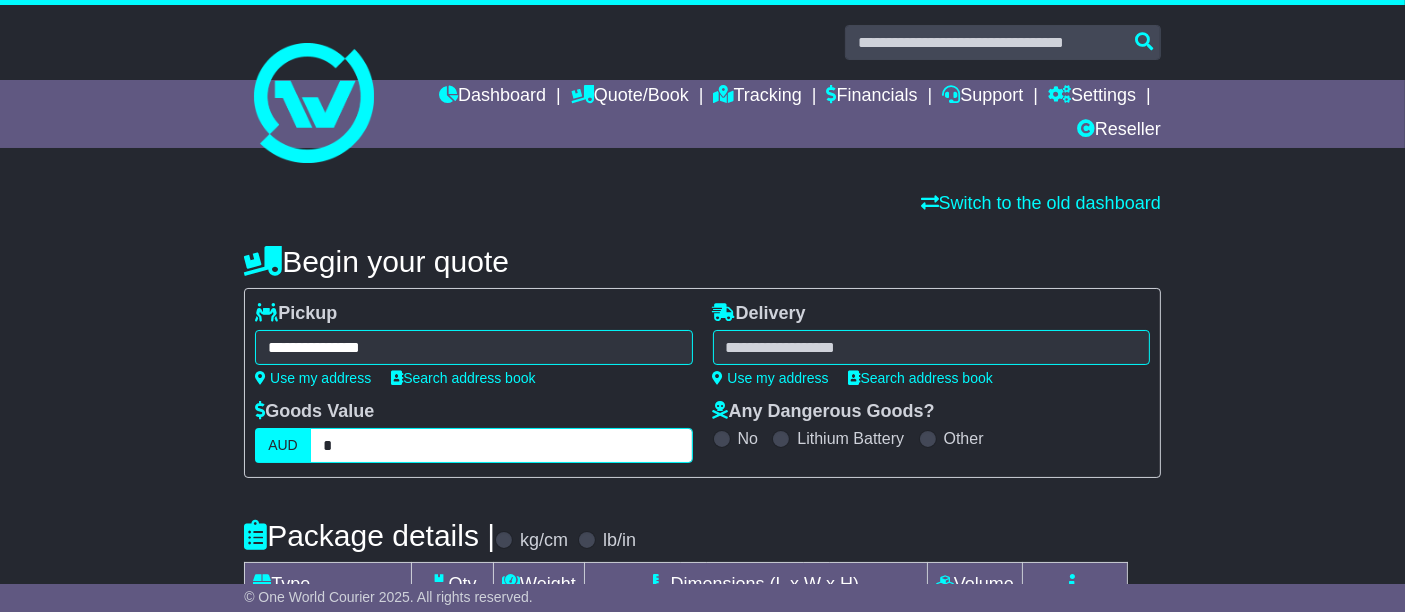 type on "*" 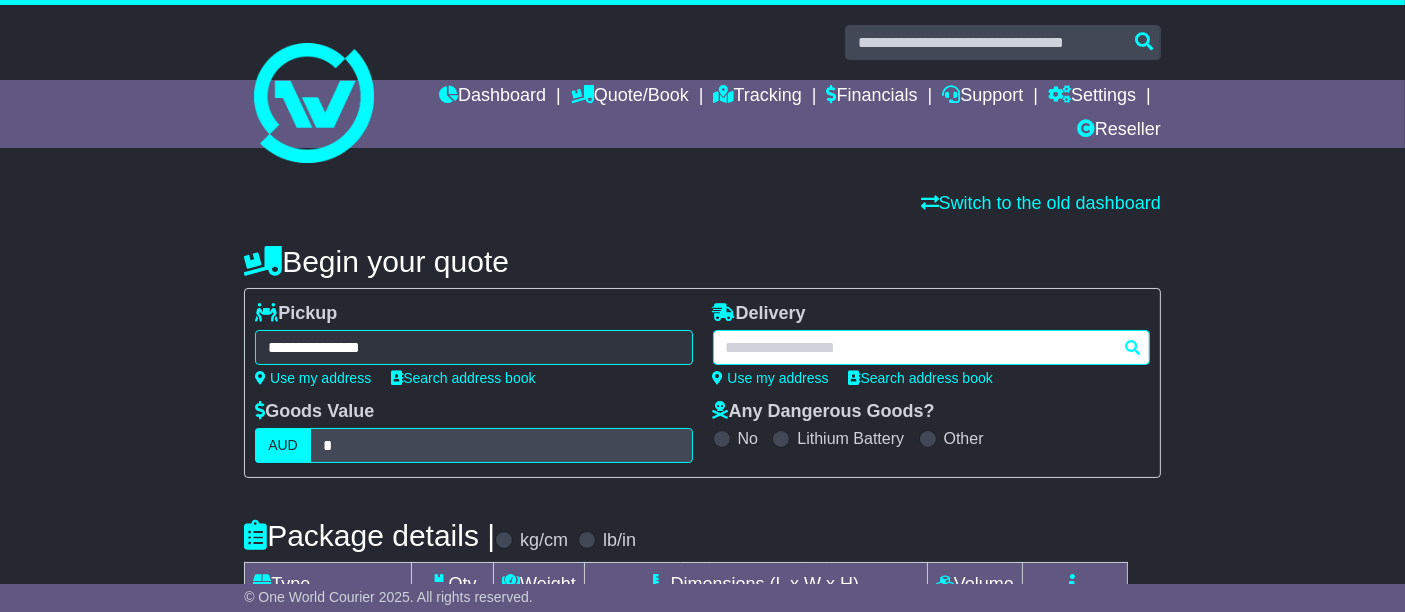 click at bounding box center [931, 347] 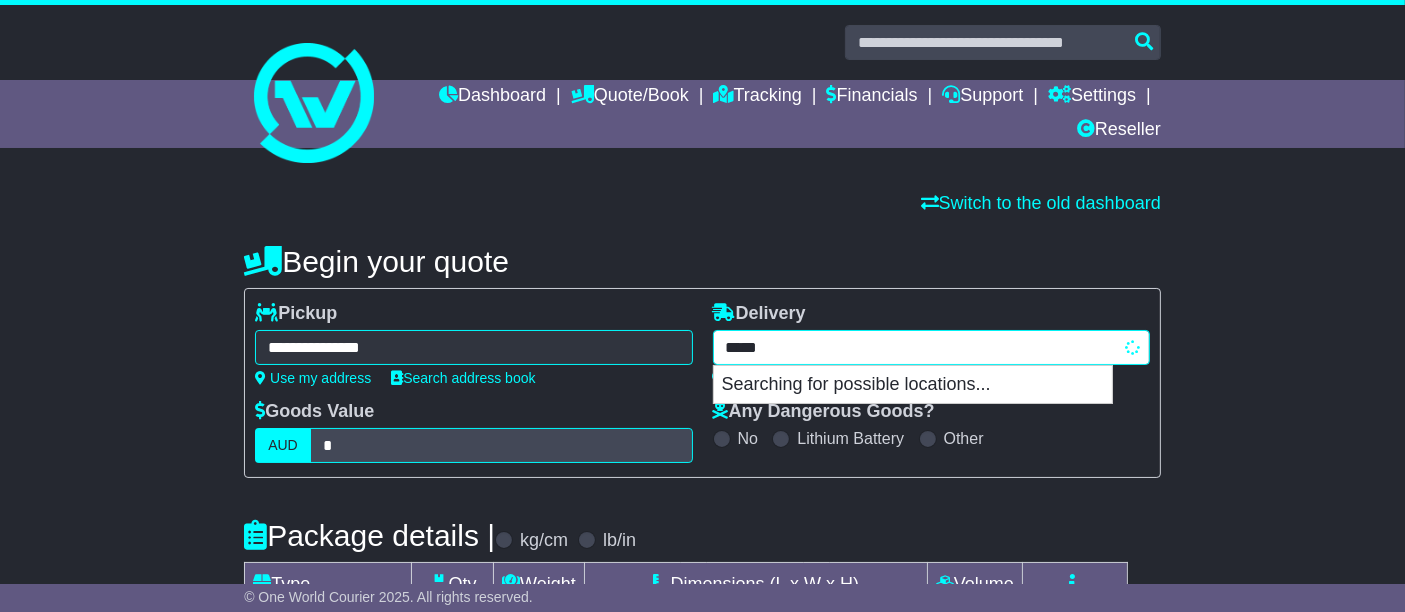 type on "******" 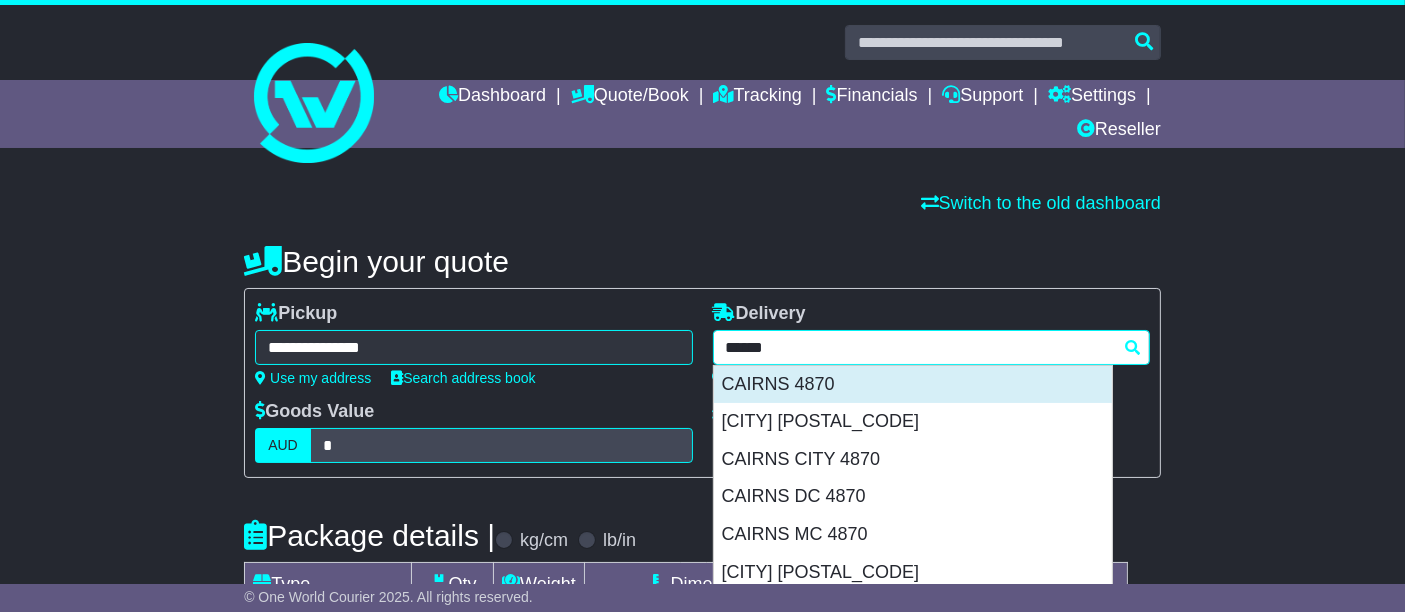 click on "CAIRNS 4870" at bounding box center (913, 385) 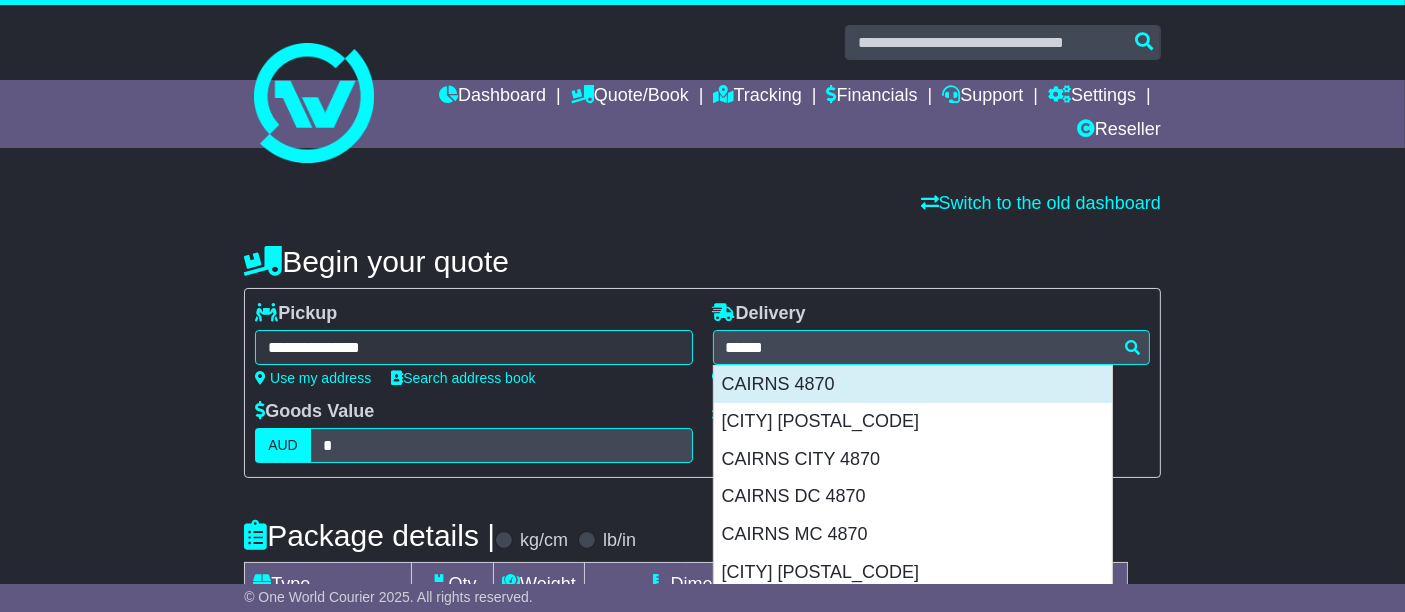 type on "**********" 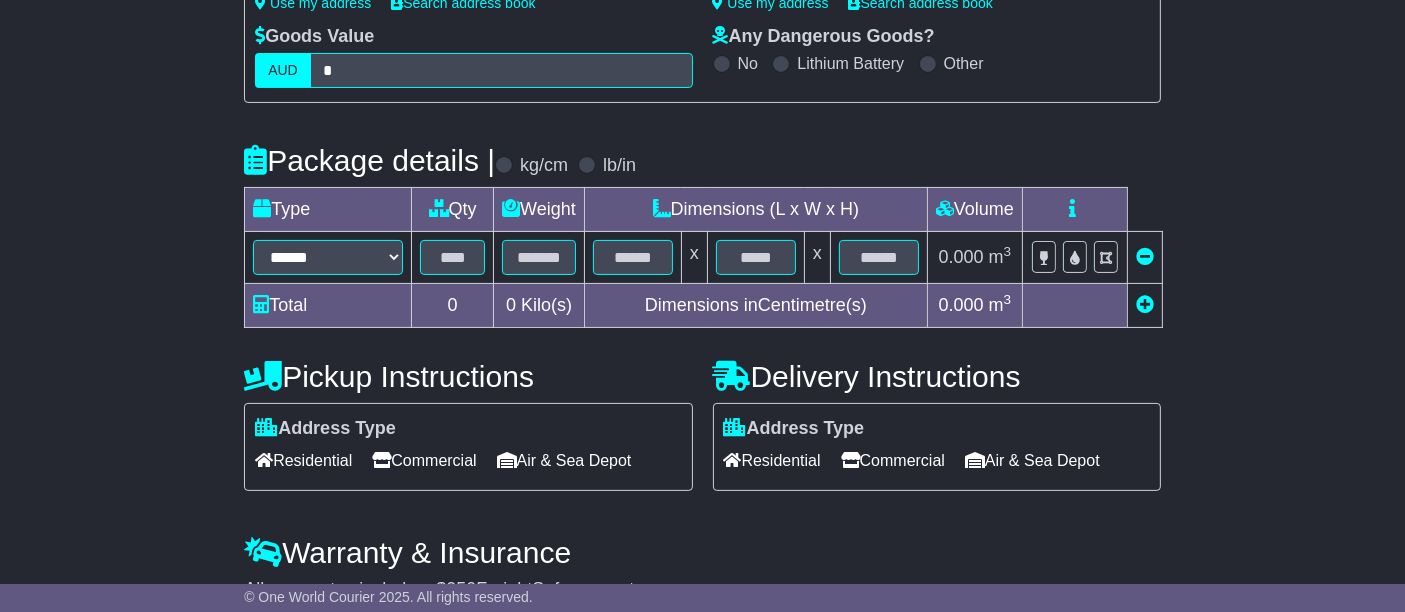 scroll, scrollTop: 222, scrollLeft: 0, axis: vertical 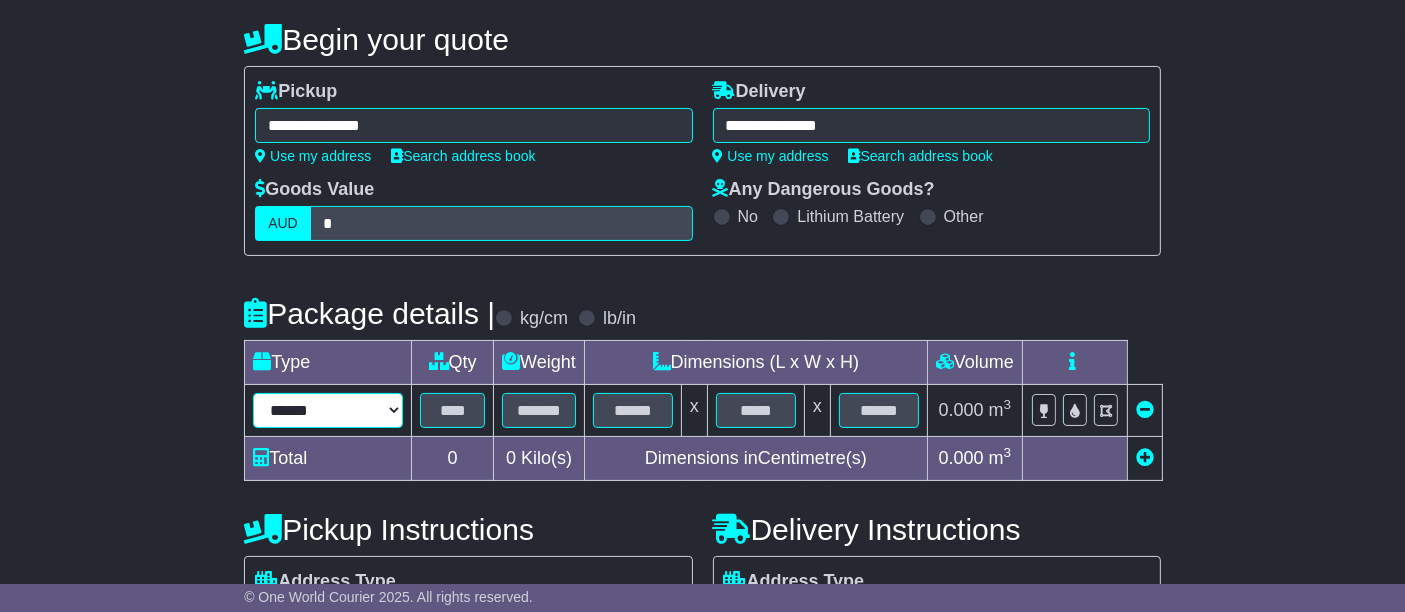 click on "****** ****** *** ******** ***** **** **** ****** *** *******" at bounding box center [328, 410] 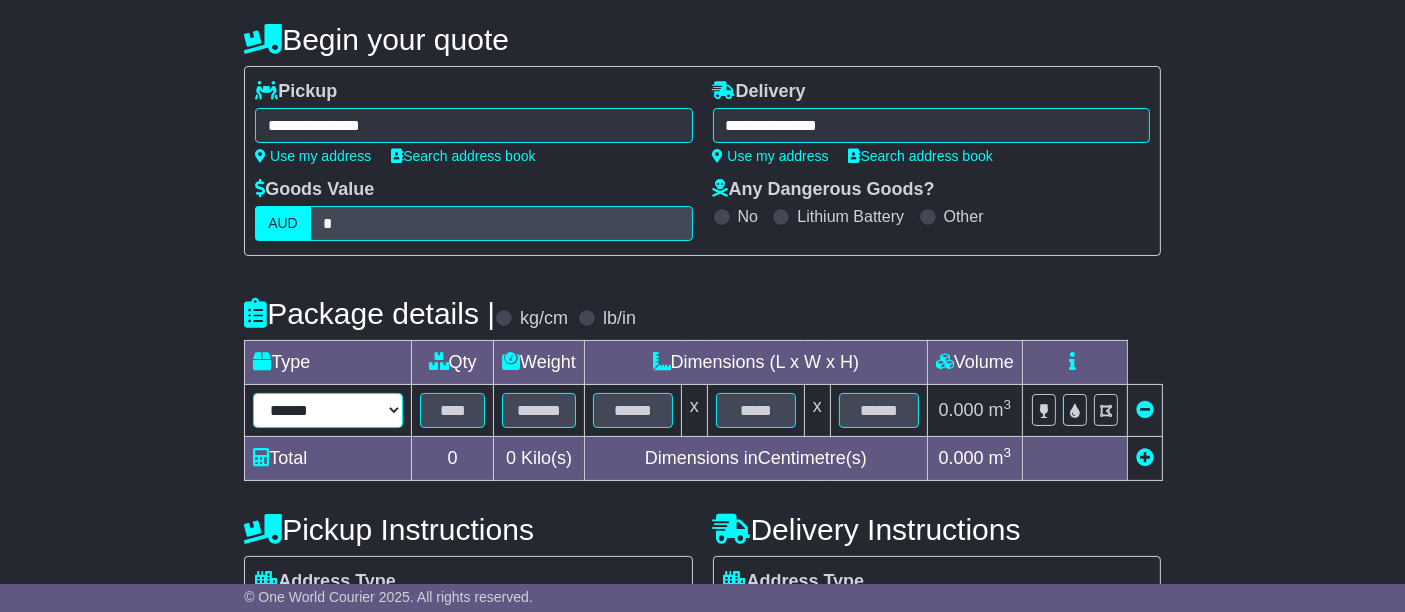 select on "*****" 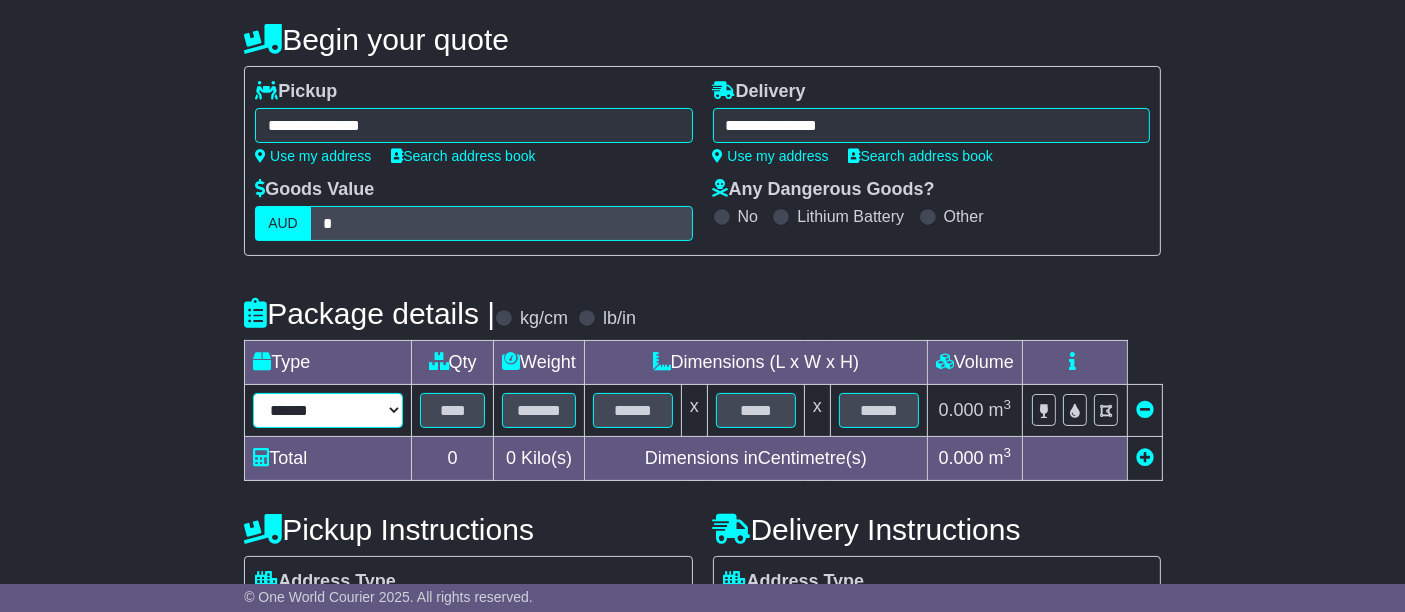 click on "****** ****** *** ******** ***** **** **** ****** *** *******" at bounding box center [328, 410] 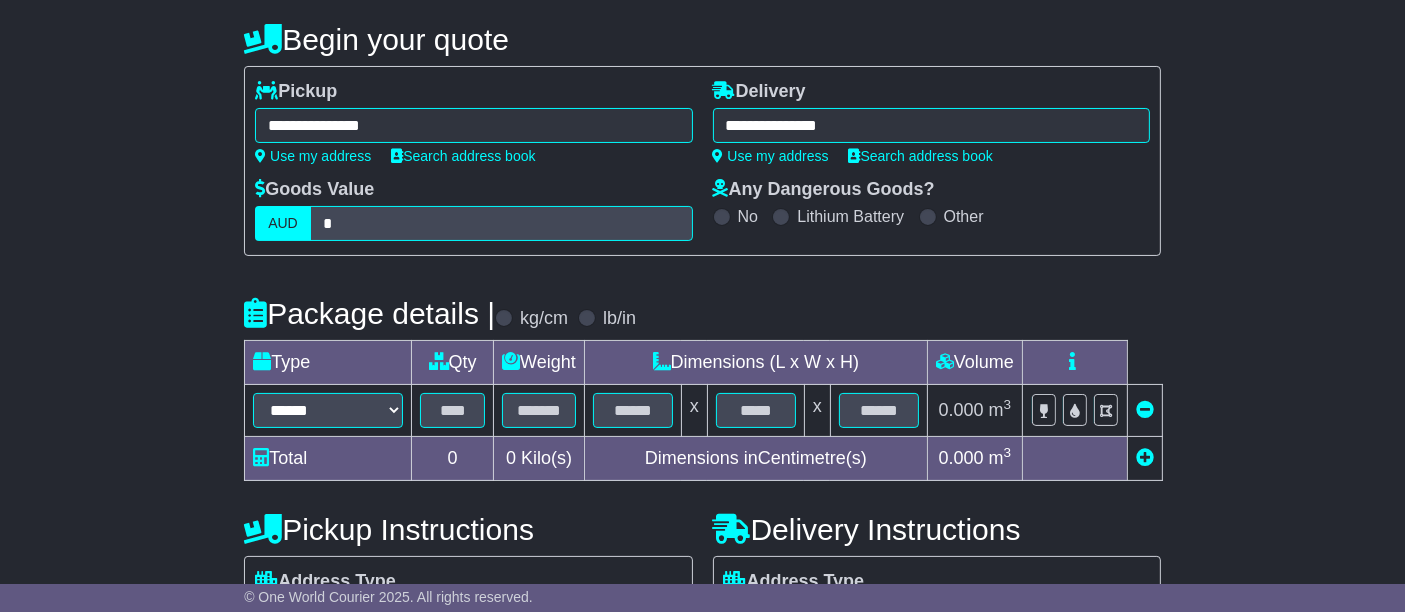 click at bounding box center [1145, 457] 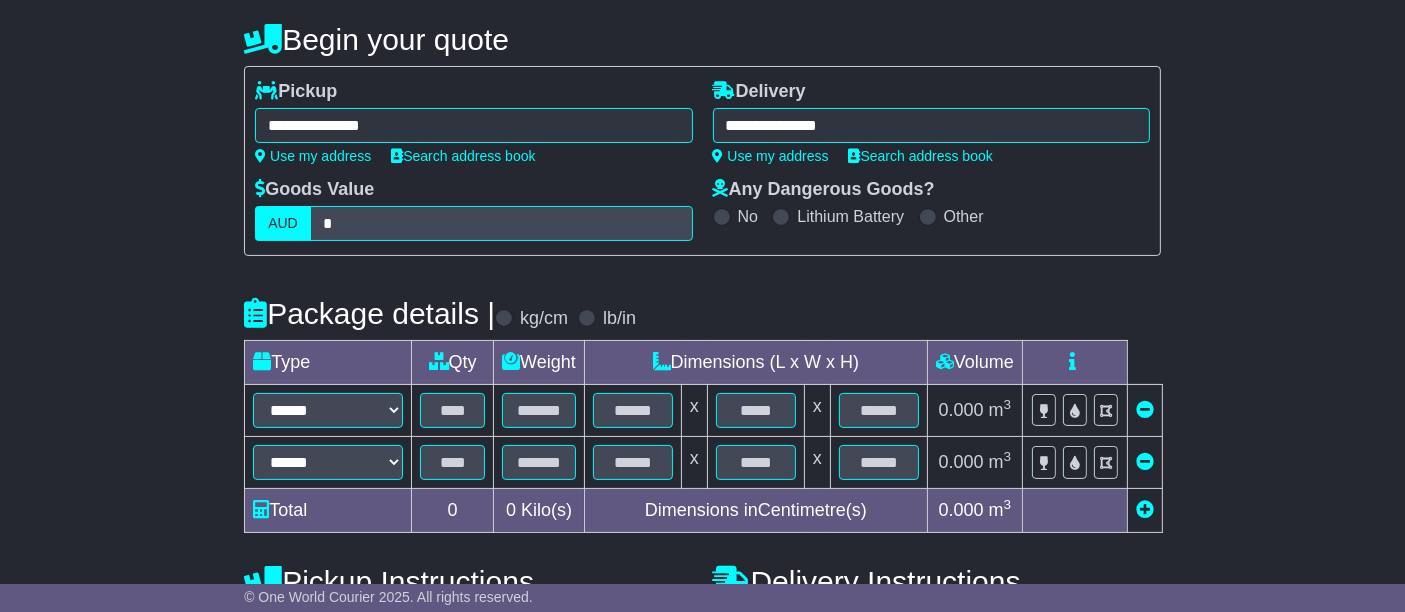 click at bounding box center [1145, 461] 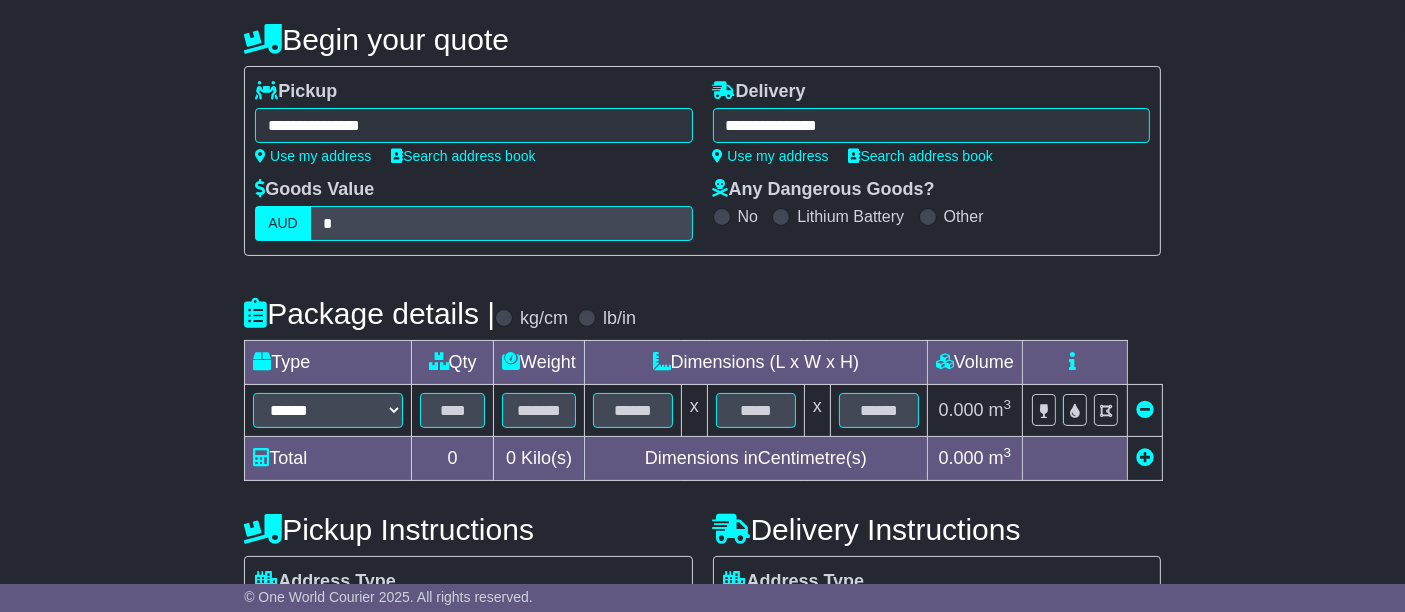click at bounding box center (1145, 457) 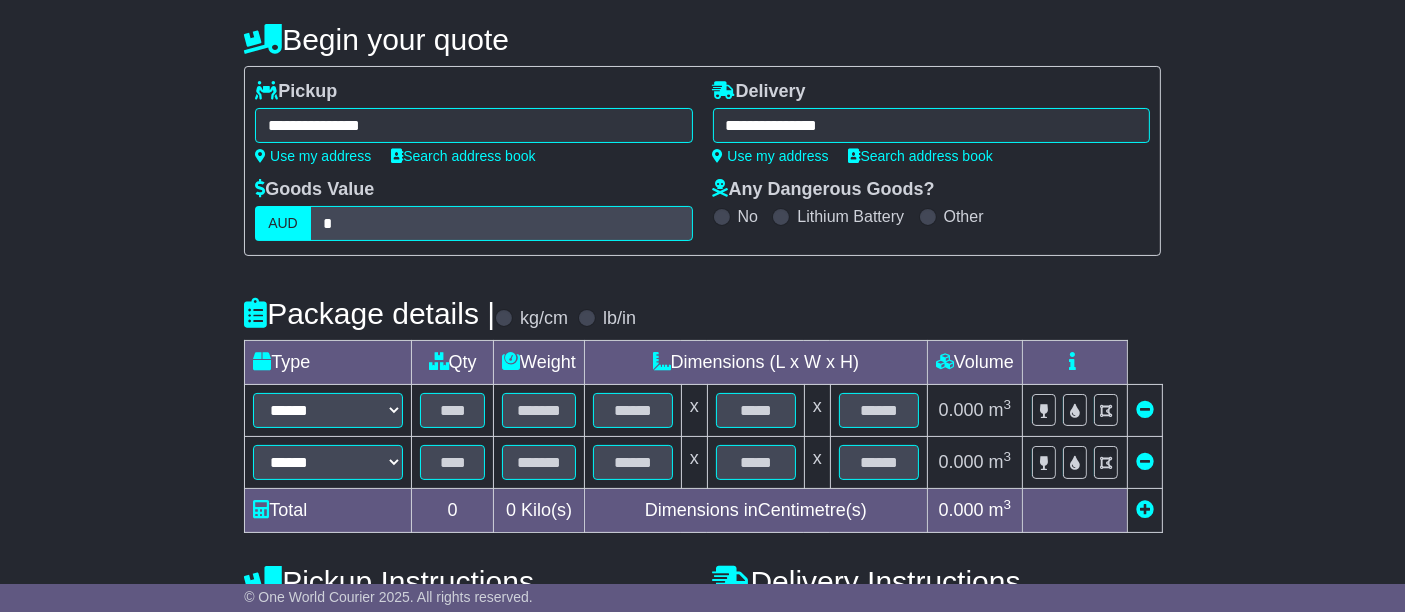 click at bounding box center [1145, 509] 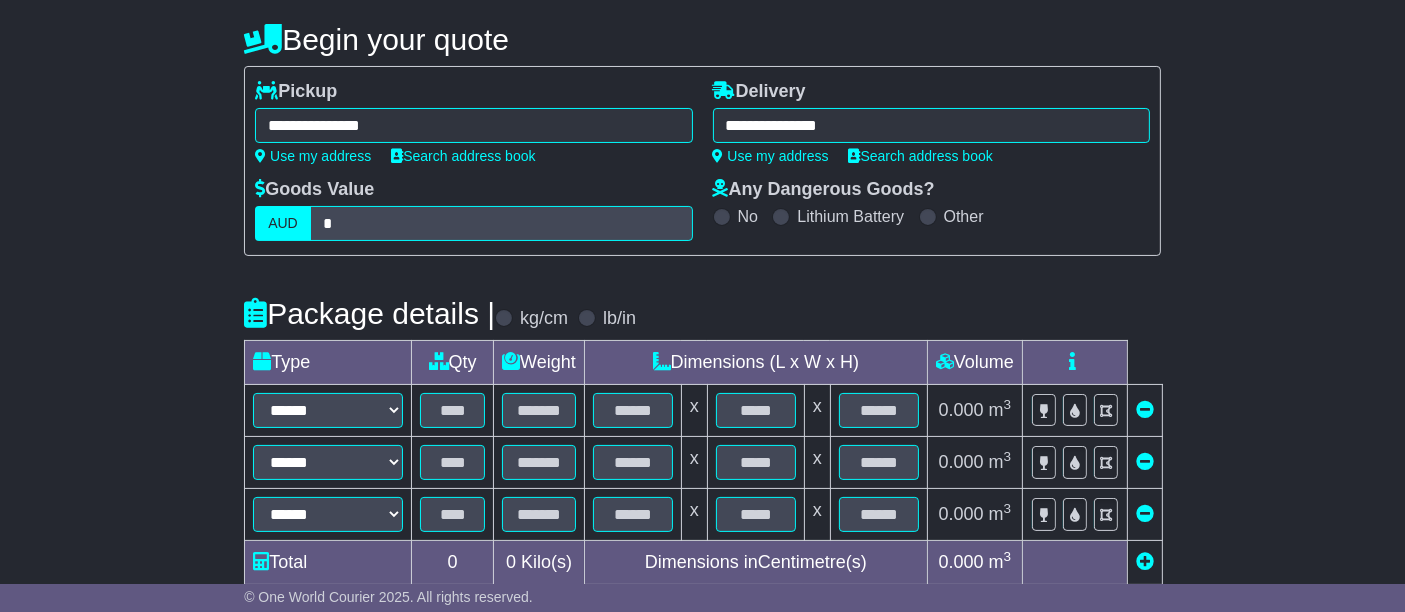 click at bounding box center (1145, 561) 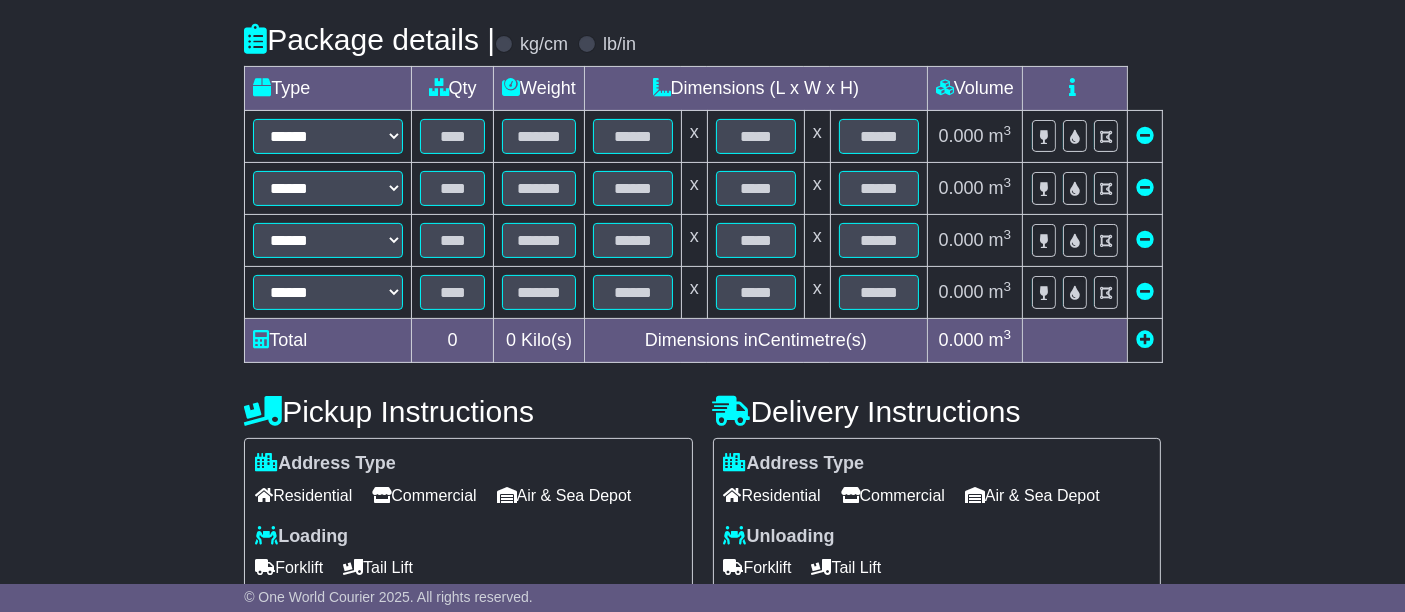 scroll, scrollTop: 555, scrollLeft: 0, axis: vertical 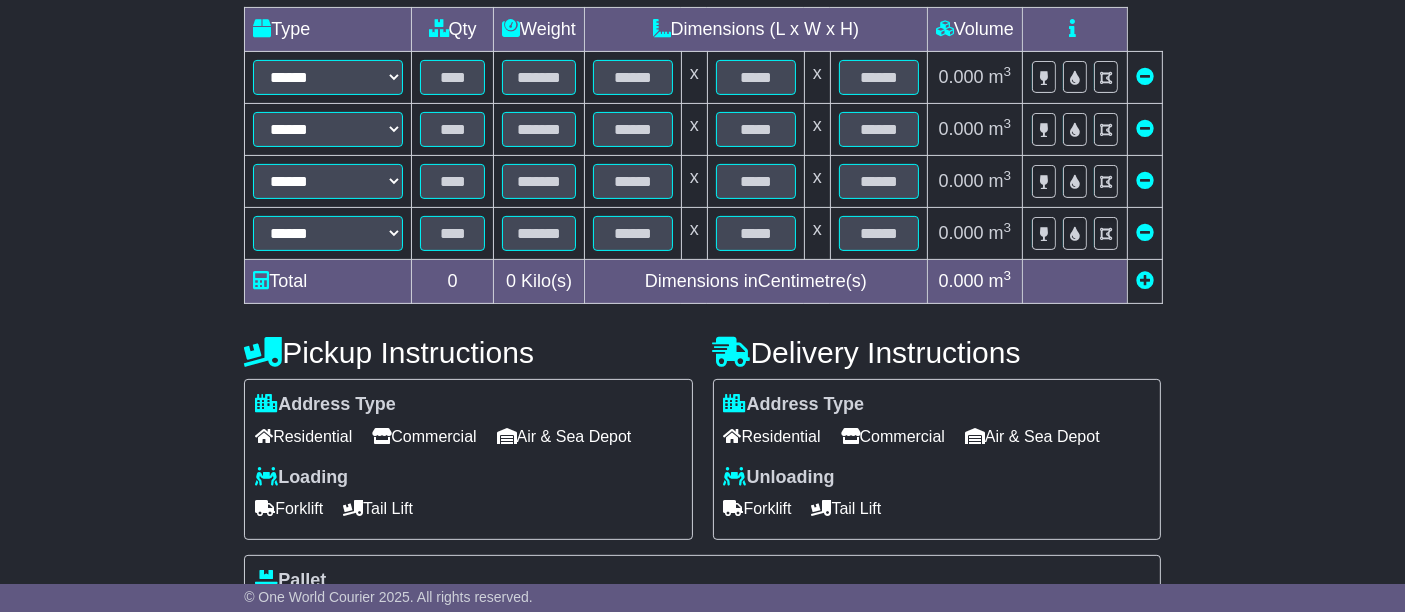 click at bounding box center (1145, 280) 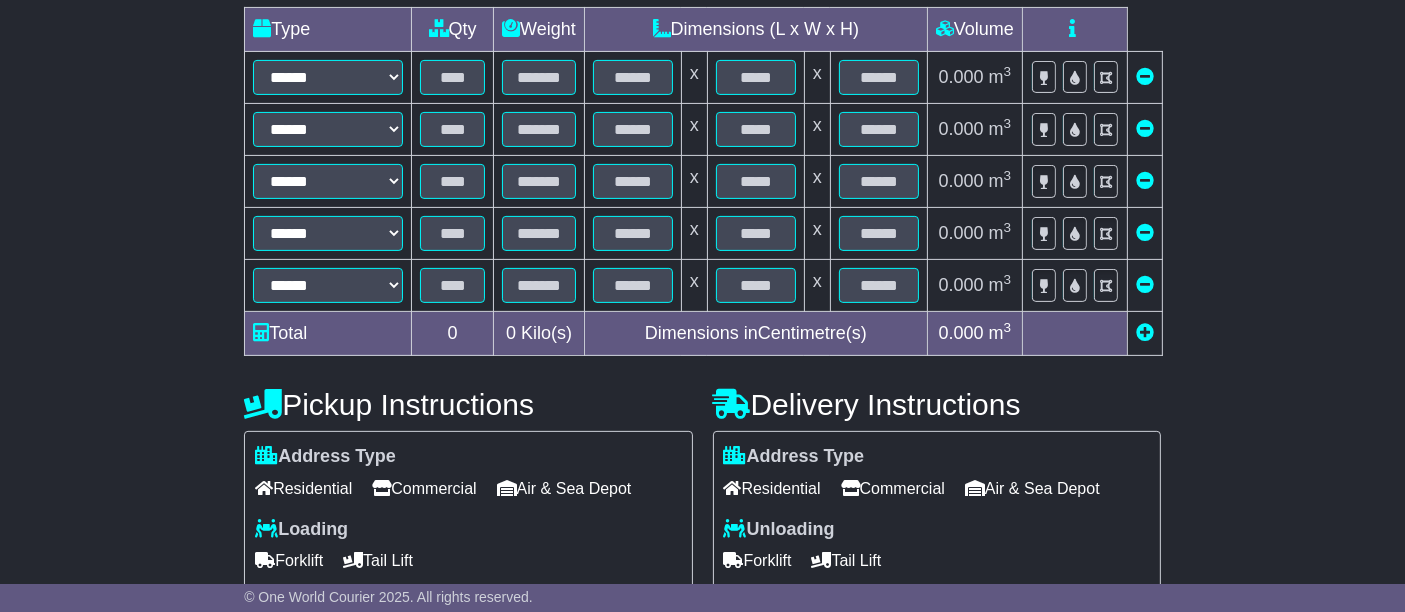 click at bounding box center (1145, 332) 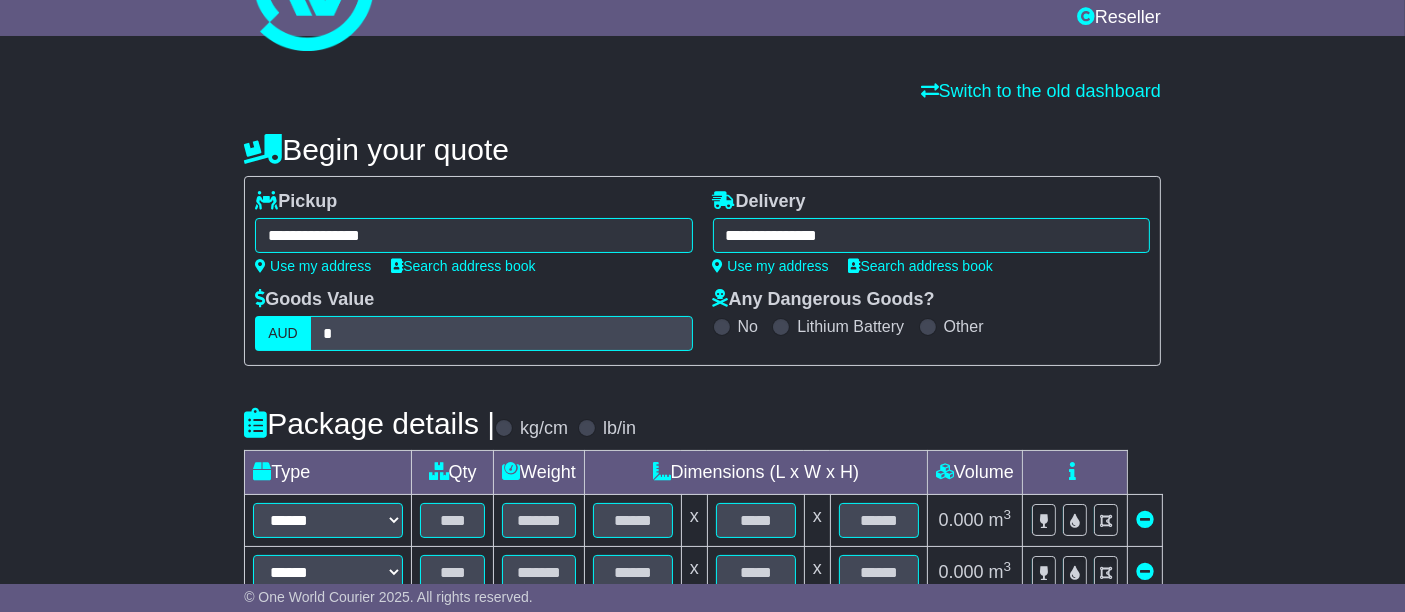 scroll, scrollTop: 444, scrollLeft: 0, axis: vertical 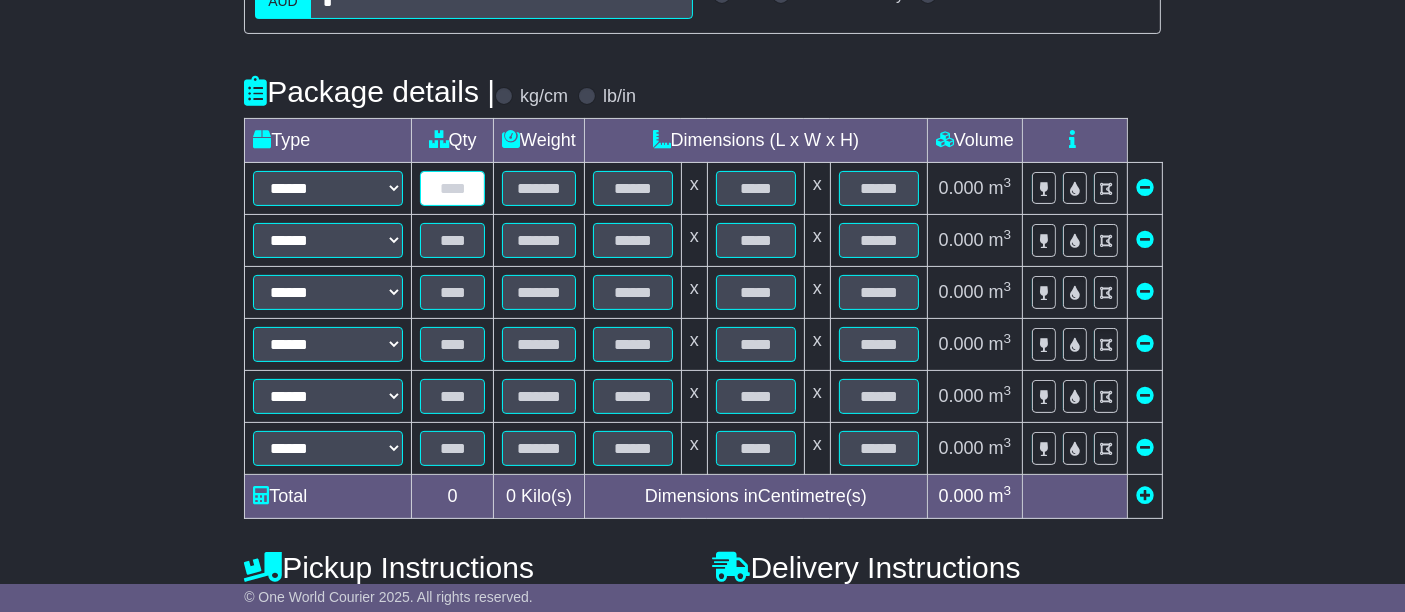 click at bounding box center [452, 188] 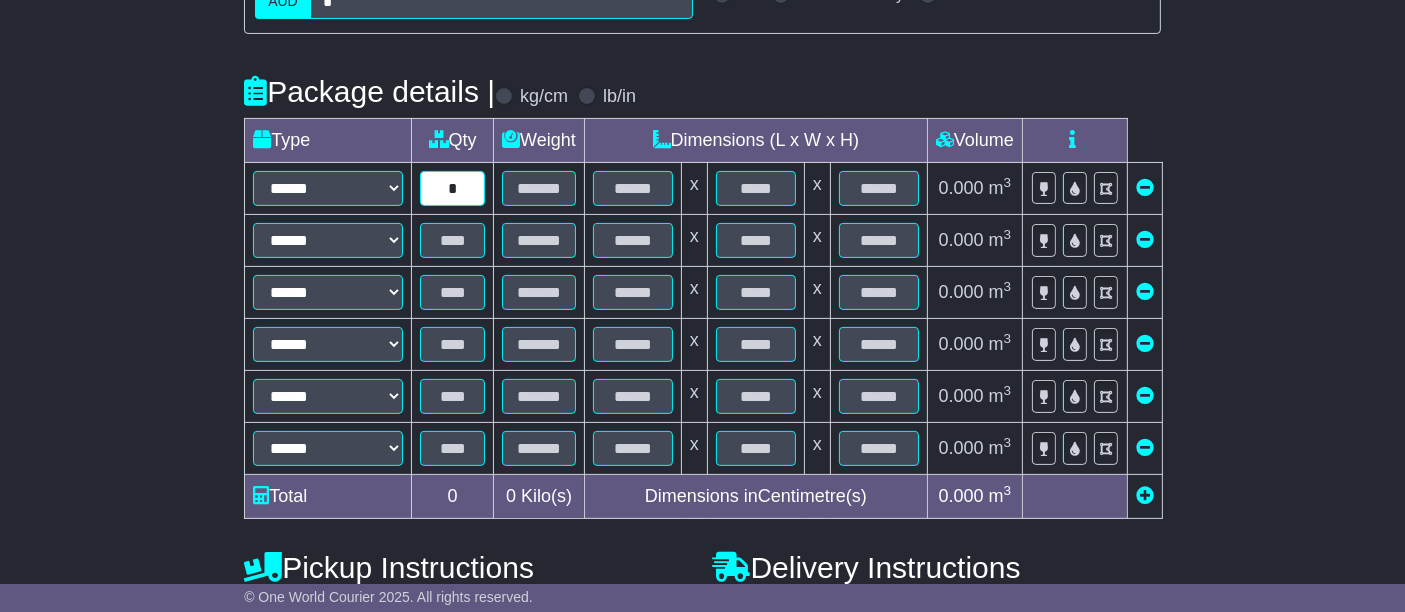 type on "*" 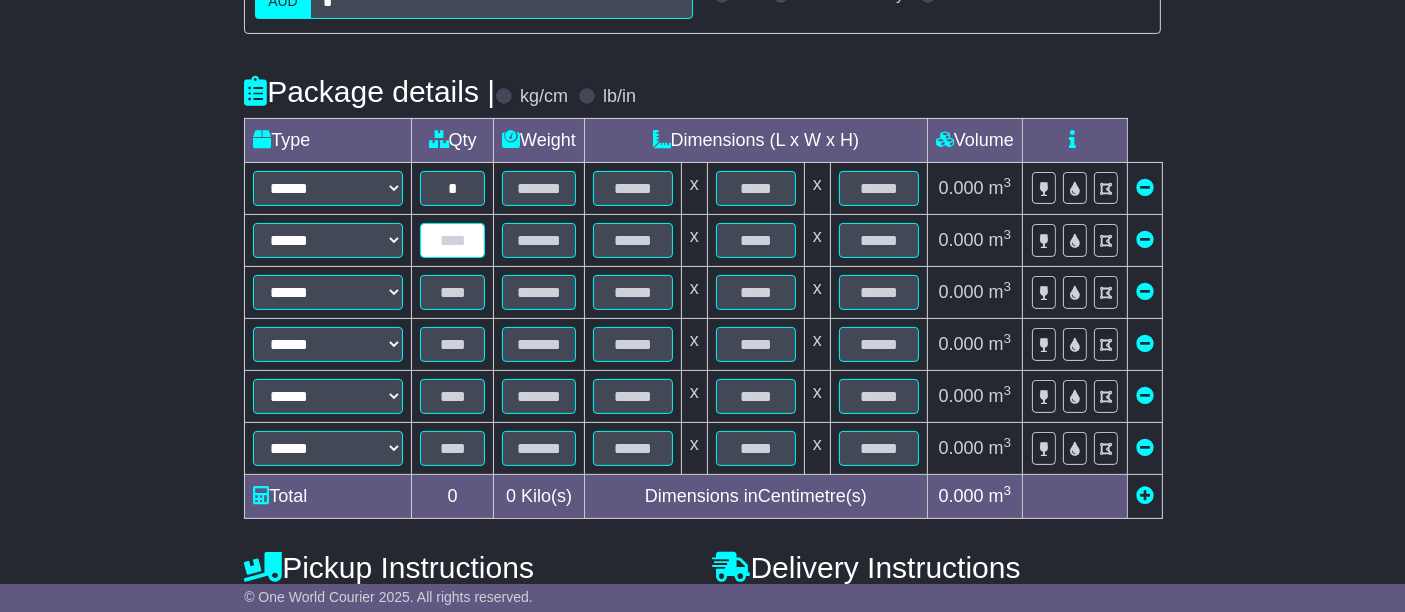 click at bounding box center [452, 240] 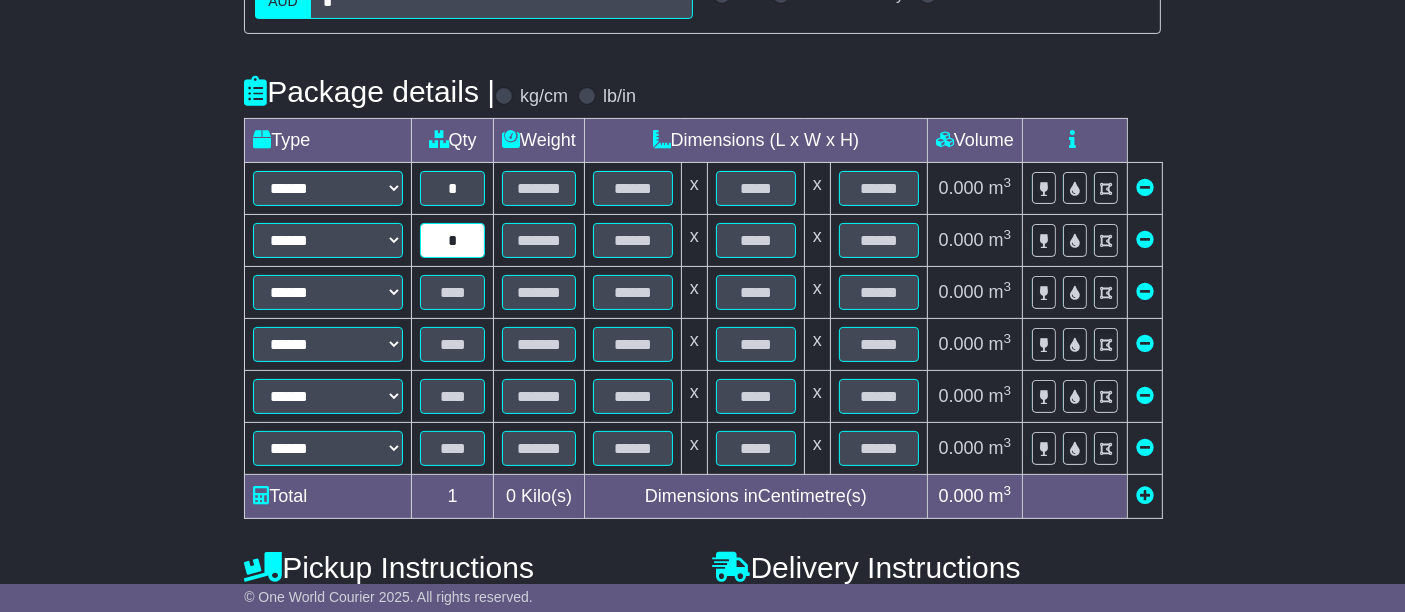 type on "*" 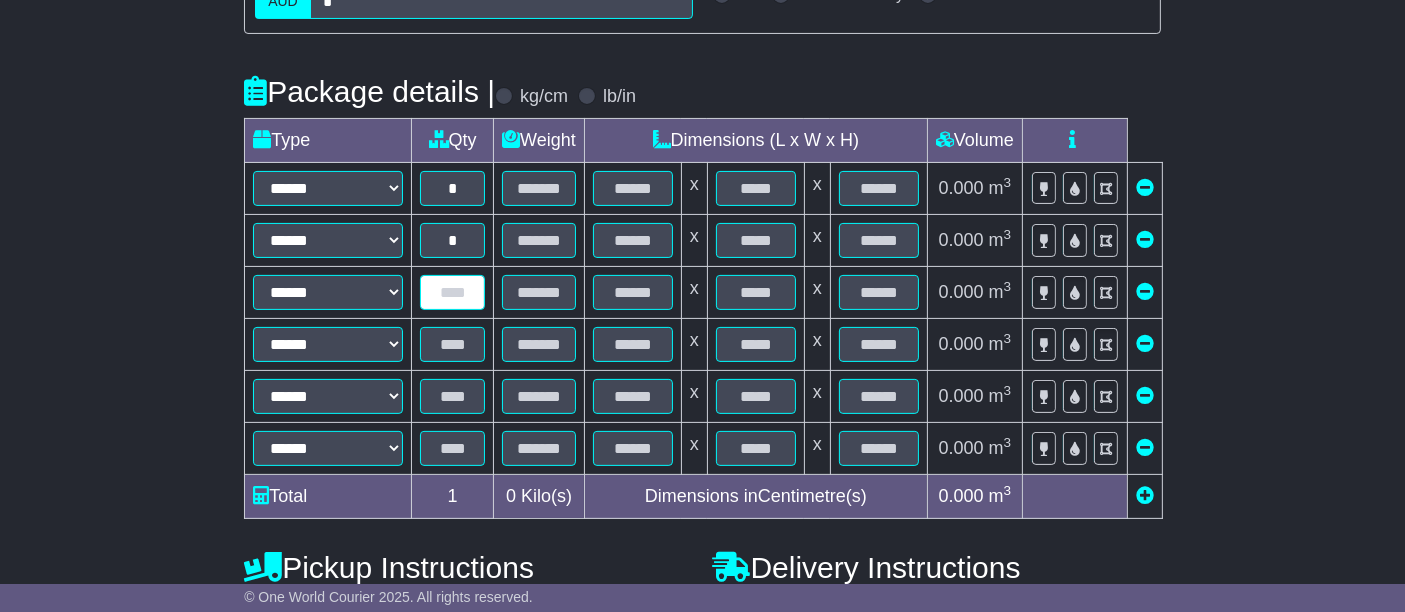 click at bounding box center [452, 292] 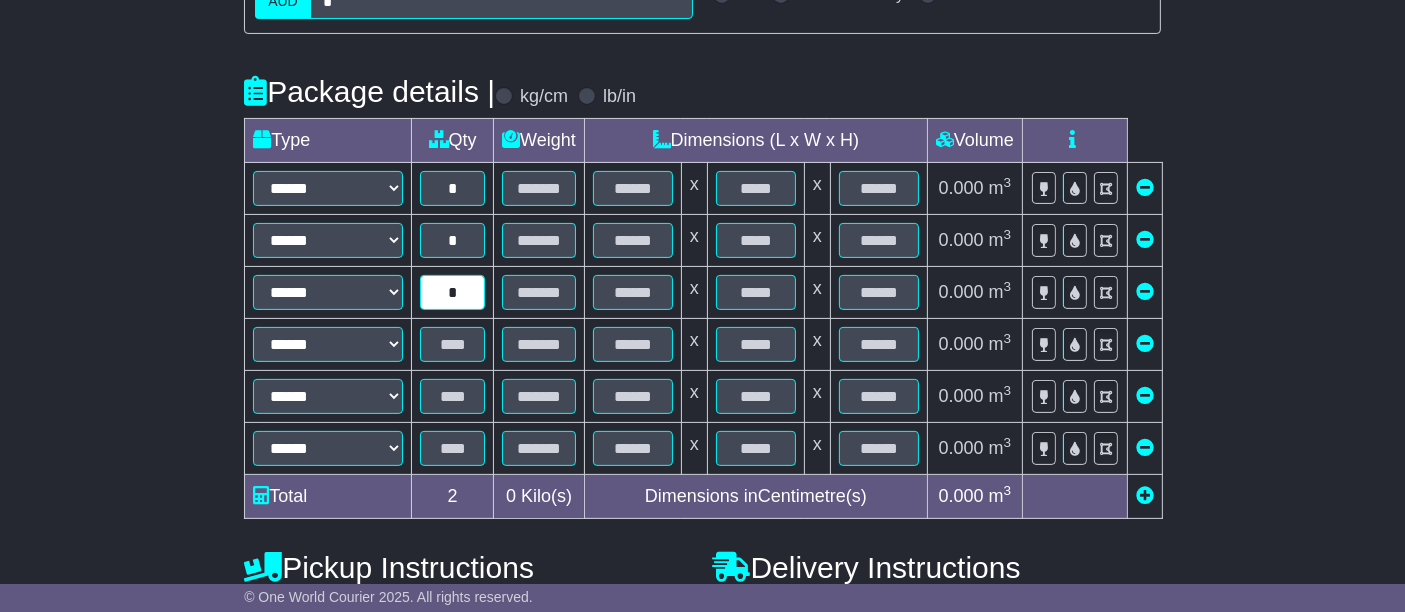 type on "*" 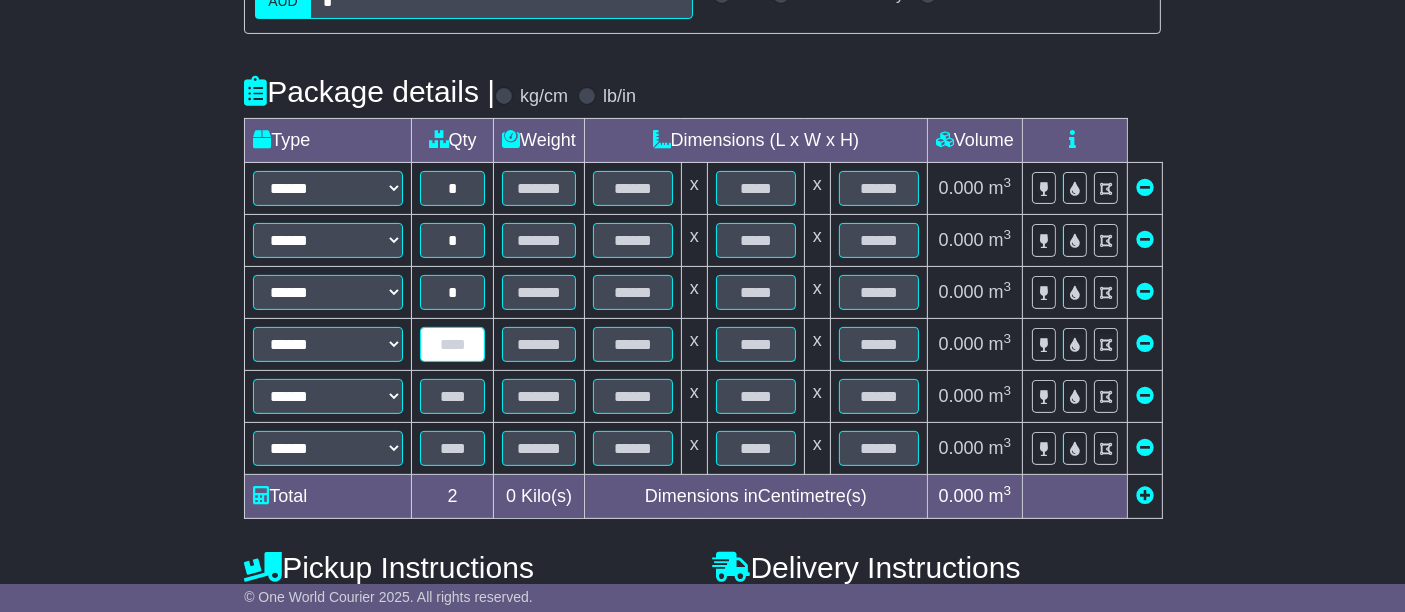 click at bounding box center (452, 344) 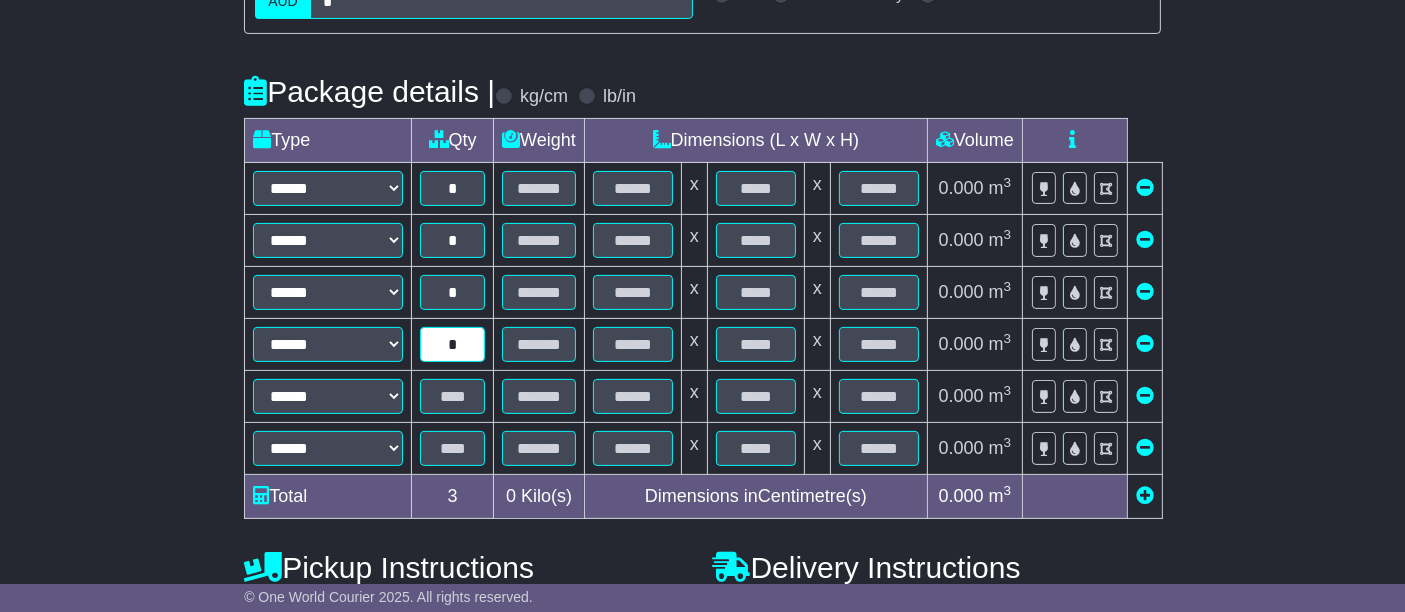 type on "*" 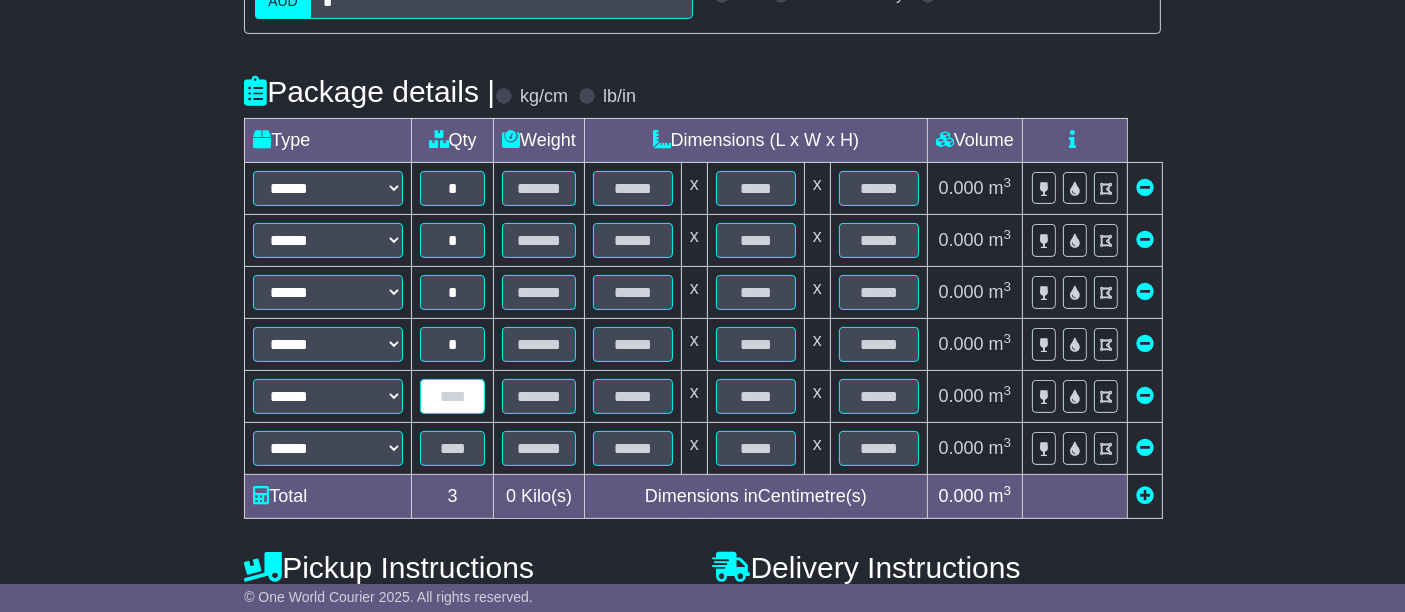 click at bounding box center [452, 396] 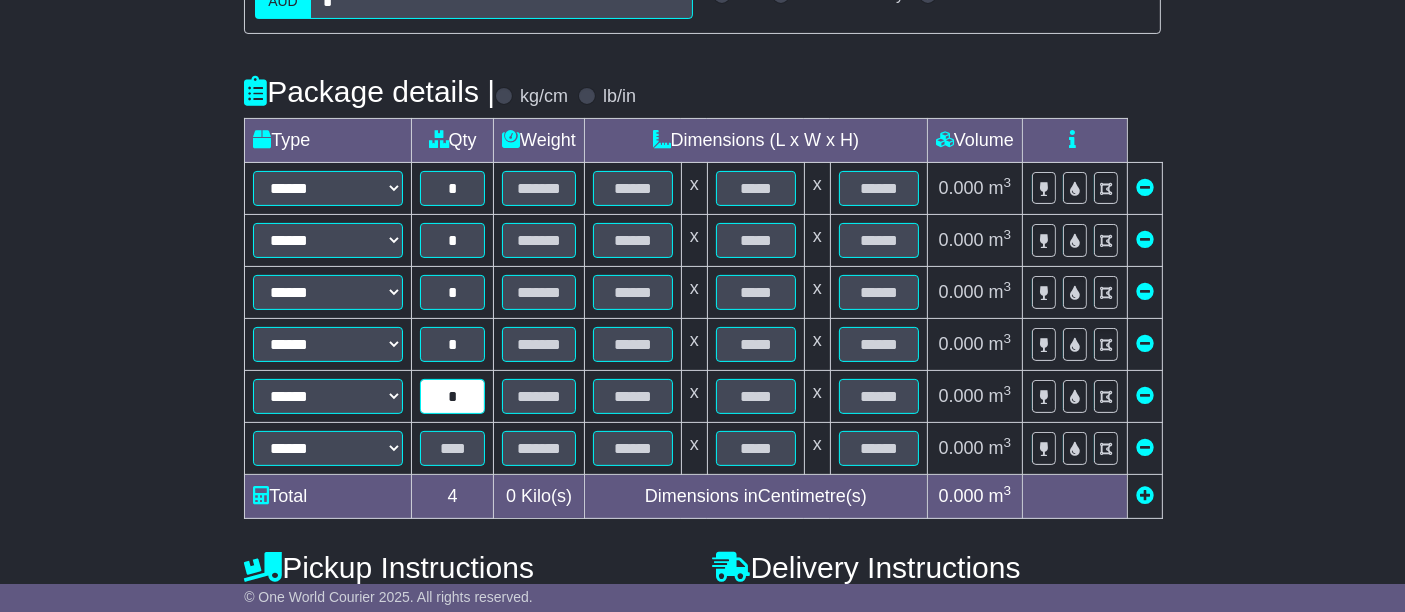 type on "*" 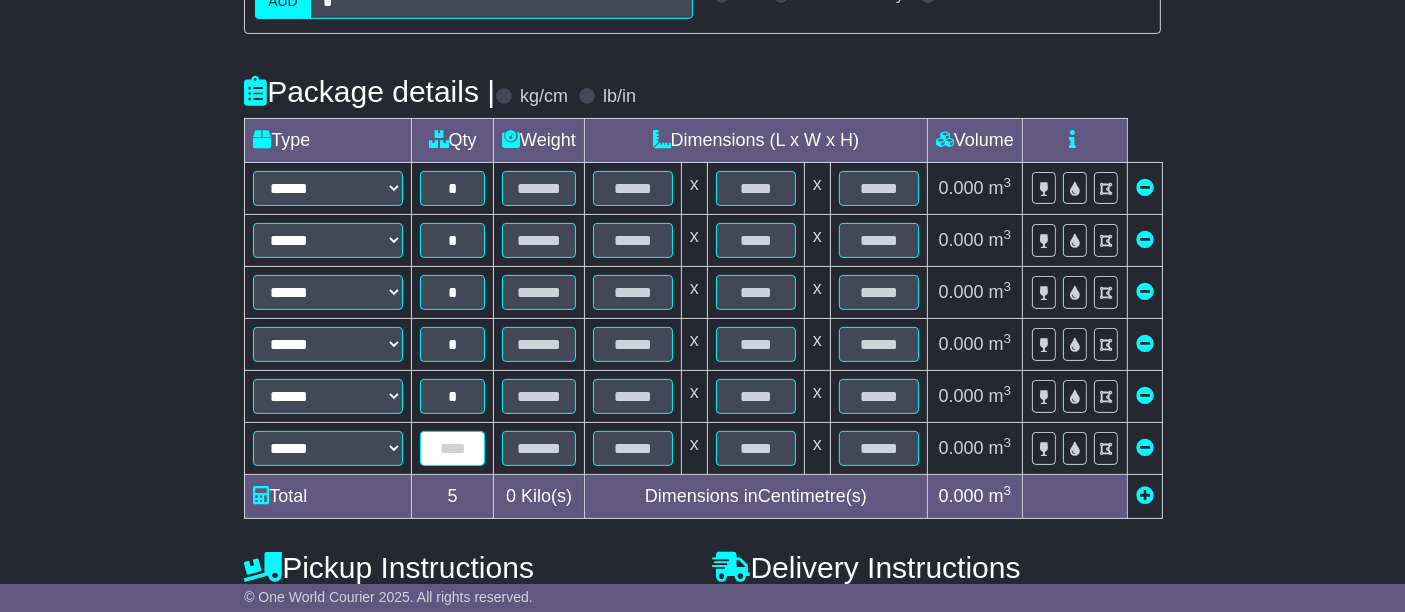 click at bounding box center [452, 448] 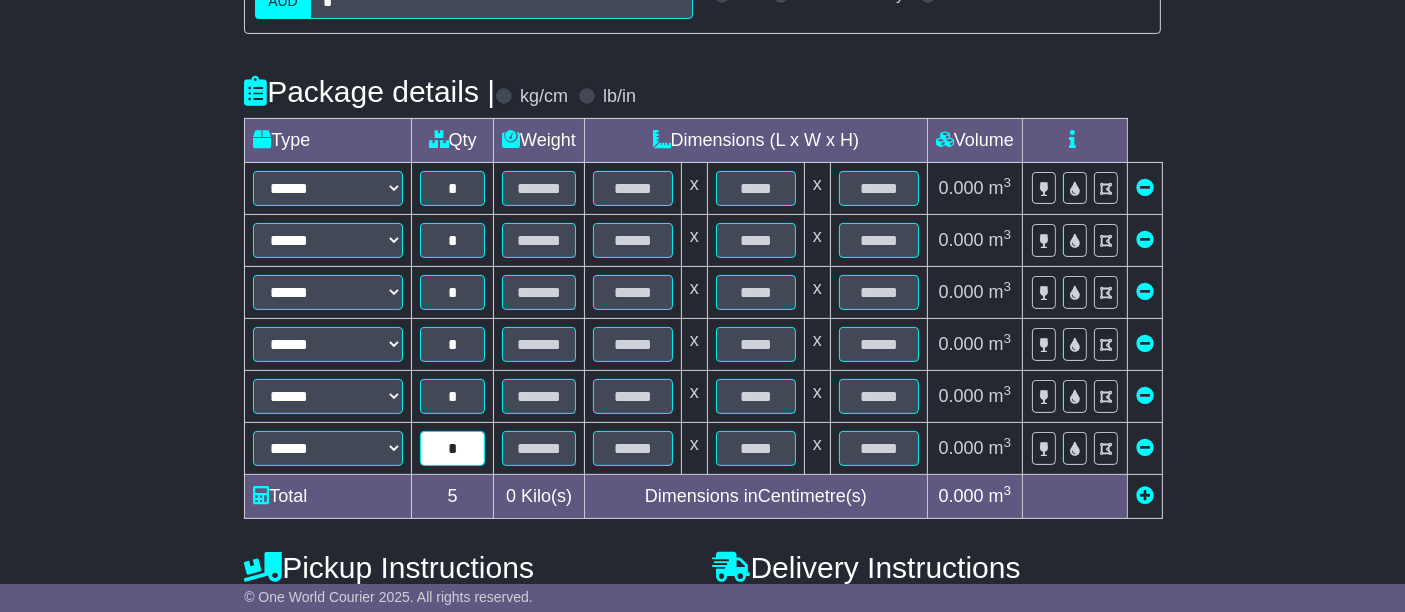 type on "*" 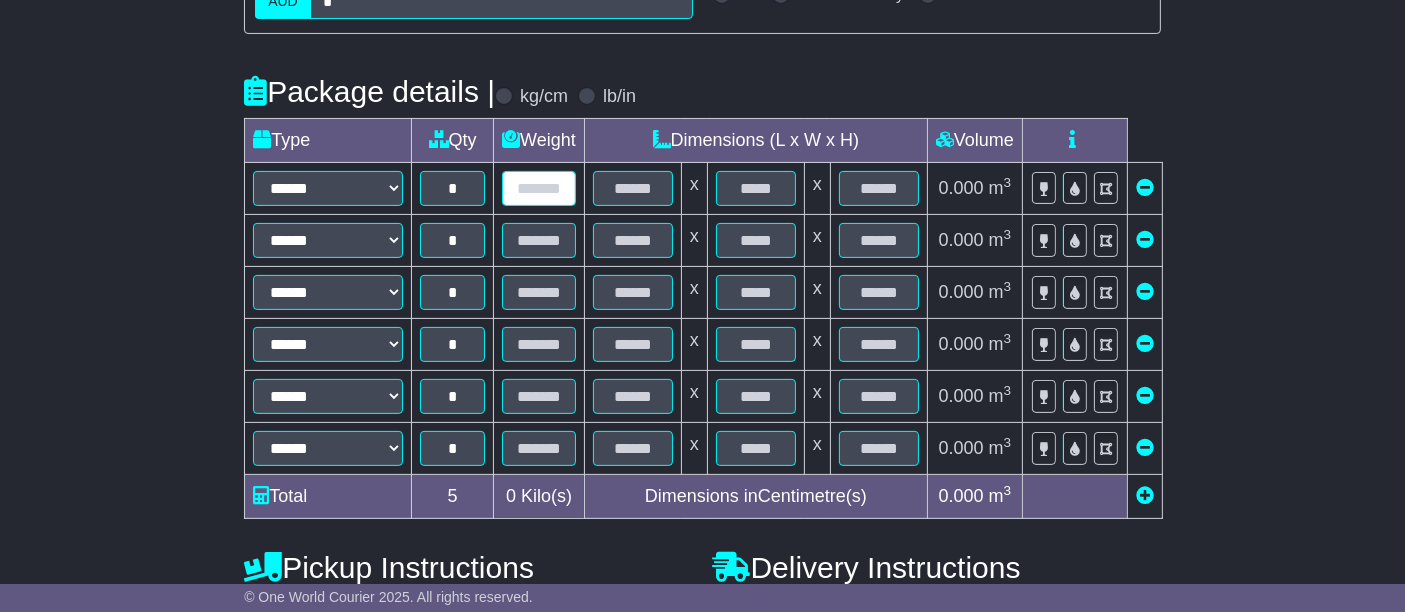 click at bounding box center [539, 188] 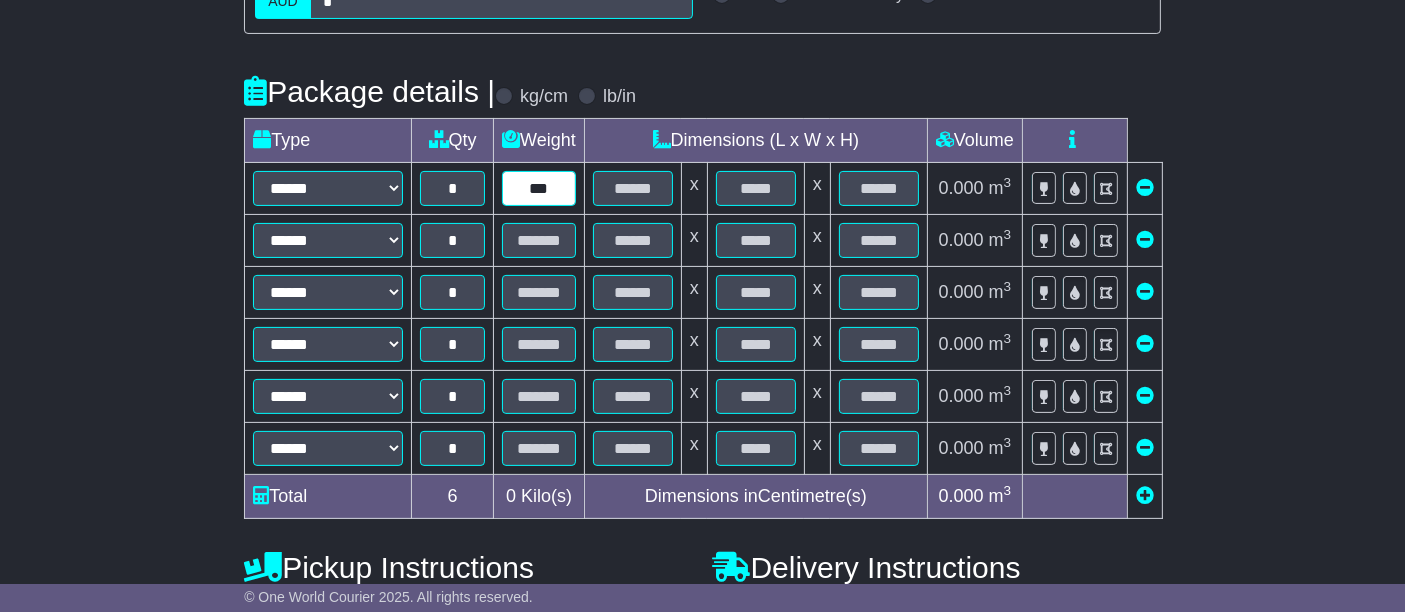 type on "***" 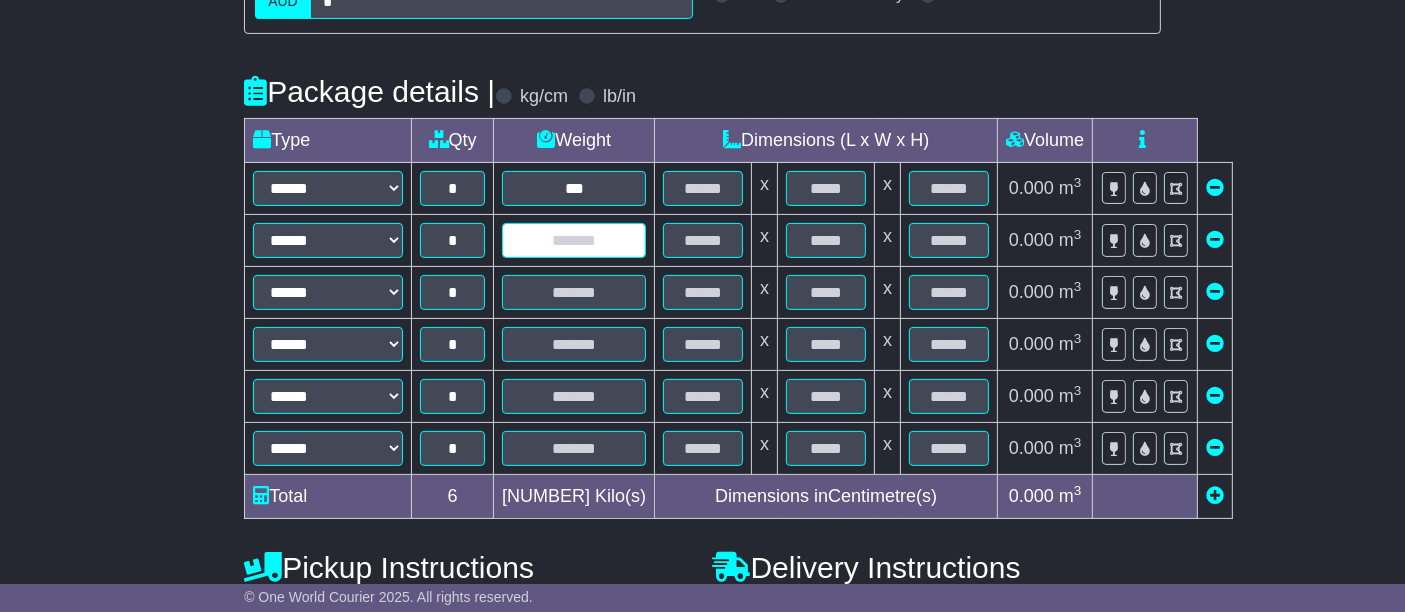 click at bounding box center (574, 240) 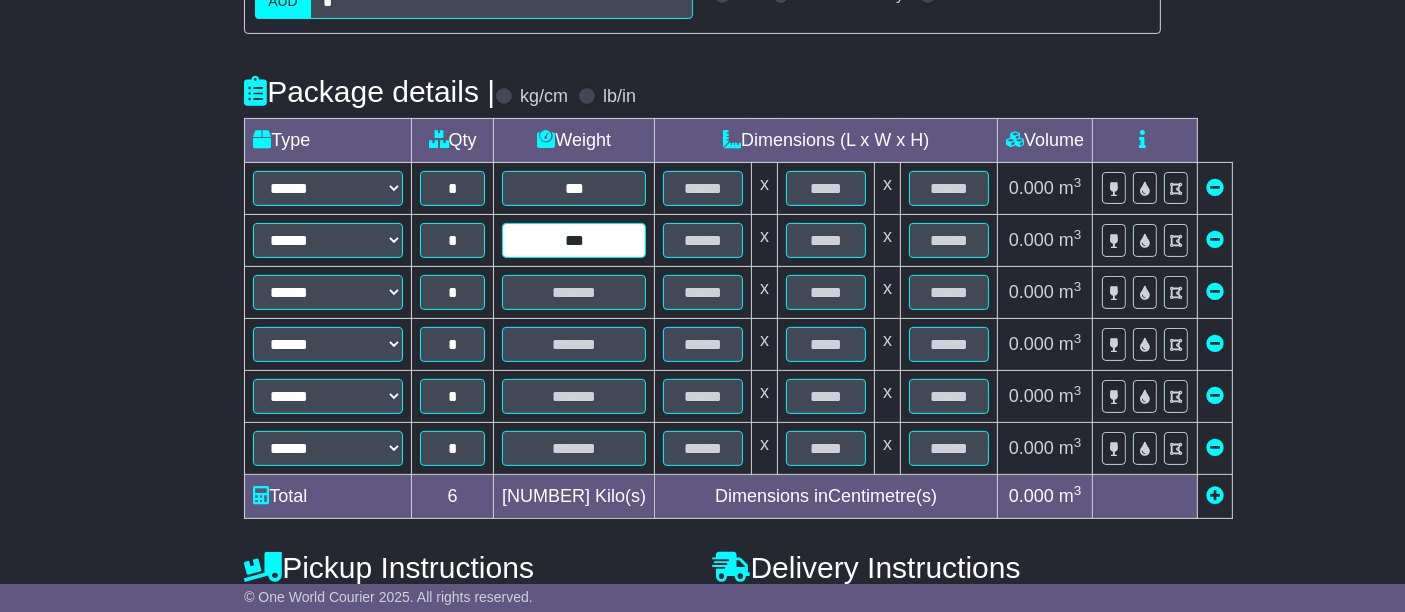 type on "***" 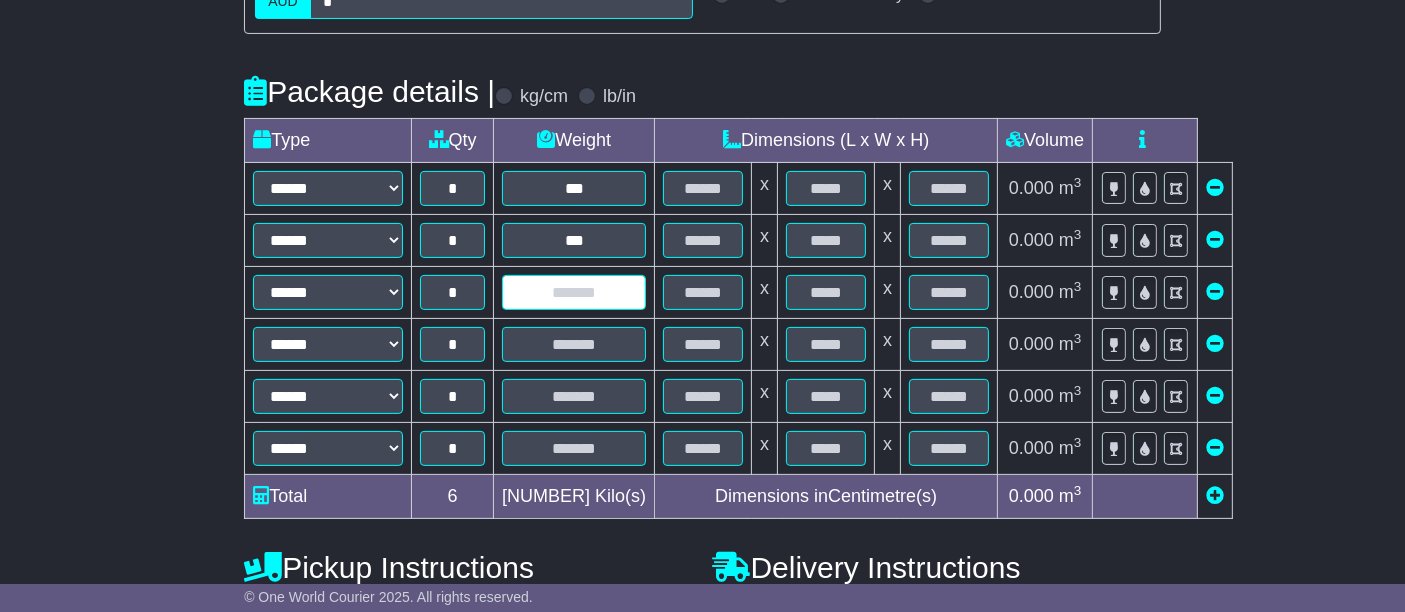 click at bounding box center [574, 292] 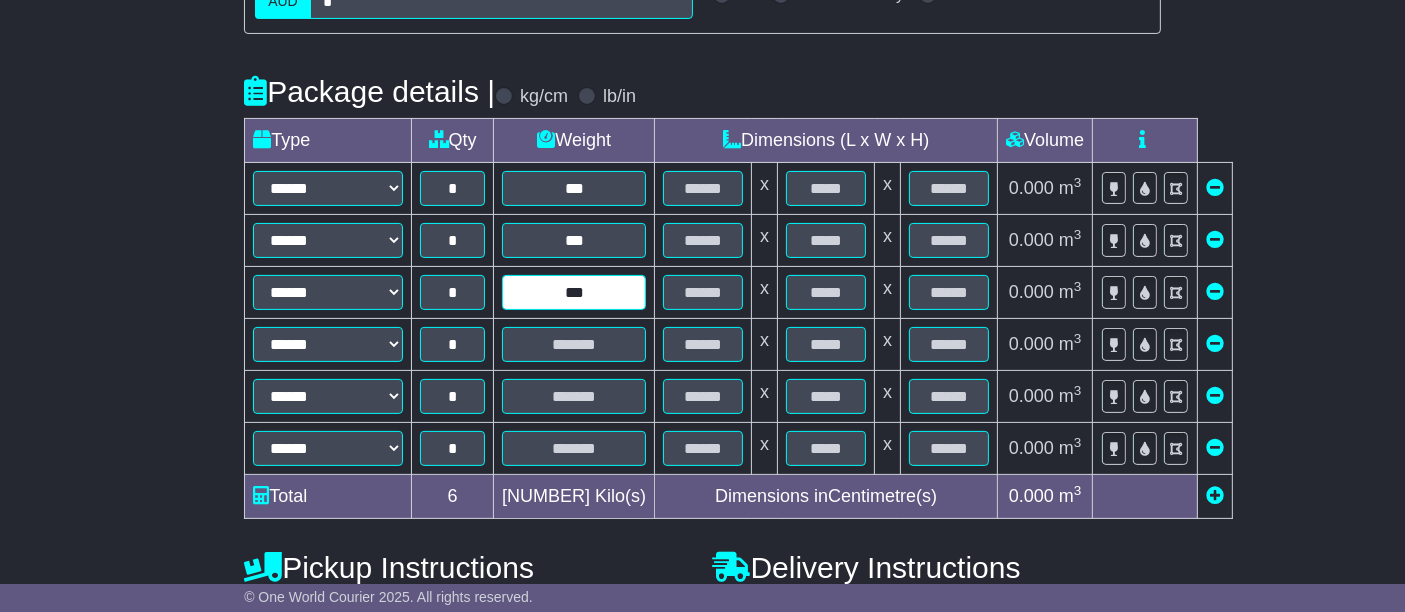 type on "***" 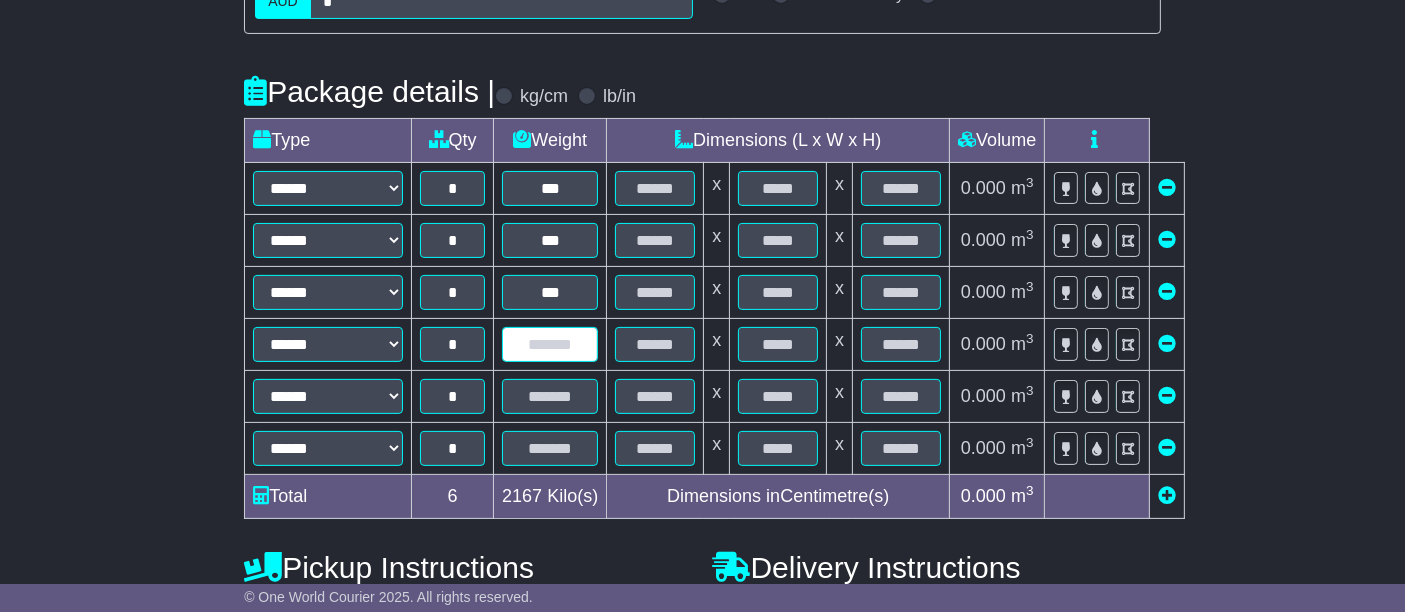 click at bounding box center [550, 344] 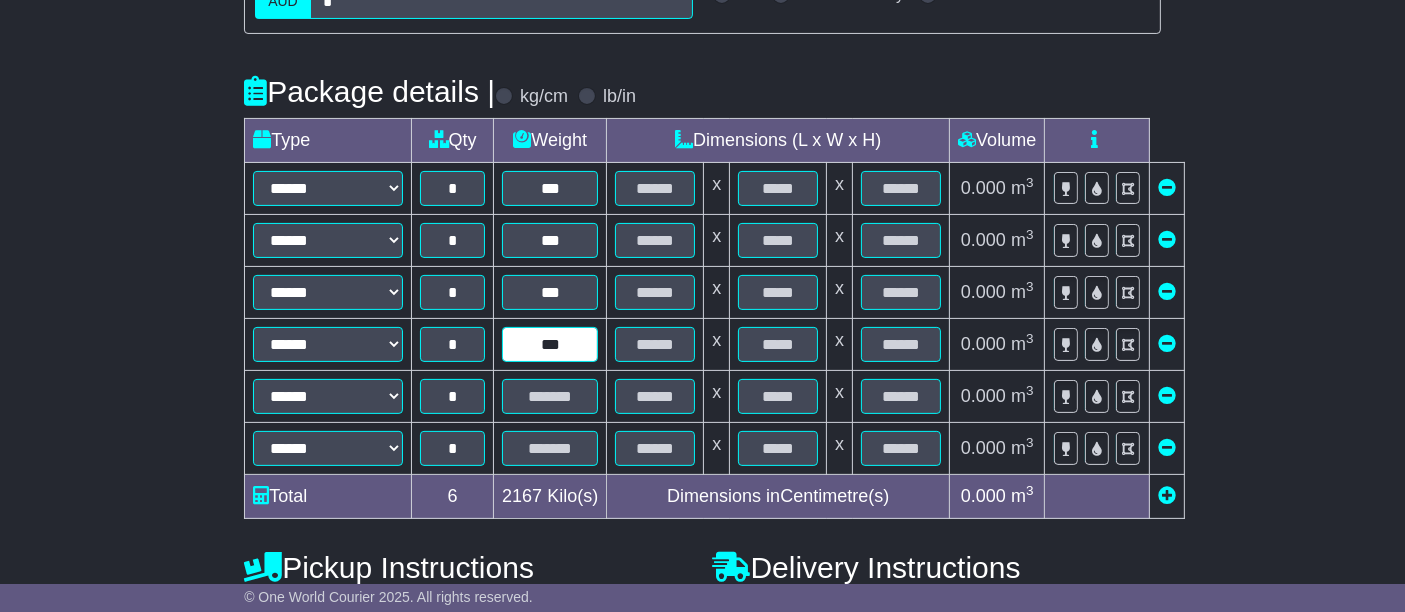 type on "***" 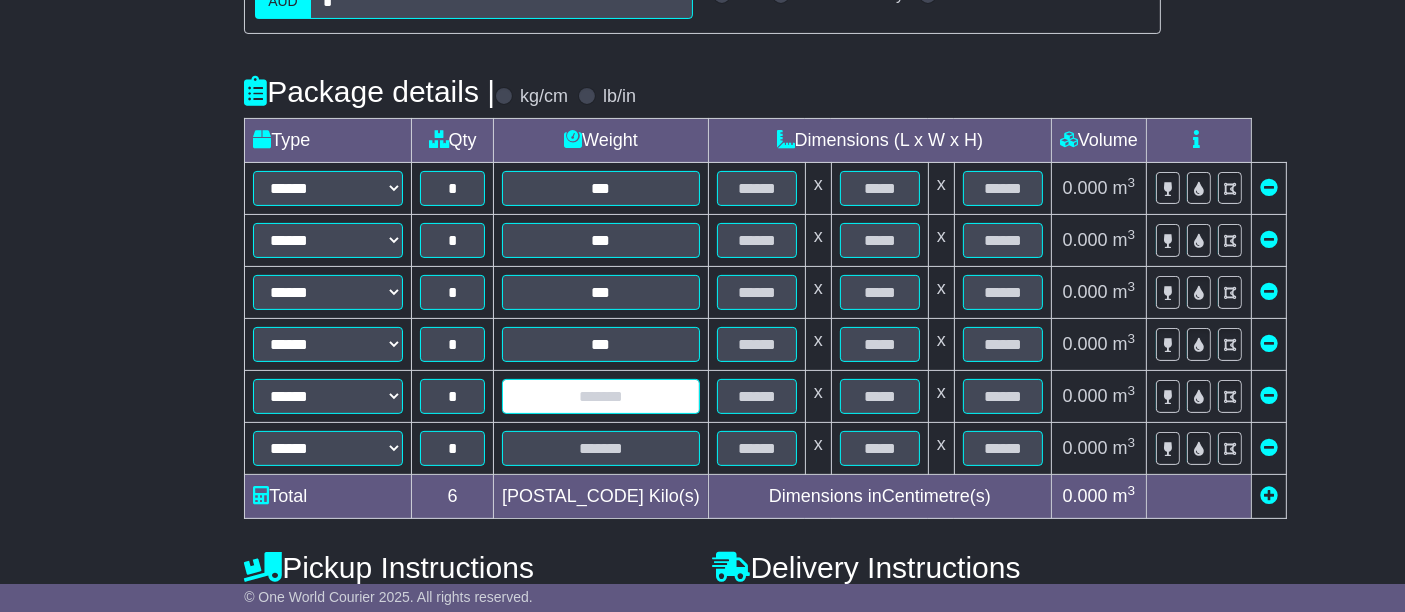 click at bounding box center [601, 396] 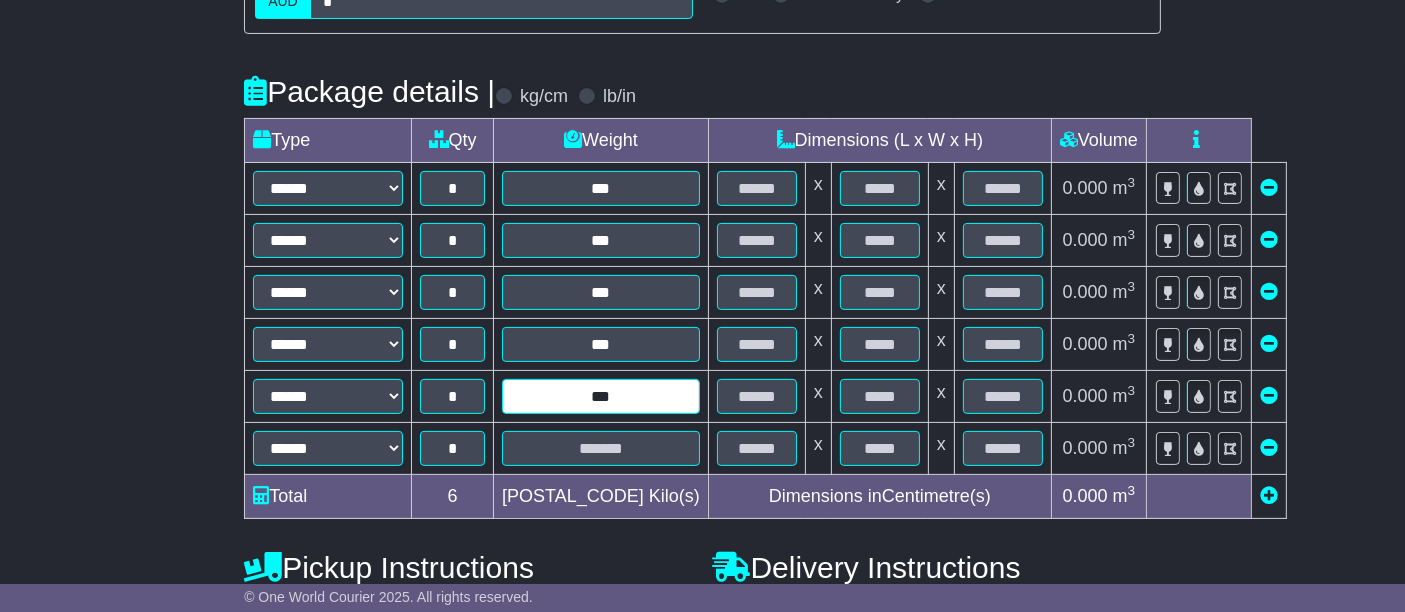 type on "***" 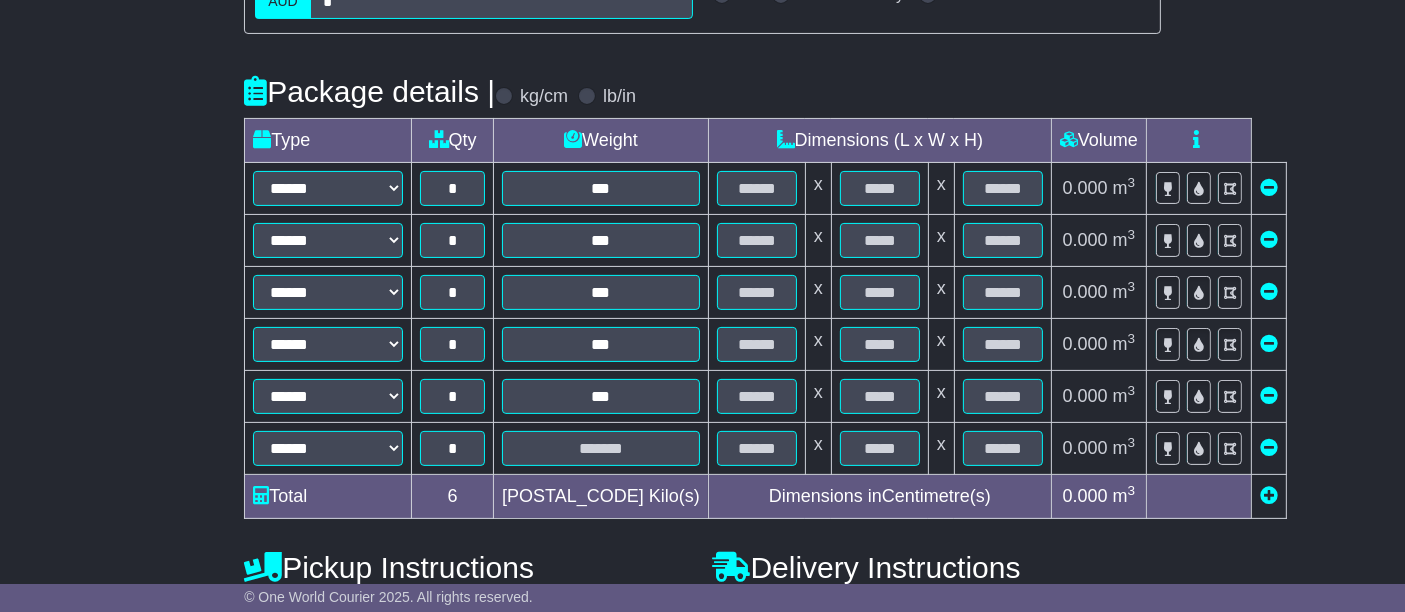 click at bounding box center (1269, 447) 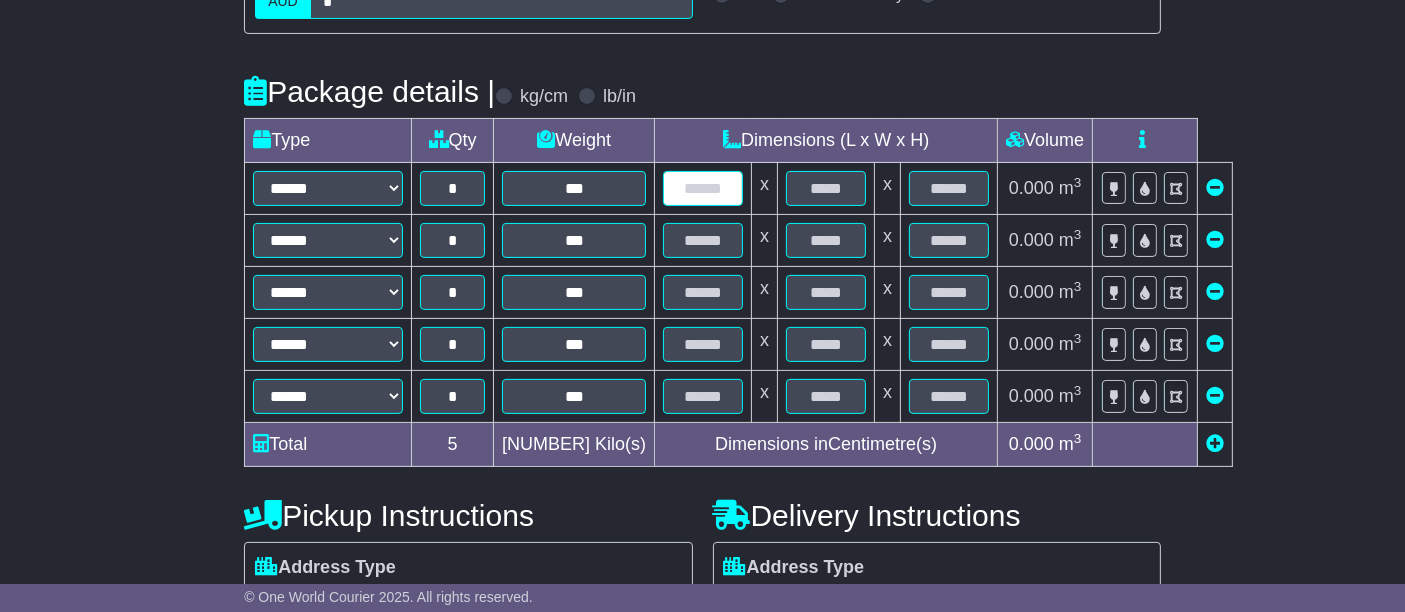 click at bounding box center [703, 188] 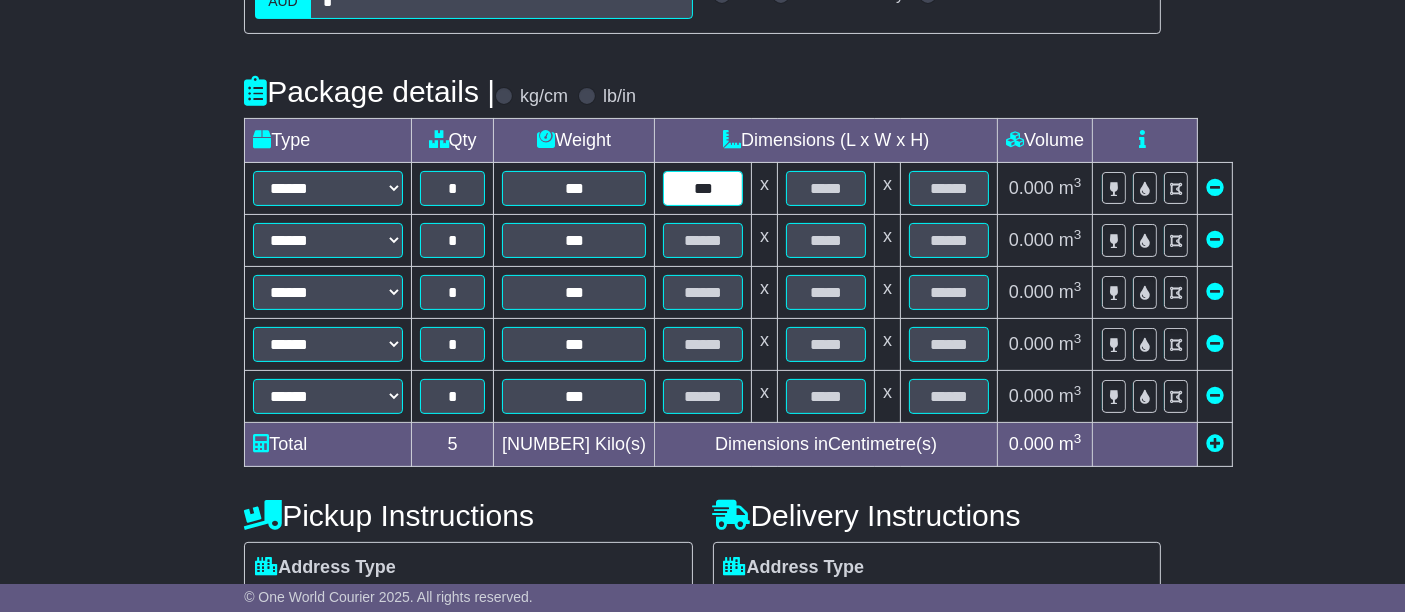 type on "***" 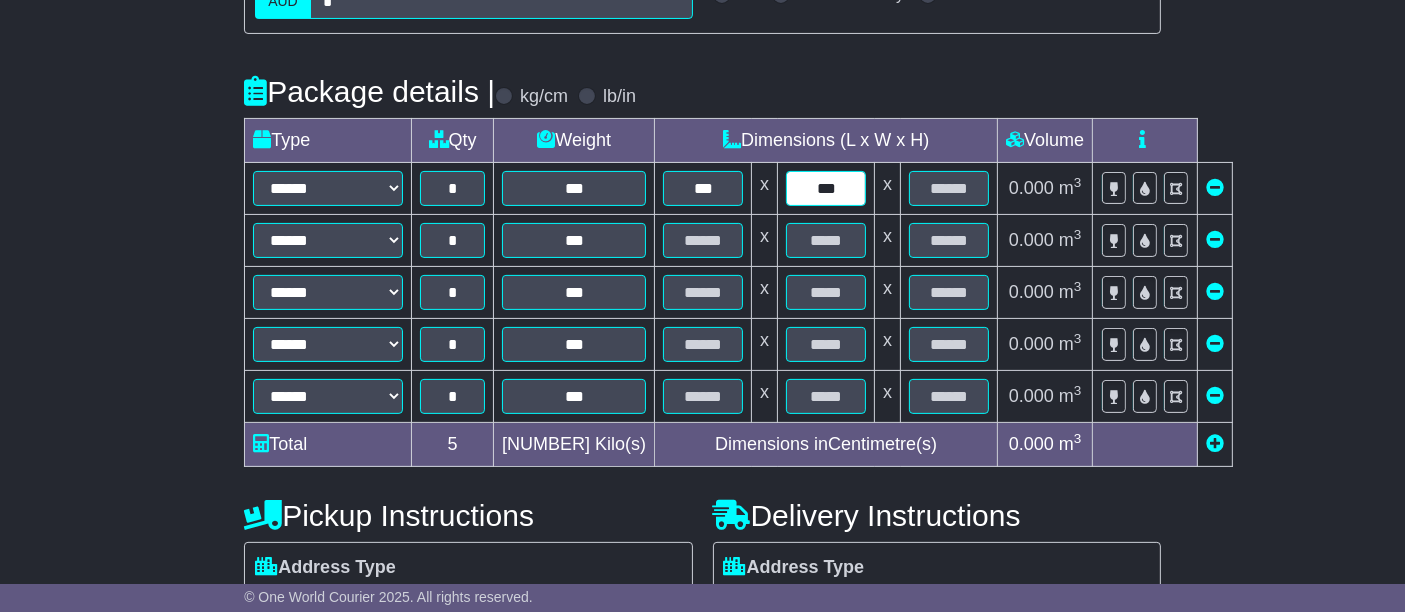 type on "***" 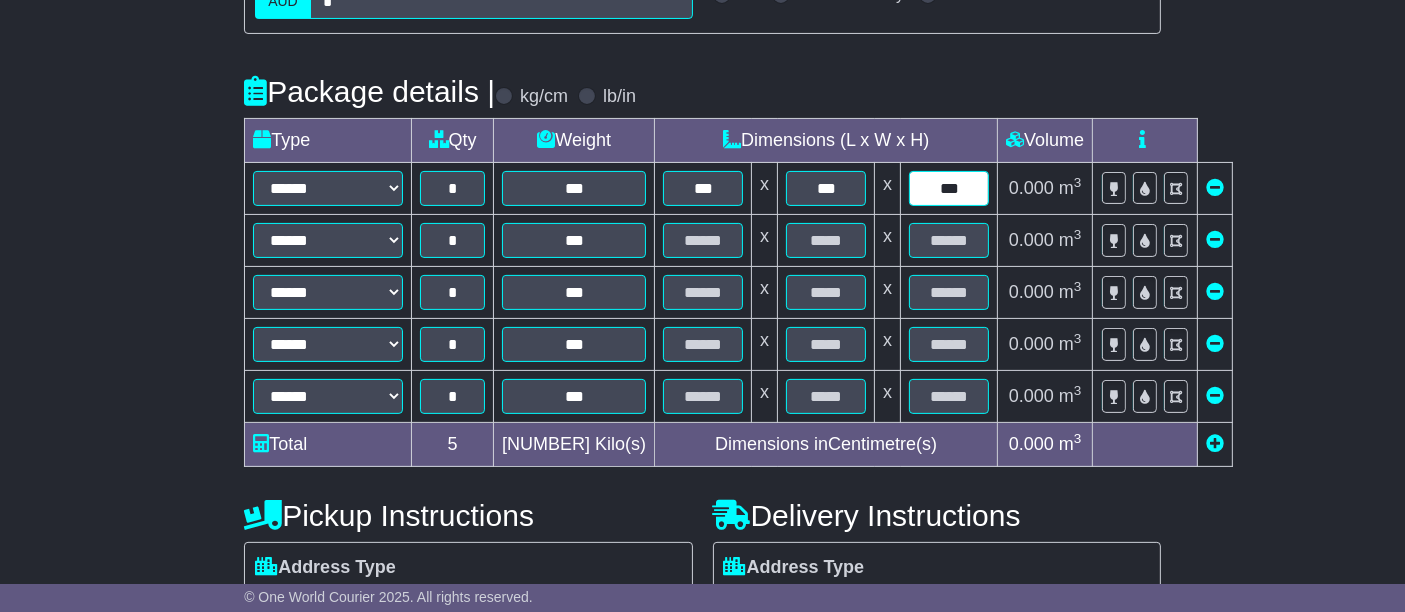 type on "***" 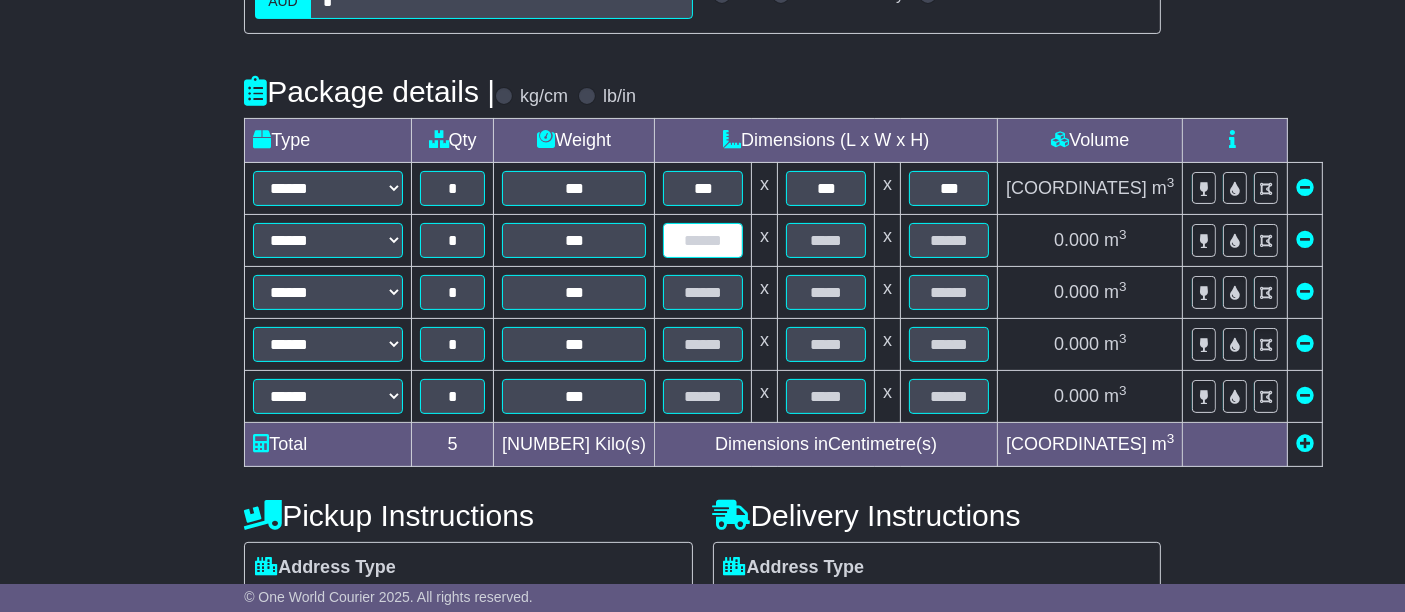 click at bounding box center (703, 240) 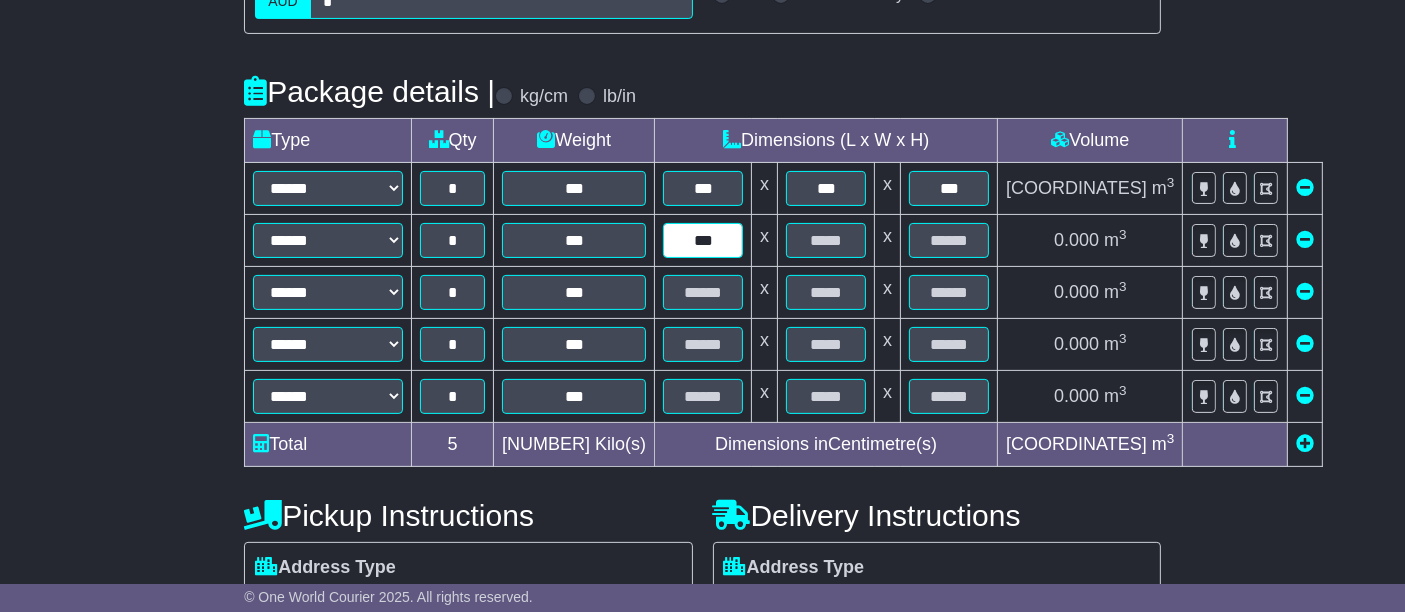 type on "***" 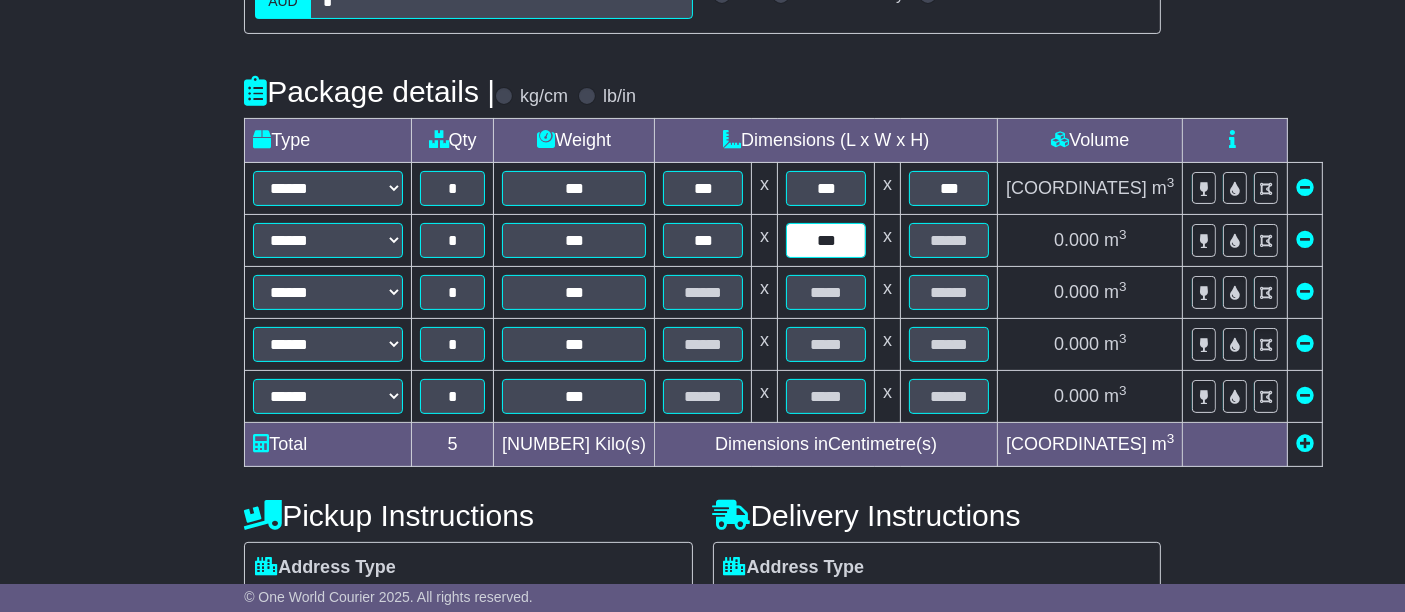 type on "***" 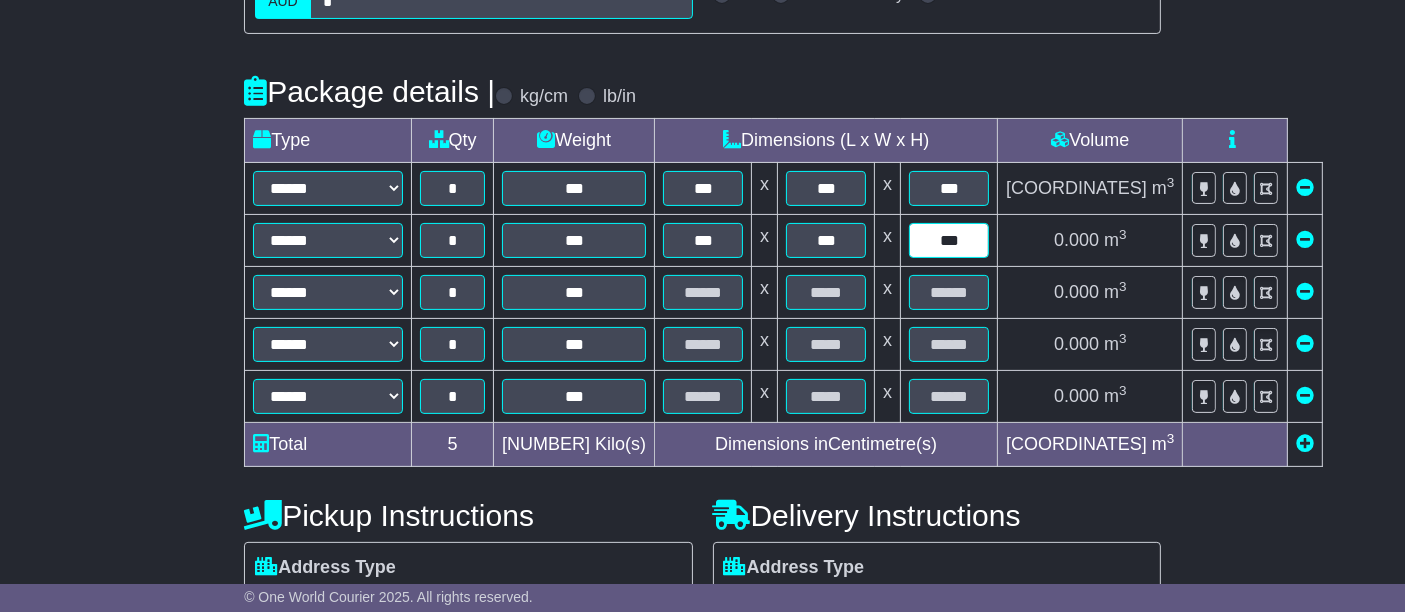 type on "***" 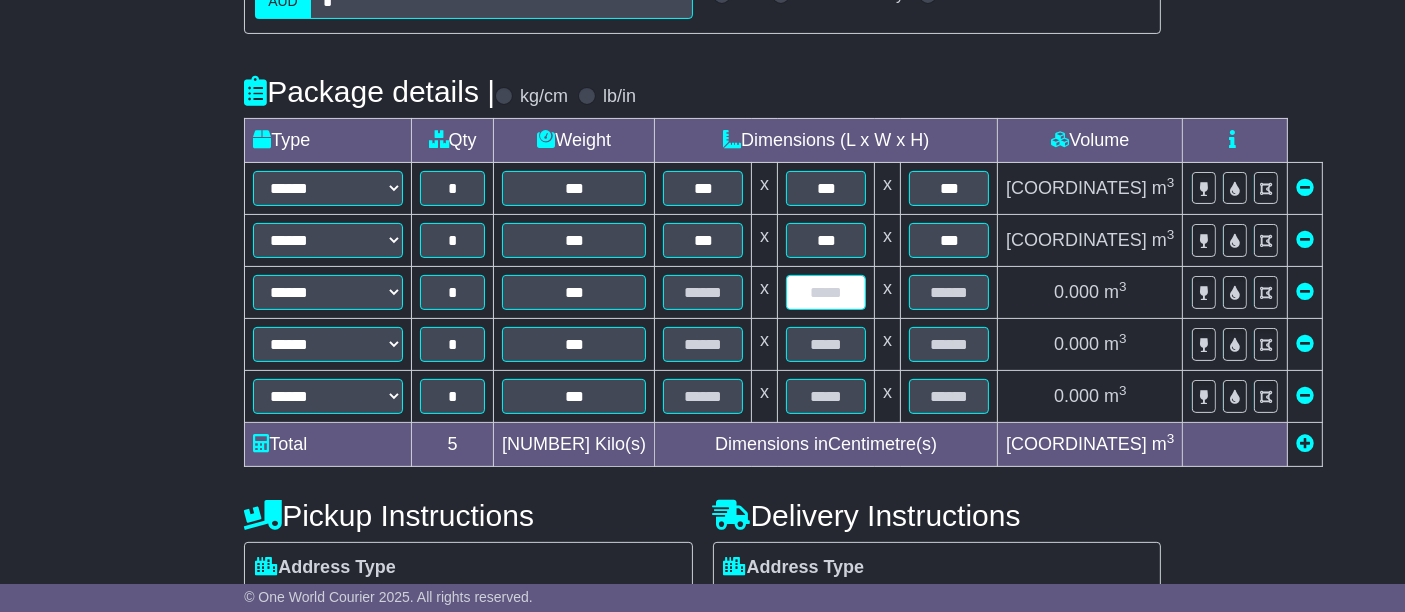 click at bounding box center (826, 292) 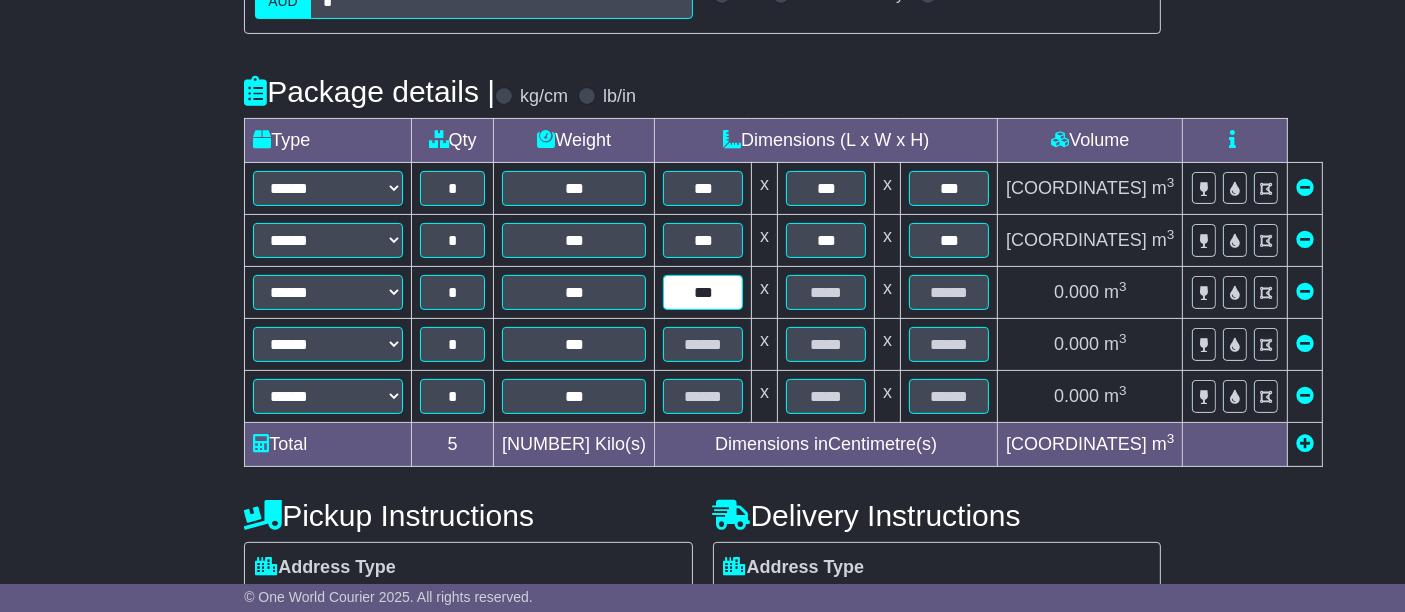 type on "***" 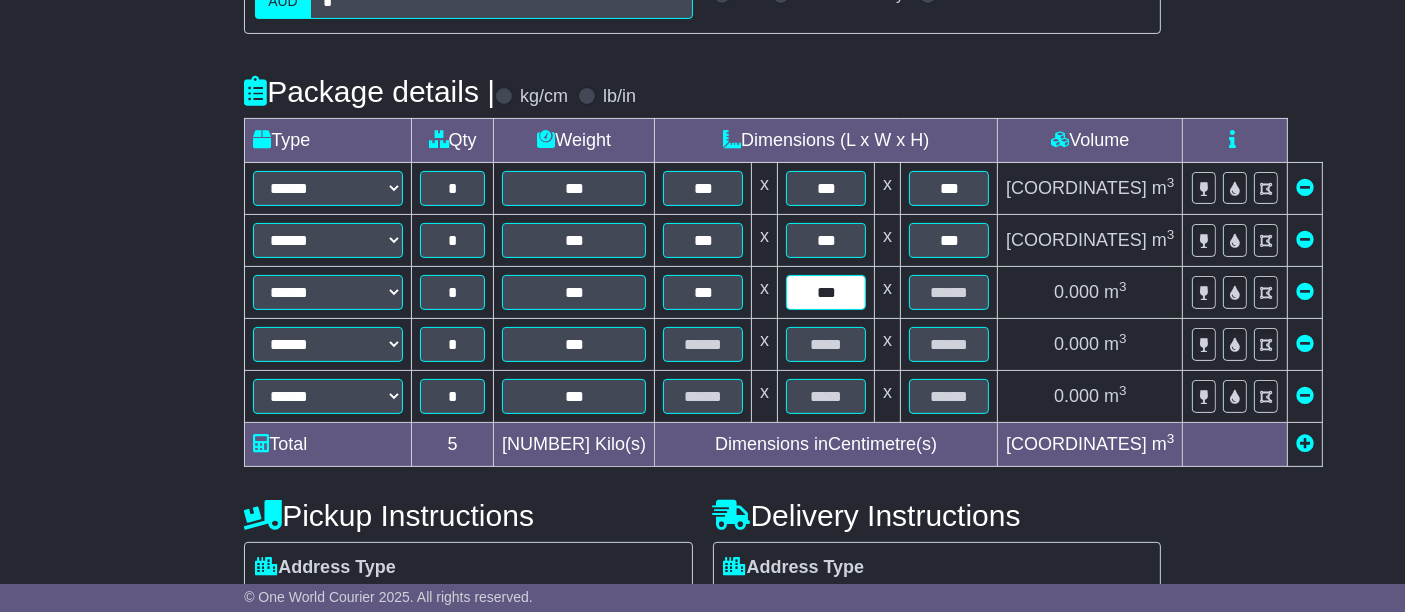 type on "***" 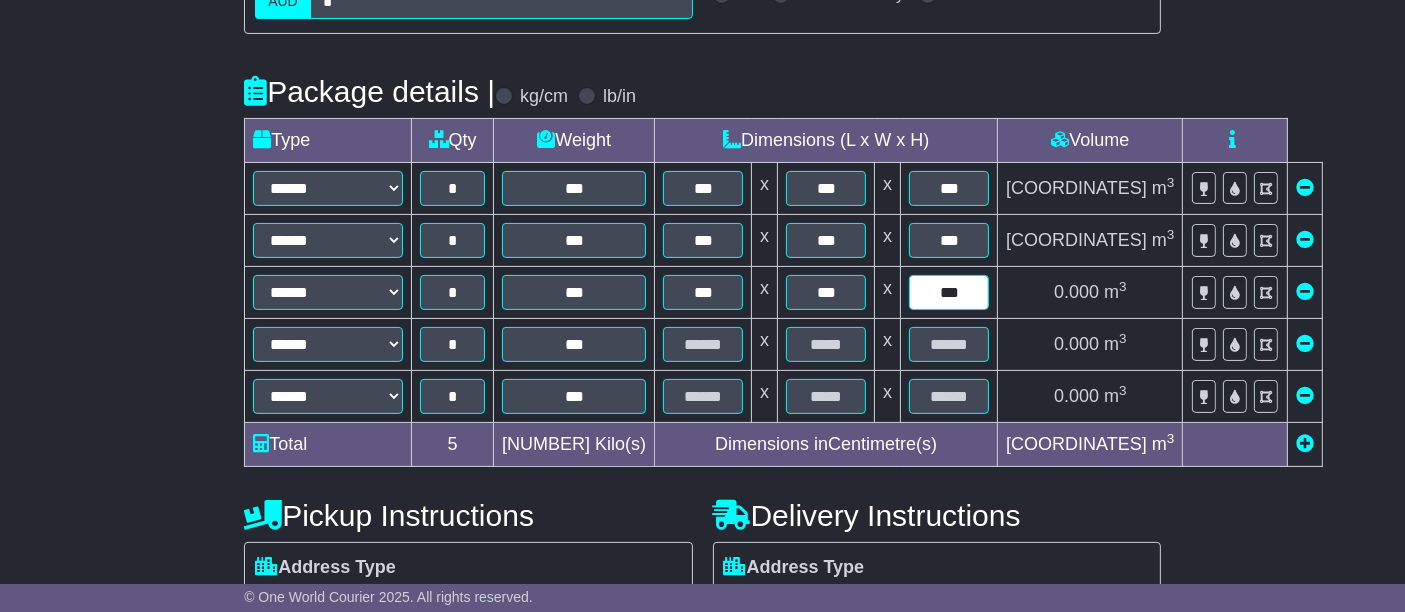 type on "***" 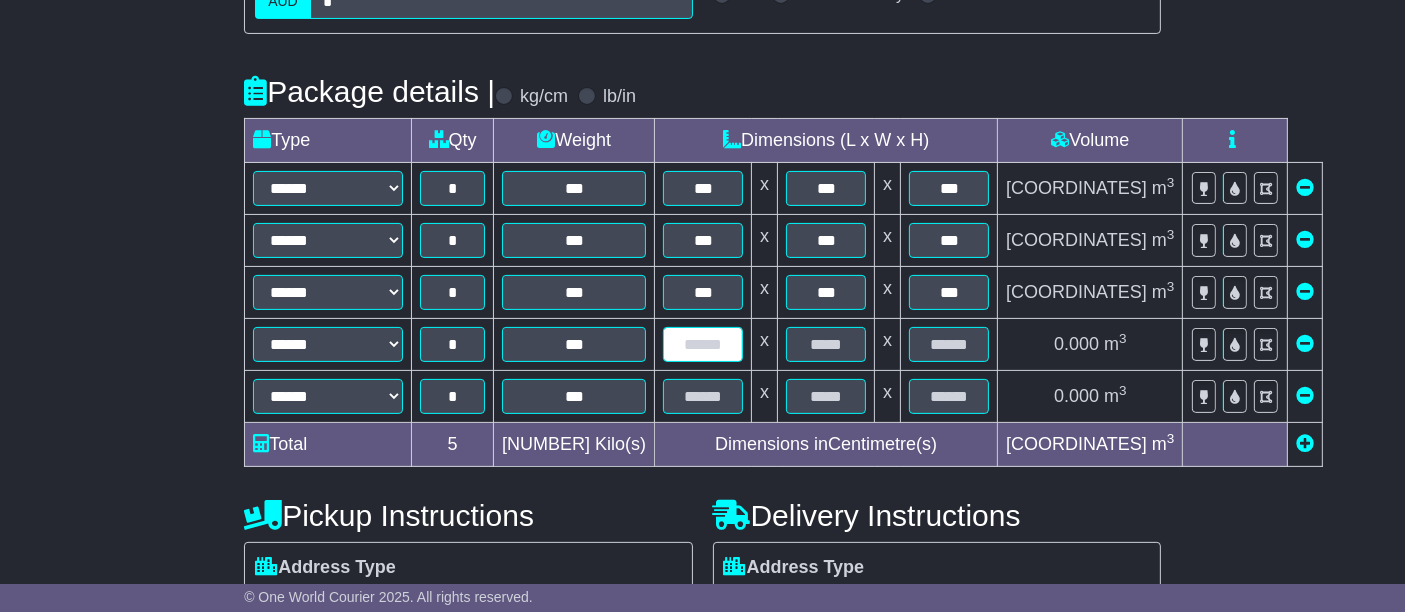 click at bounding box center [703, 344] 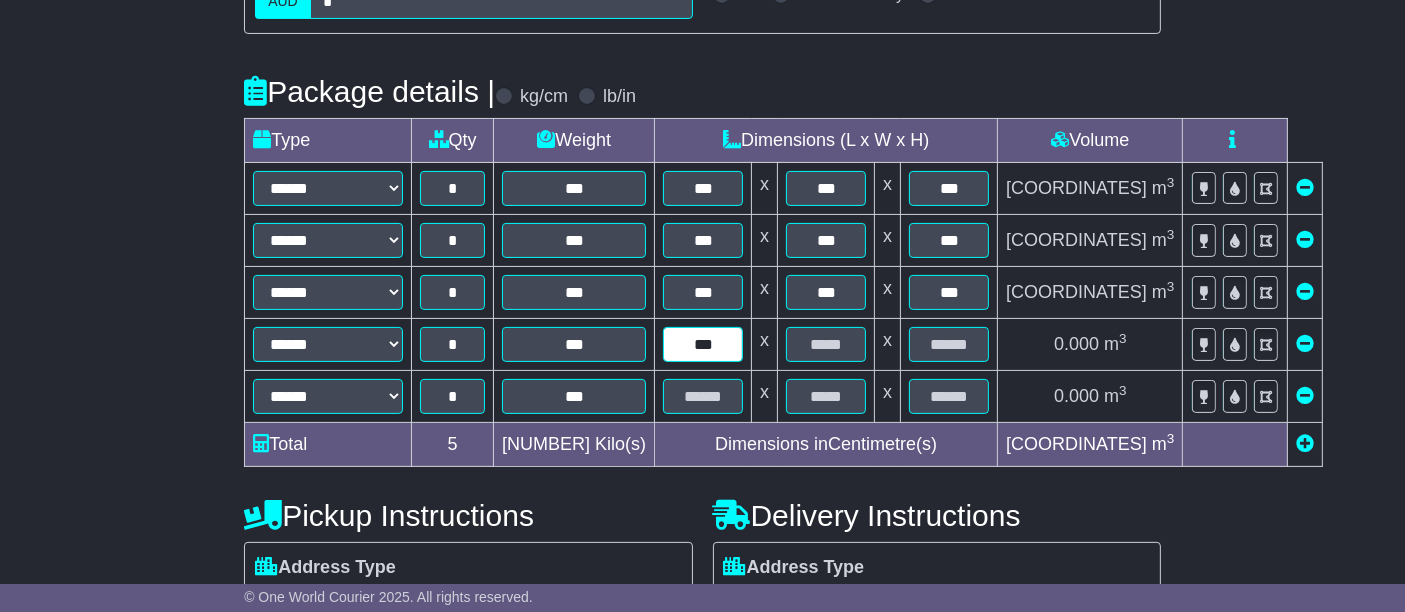 type on "***" 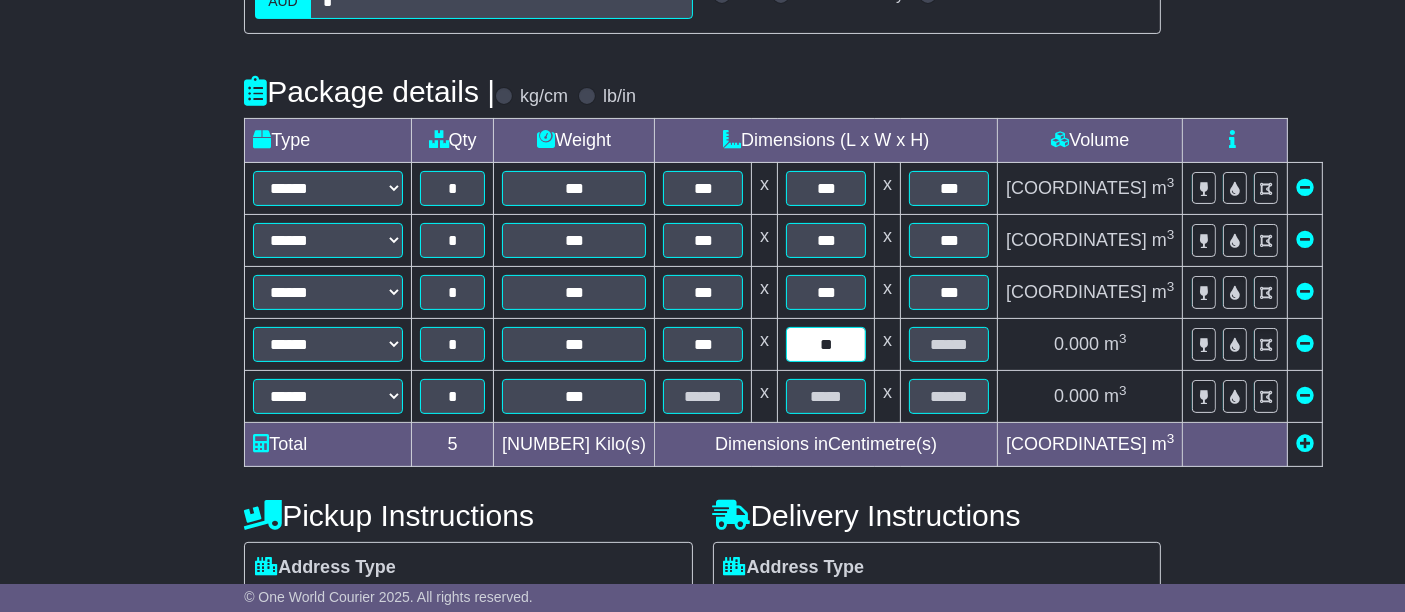 type on "**" 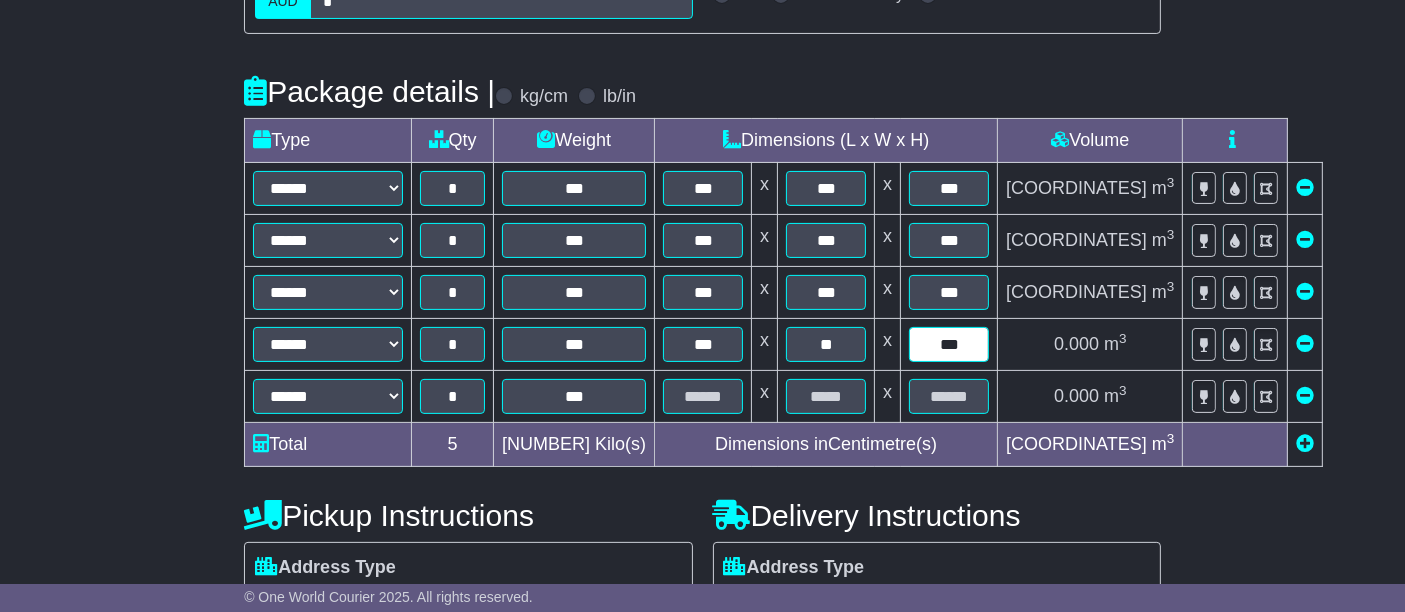 type on "***" 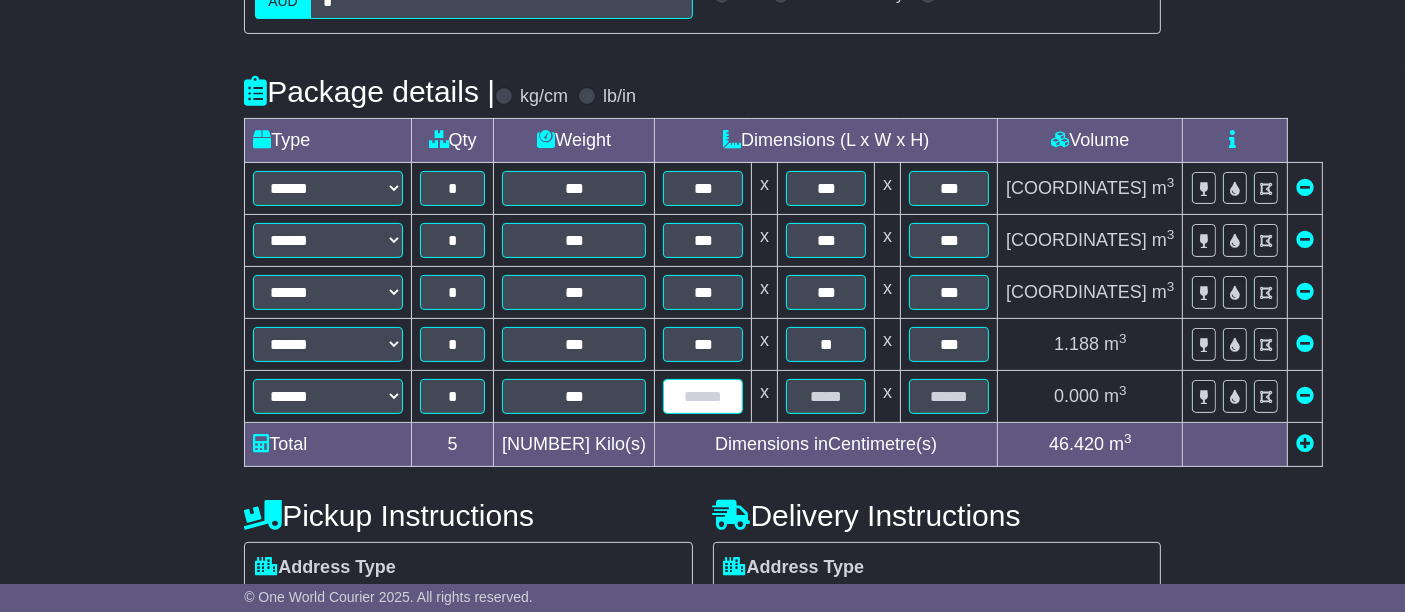 click at bounding box center (703, 396) 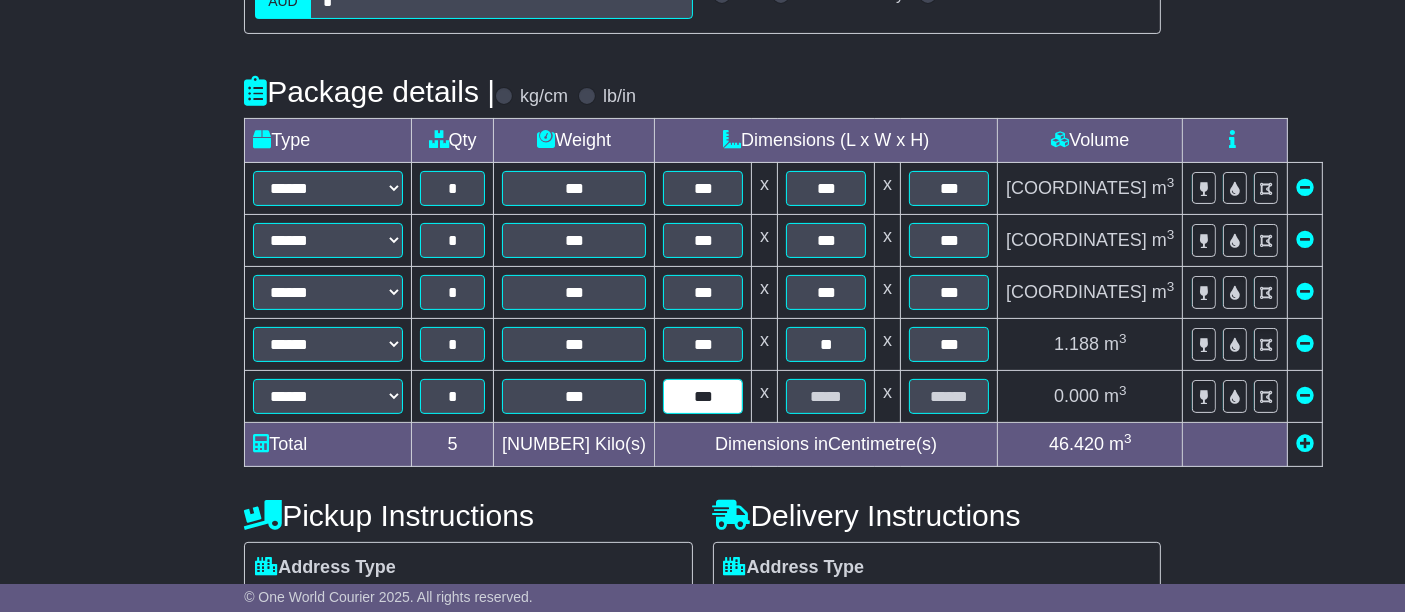 type on "***" 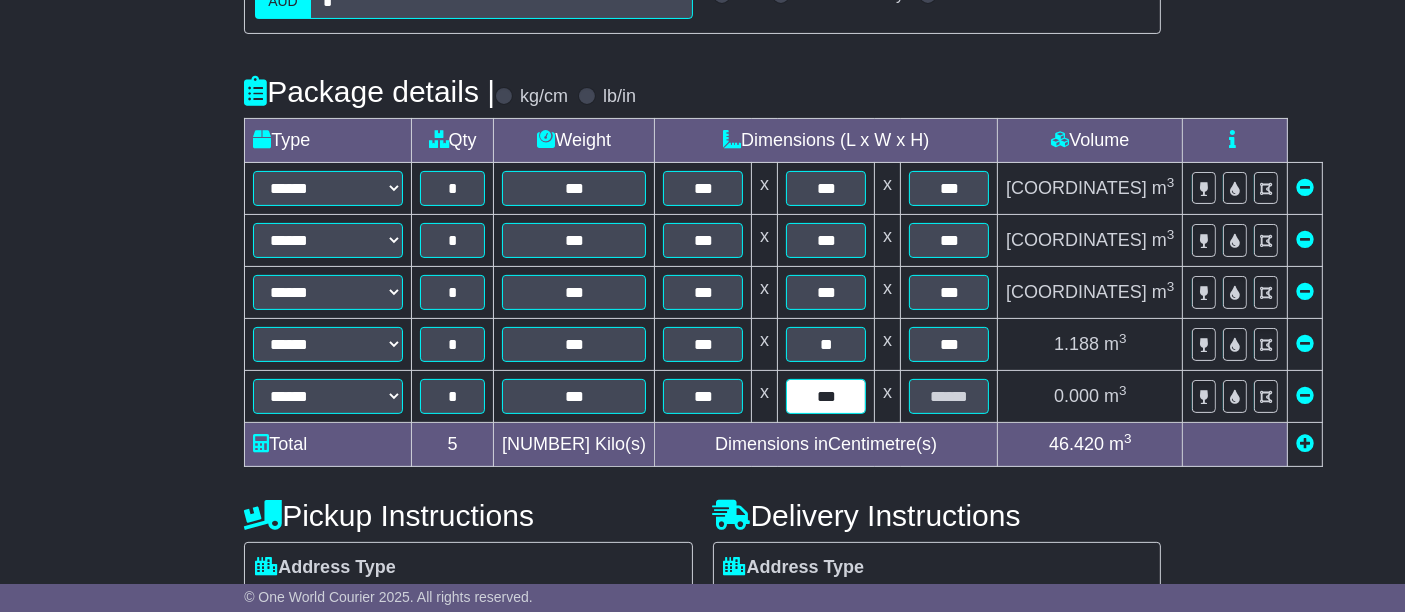 type on "***" 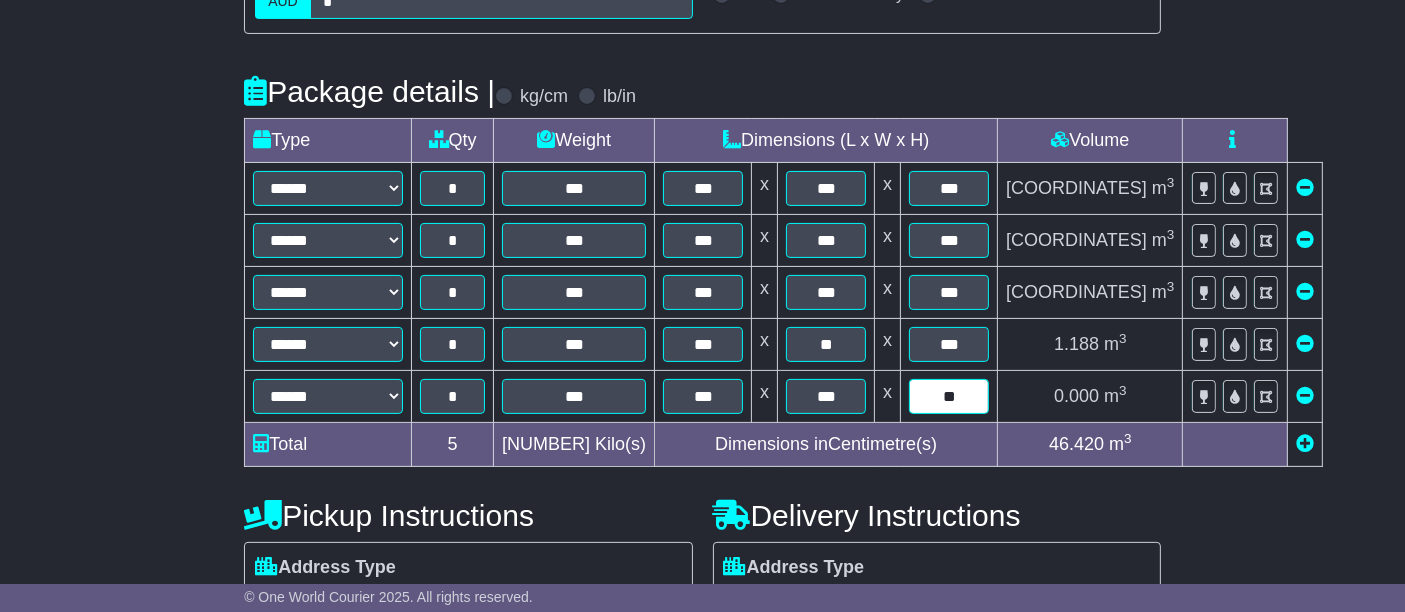 type on "**" 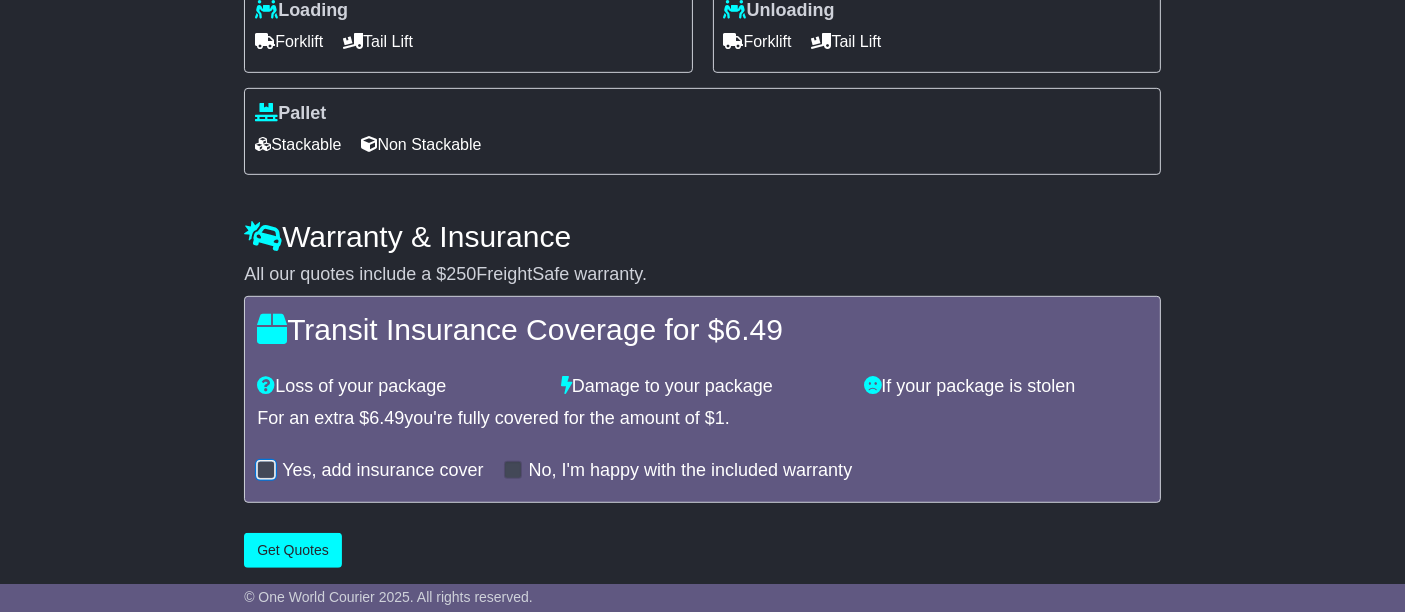 scroll, scrollTop: 852, scrollLeft: 0, axis: vertical 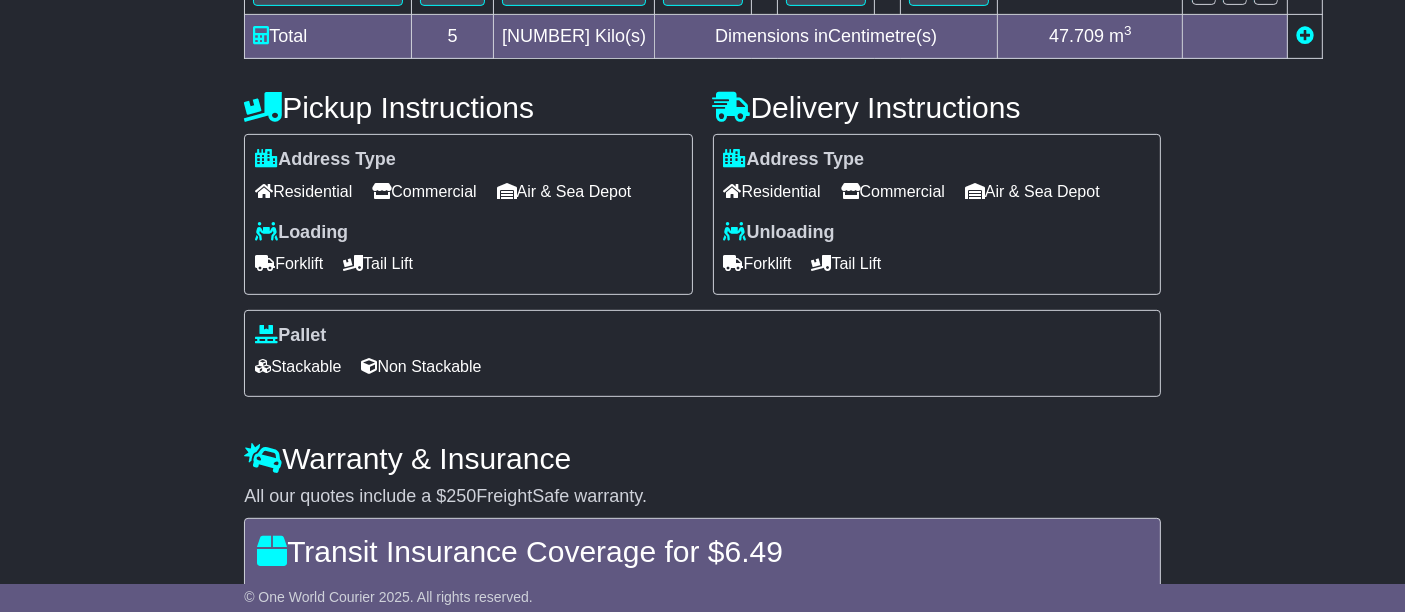 click on "Commercial" at bounding box center (424, 191) 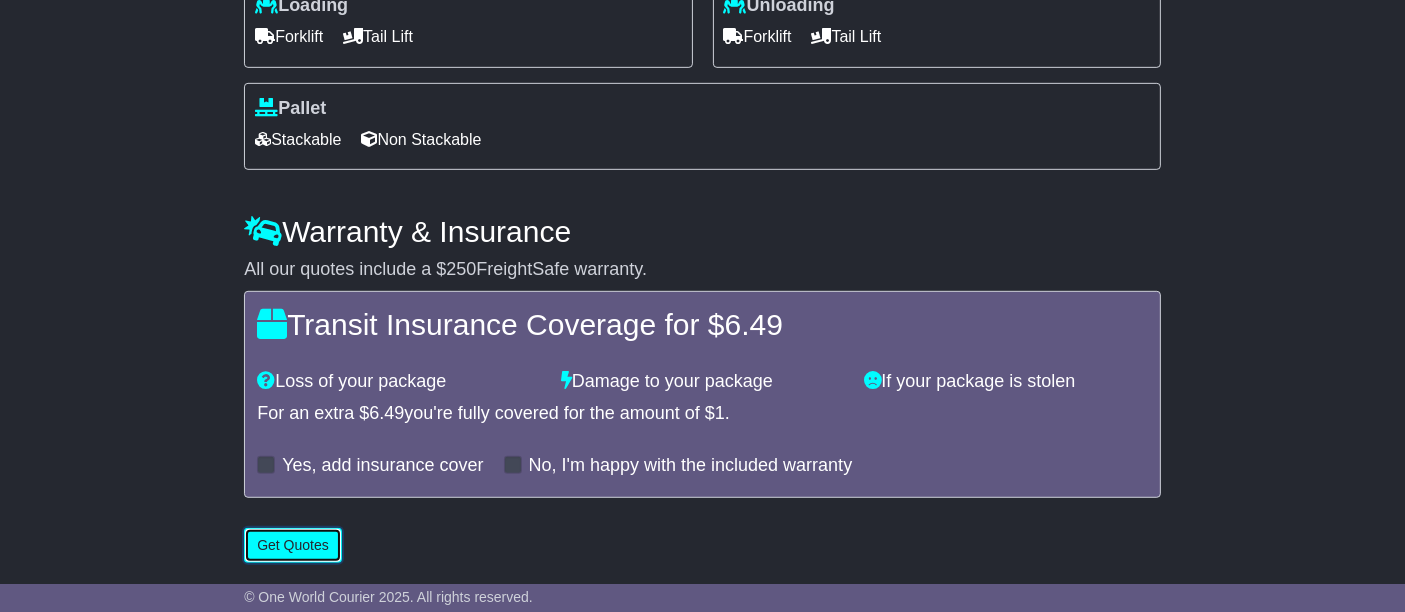 click on "Get Quotes" at bounding box center (293, 545) 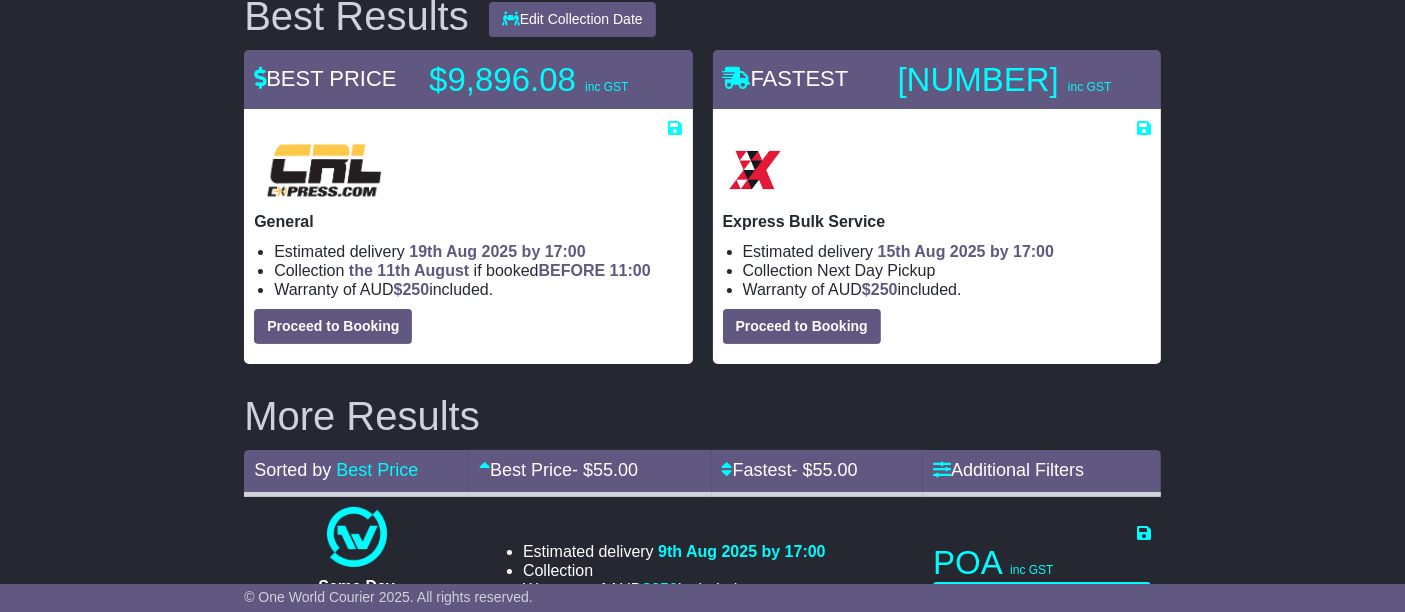 scroll, scrollTop: 0, scrollLeft: 0, axis: both 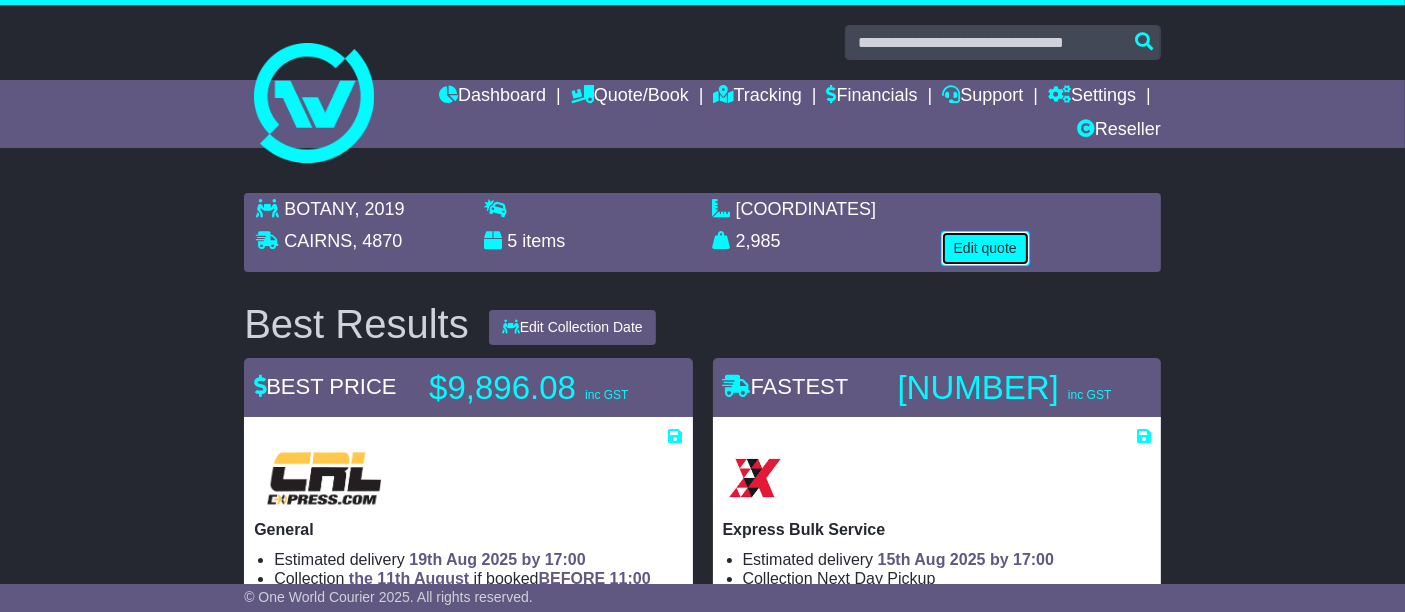 click on "Edit quote" at bounding box center (985, 248) 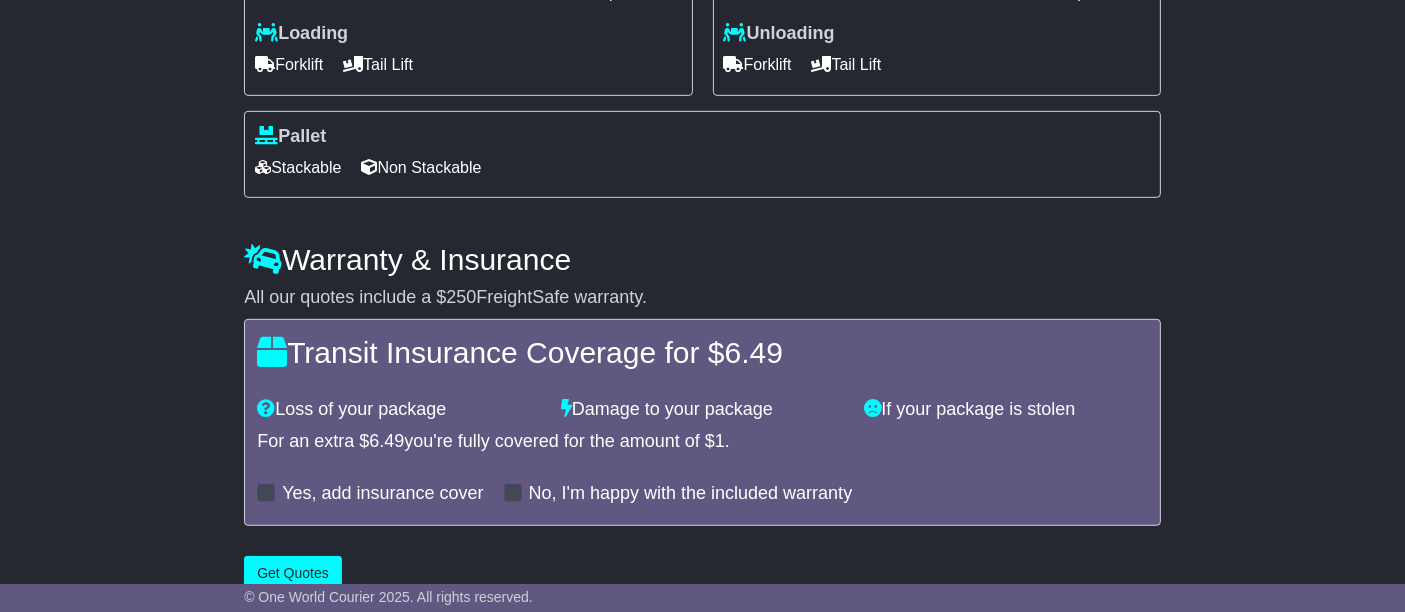 scroll, scrollTop: 1079, scrollLeft: 0, axis: vertical 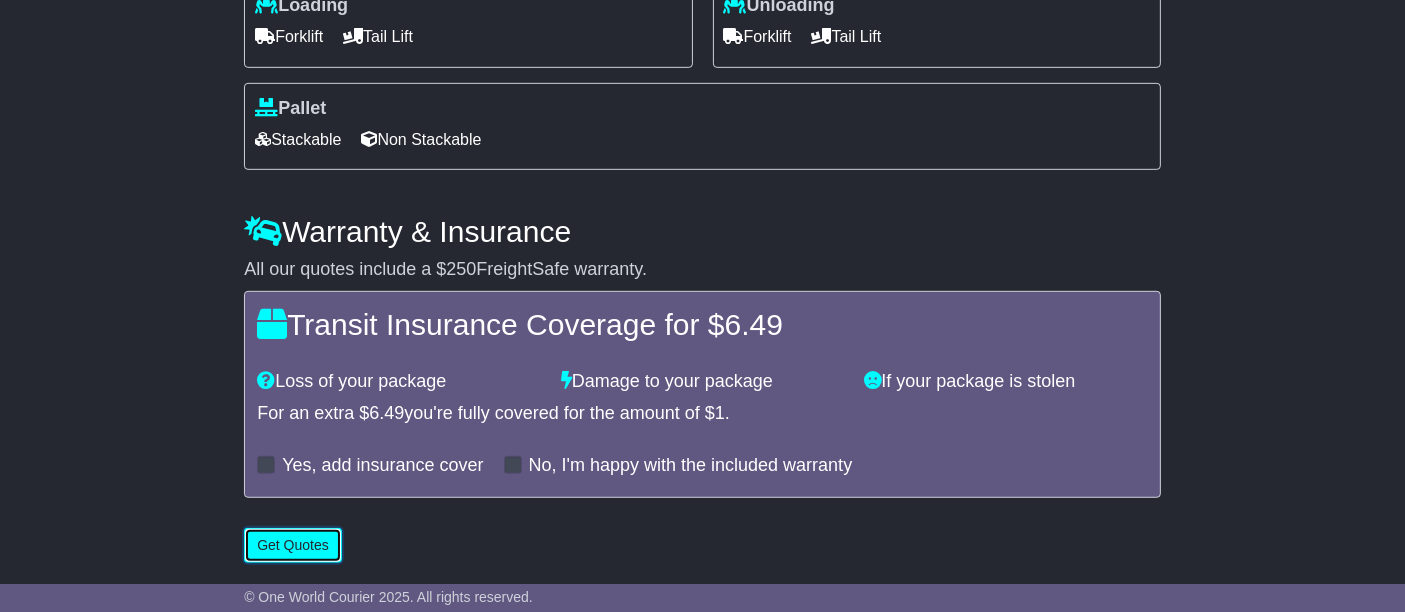 click on "Get Quotes" at bounding box center [293, 545] 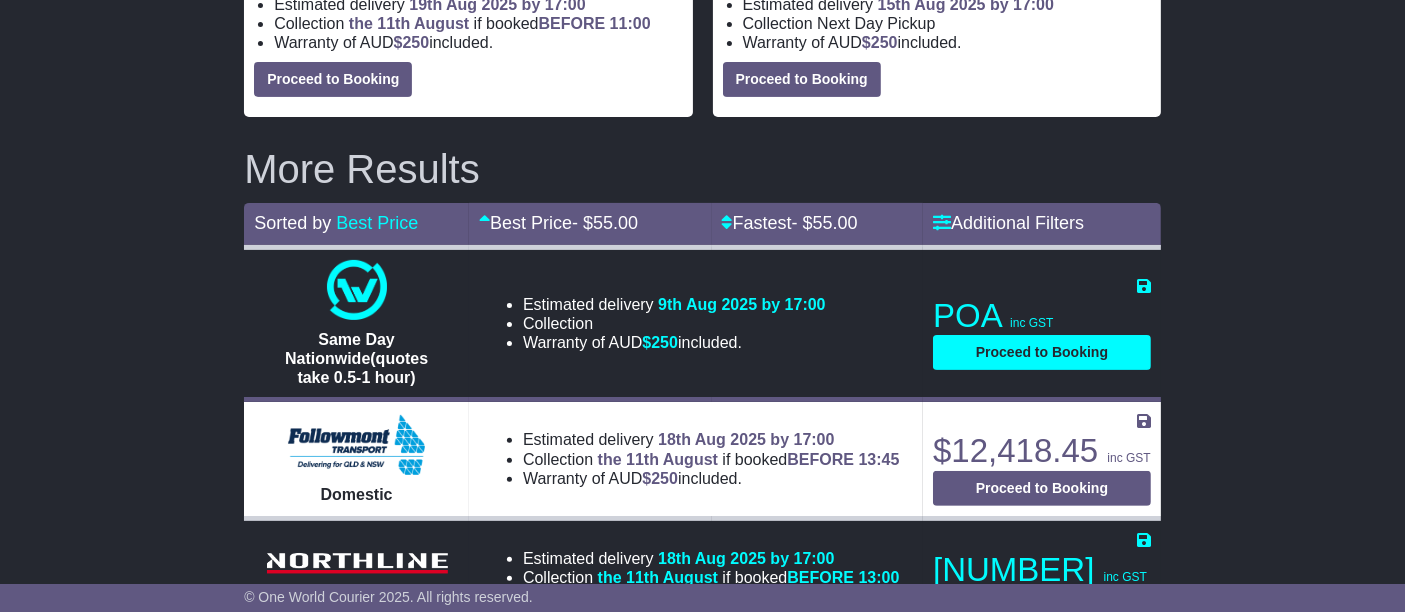 scroll, scrollTop: 0, scrollLeft: 0, axis: both 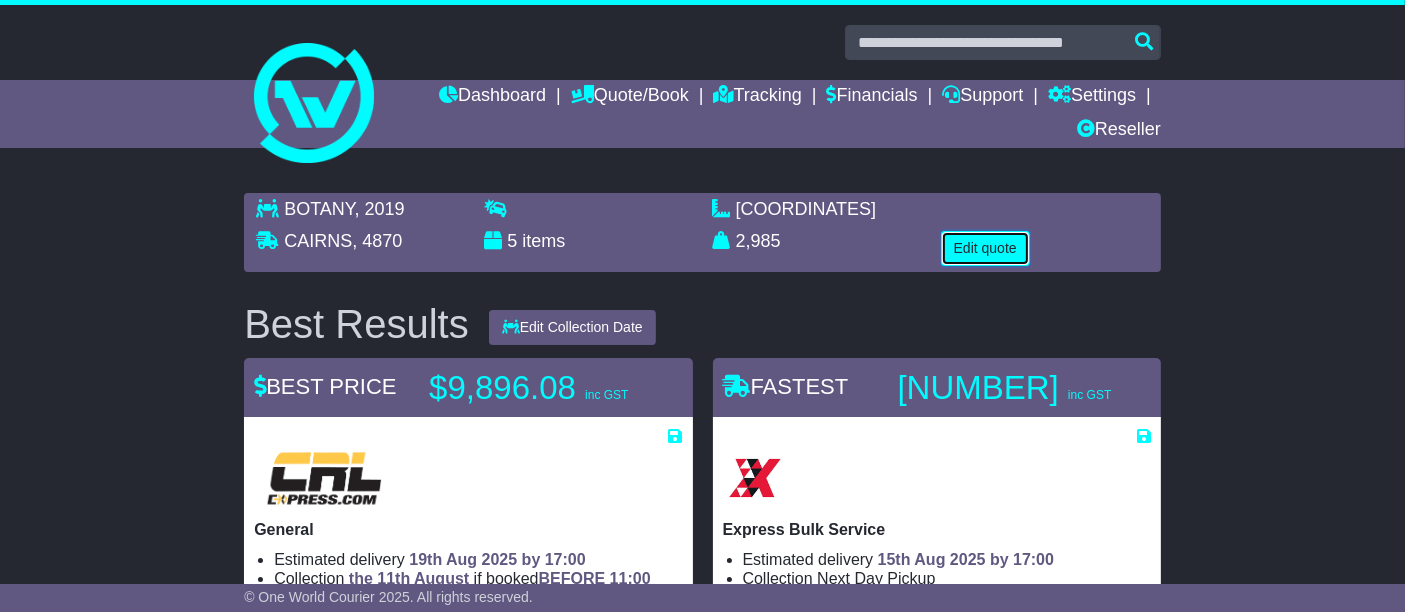 click on "Edit quote" at bounding box center [985, 248] 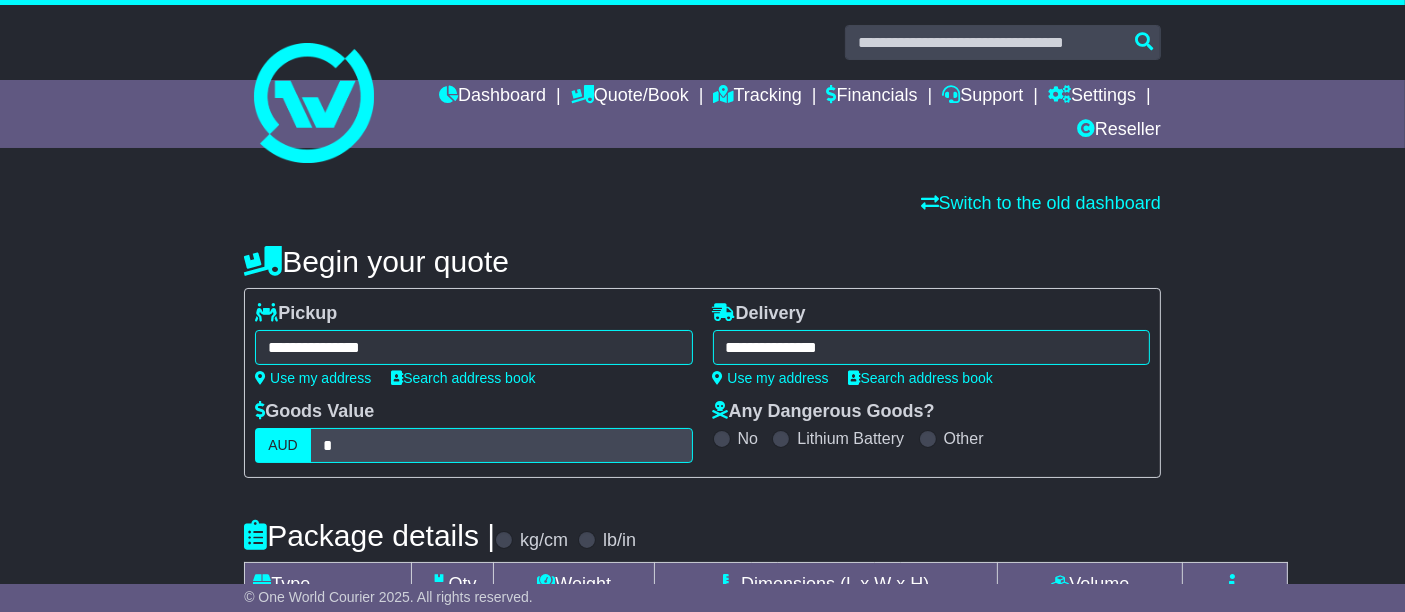 click on "**********" at bounding box center (931, 347) 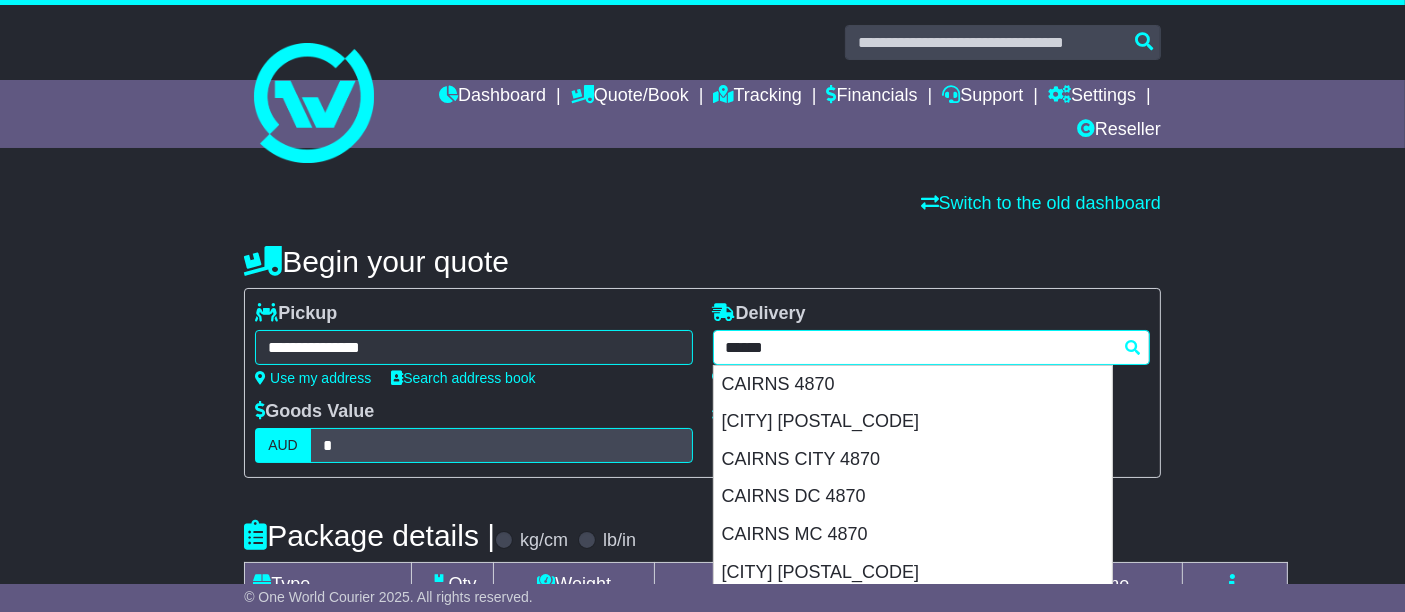 drag, startPoint x: 860, startPoint y: 350, endPoint x: 678, endPoint y: 351, distance: 182.00275 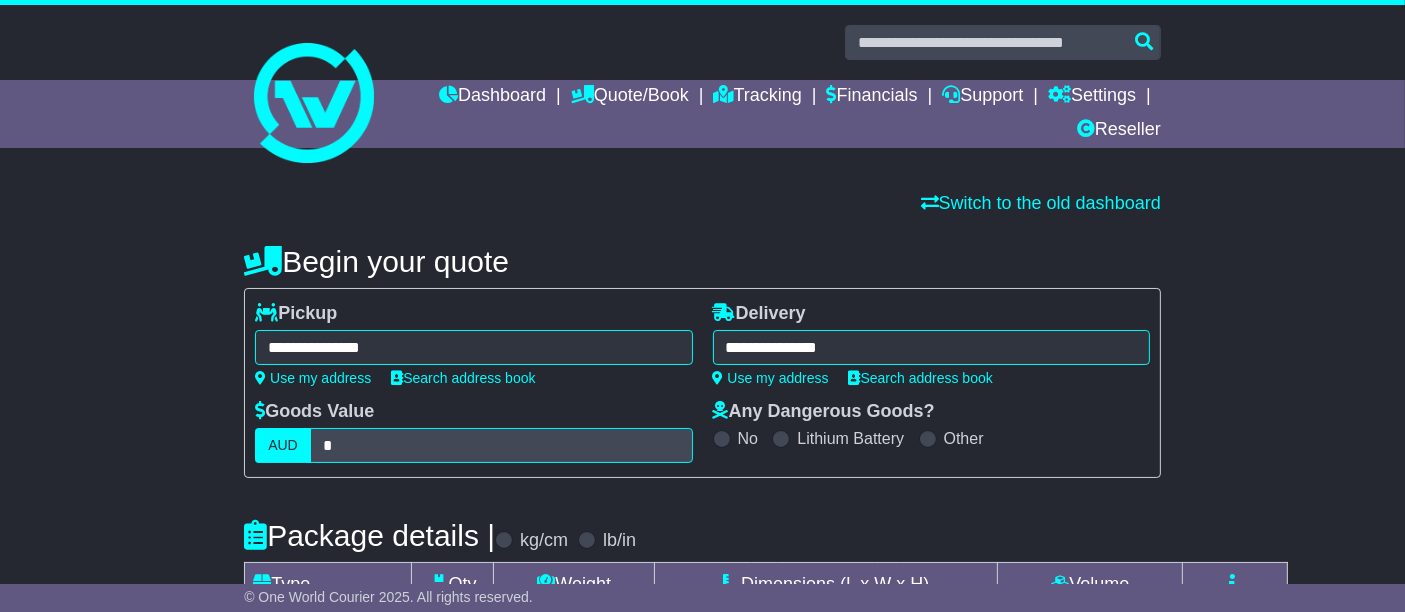 click on "**********" at bounding box center (931, 347) 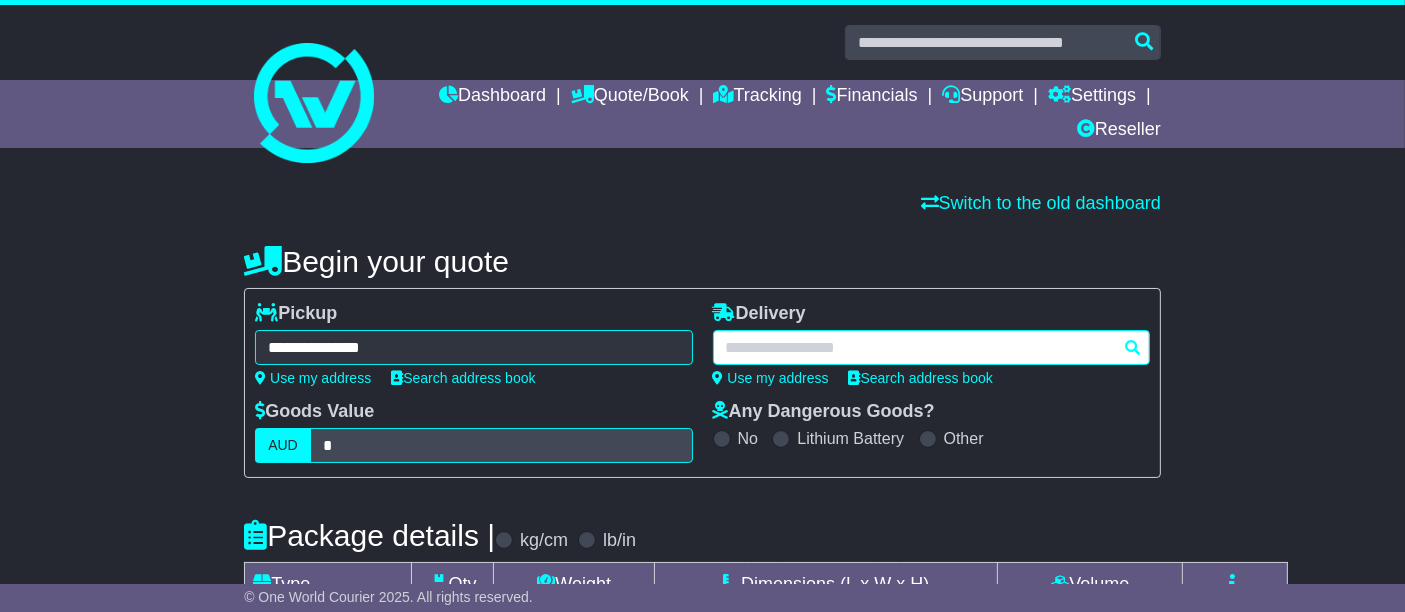 paste on "**********" 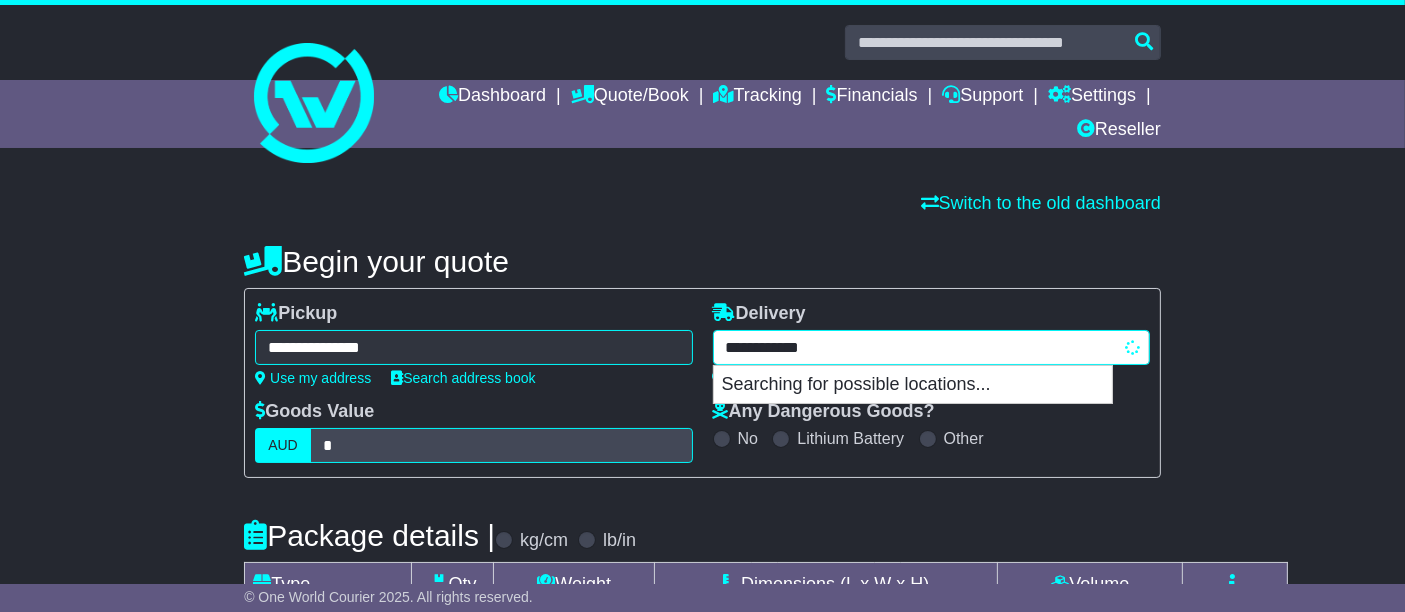 type on "**********" 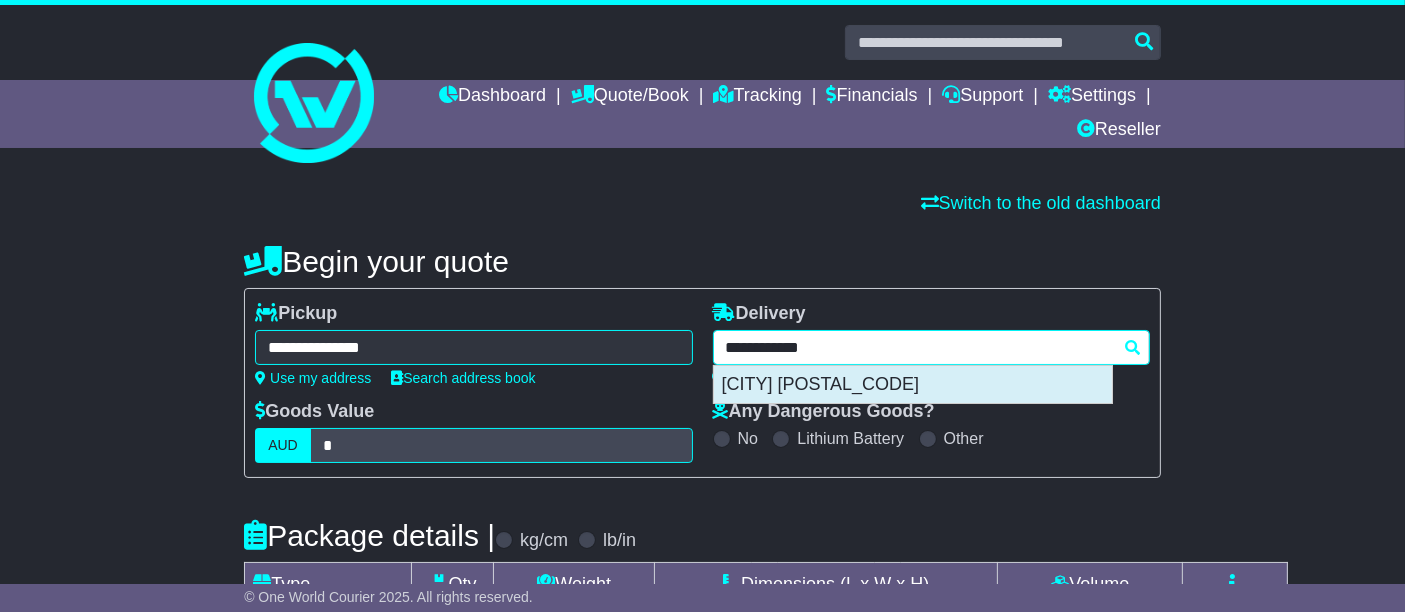 click on "[CITY] [POSTAL_CODE]" at bounding box center [913, 385] 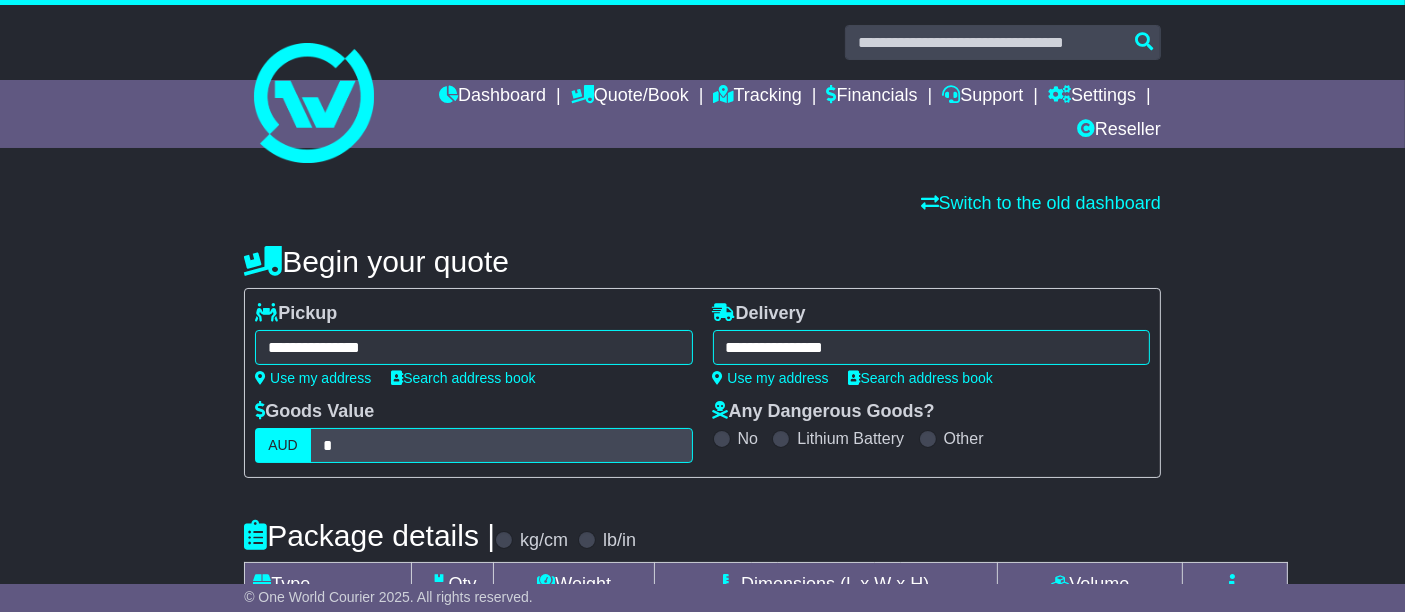 type on "**********" 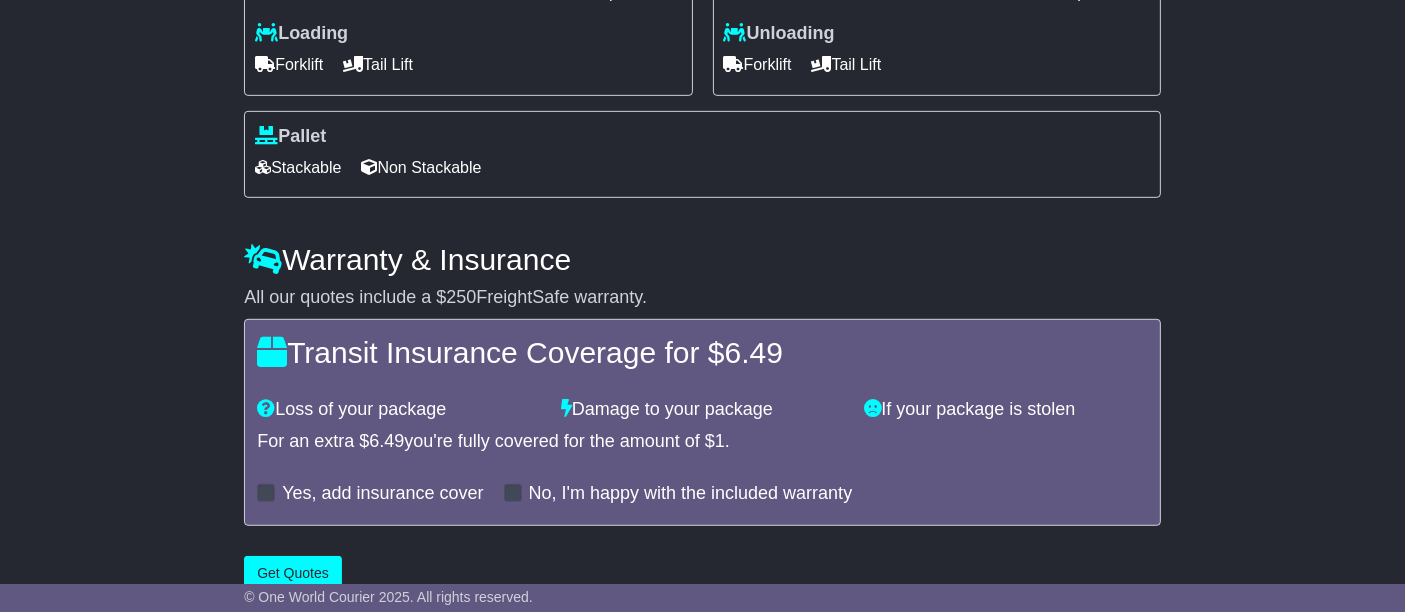 scroll, scrollTop: 1079, scrollLeft: 0, axis: vertical 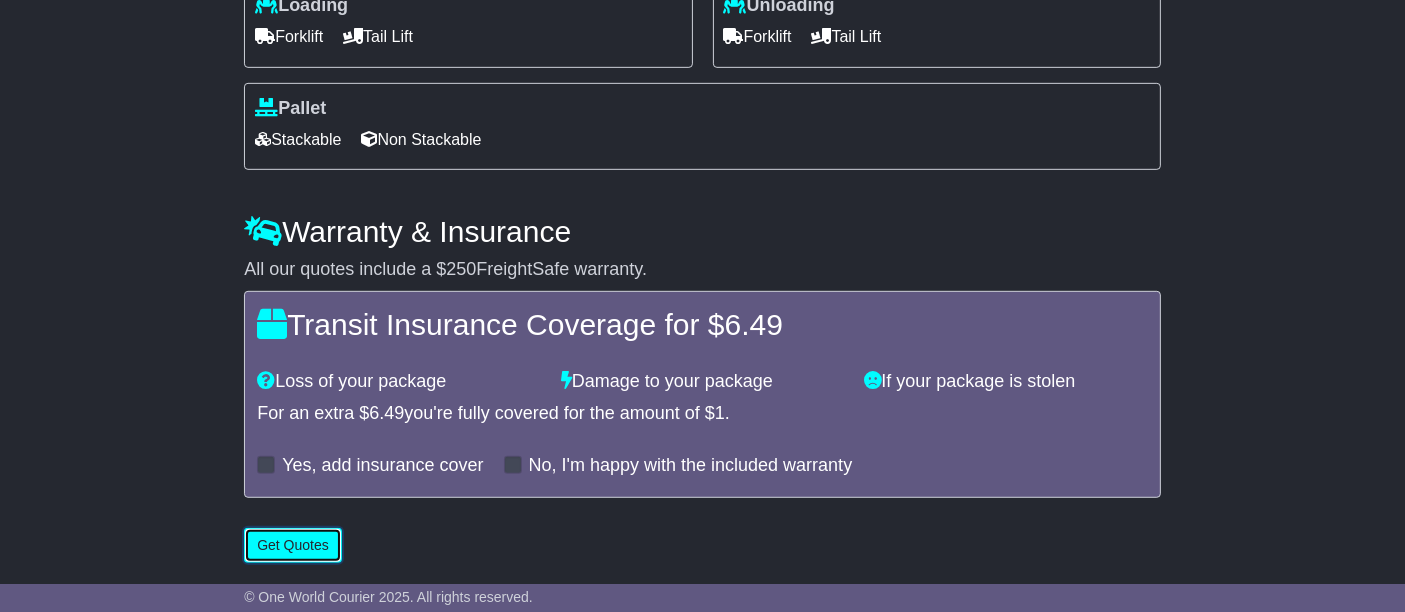 click on "Get Quotes" at bounding box center (293, 545) 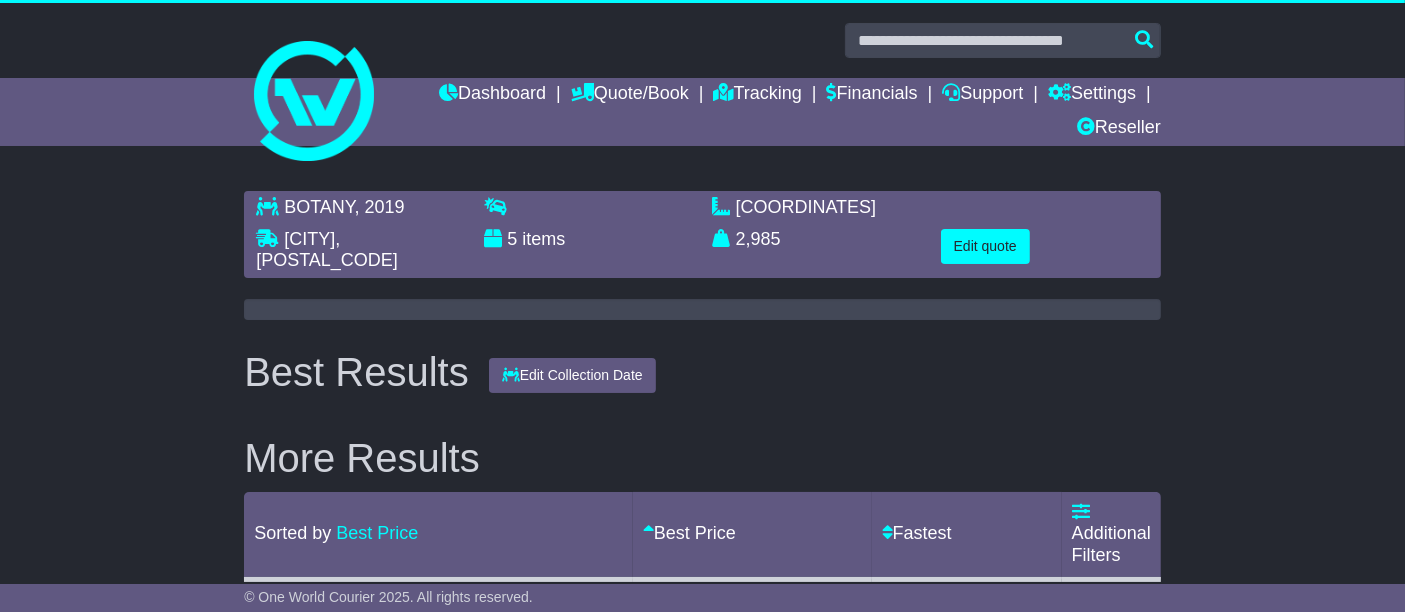 scroll, scrollTop: 0, scrollLeft: 0, axis: both 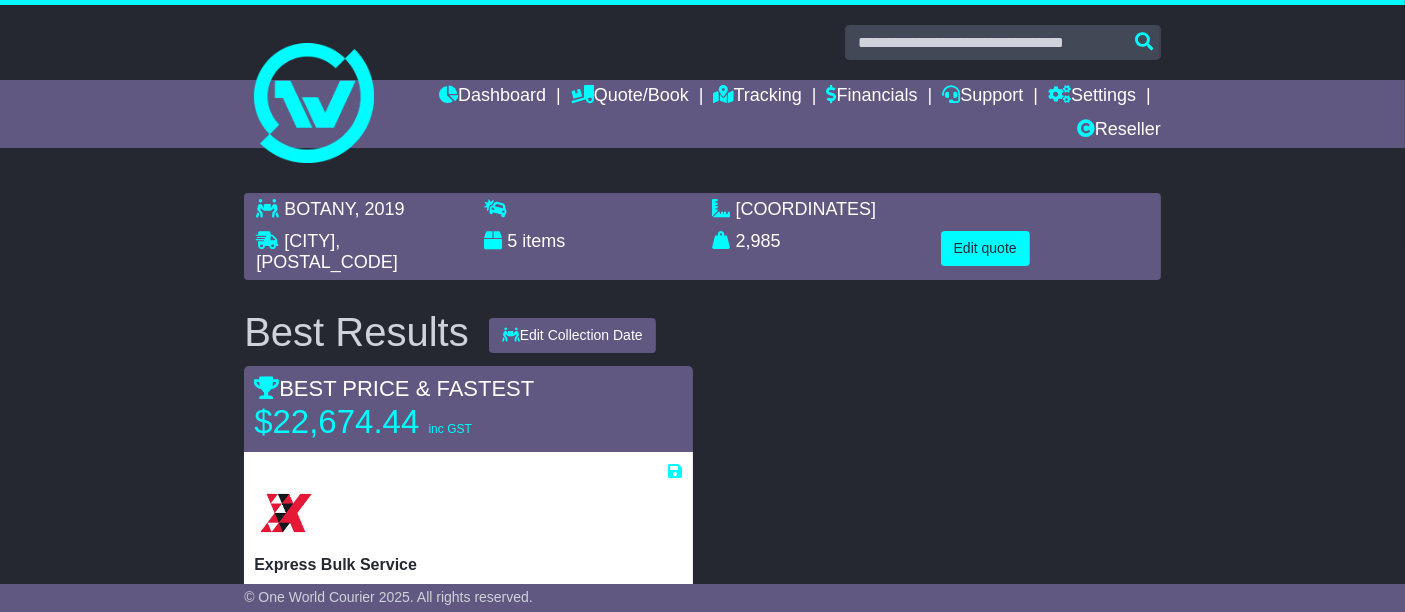 drag, startPoint x: 452, startPoint y: 254, endPoint x: 450, endPoint y: 238, distance: 16.124516 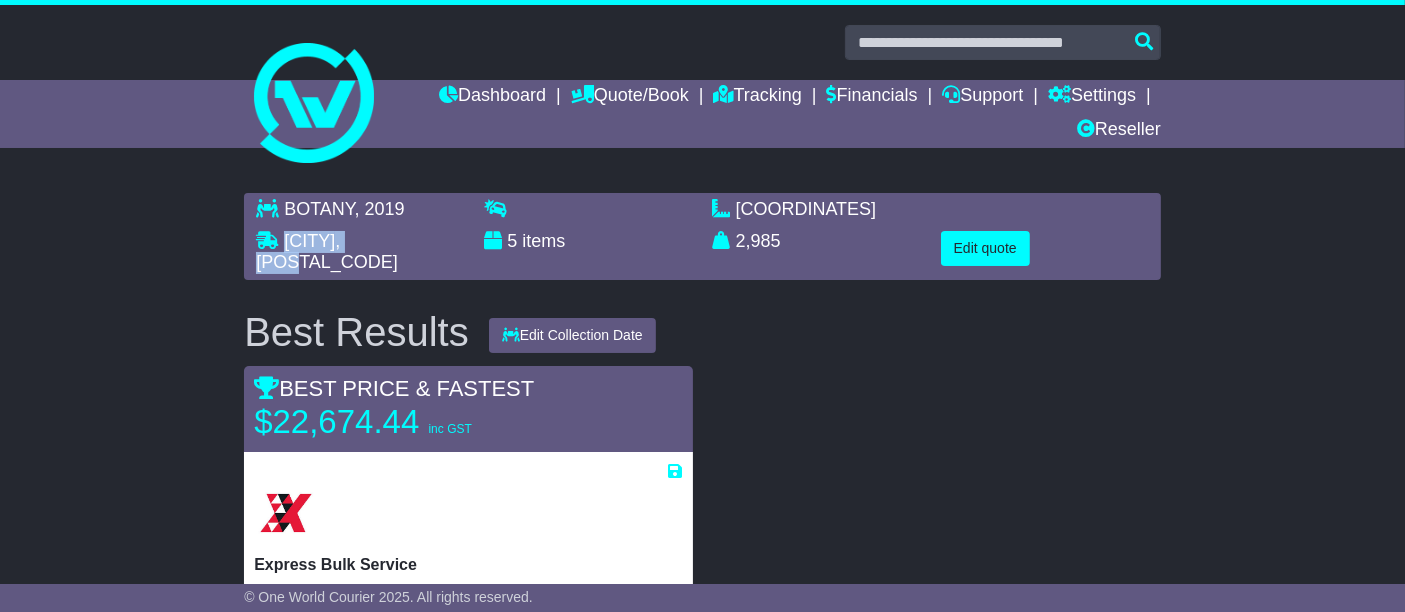 drag, startPoint x: 462, startPoint y: 239, endPoint x: 288, endPoint y: 235, distance: 174.04597 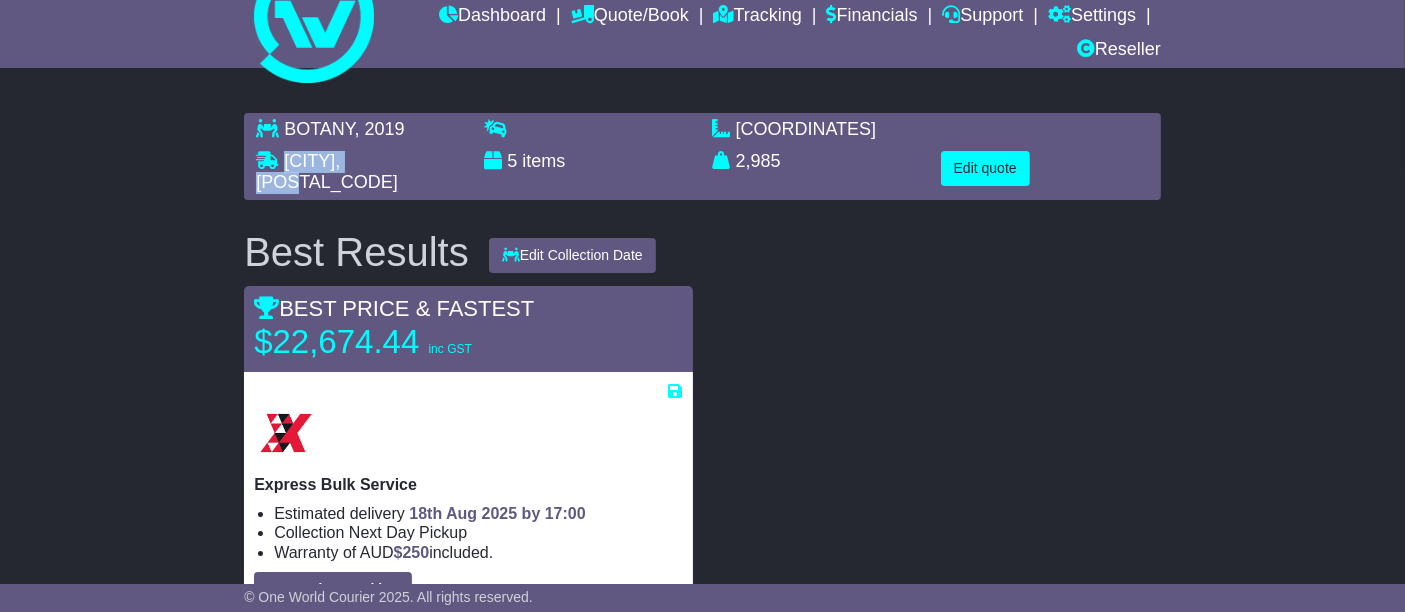 scroll, scrollTop: 0, scrollLeft: 0, axis: both 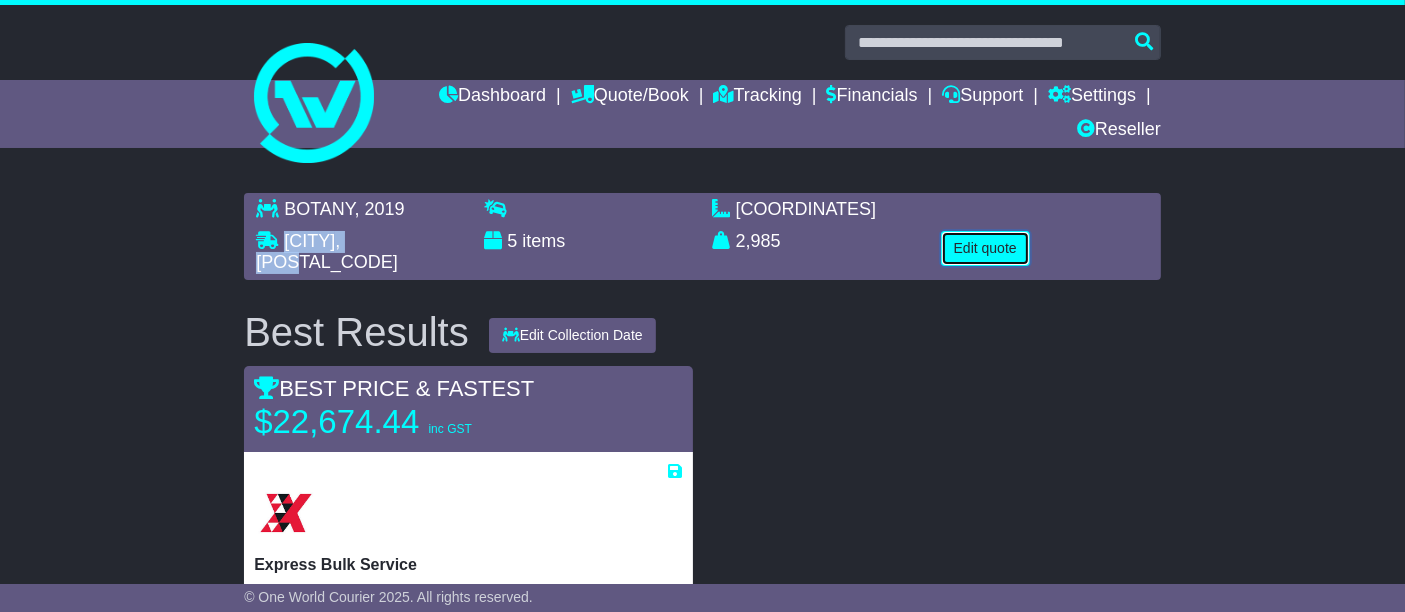 click on "Edit quote" at bounding box center [985, 248] 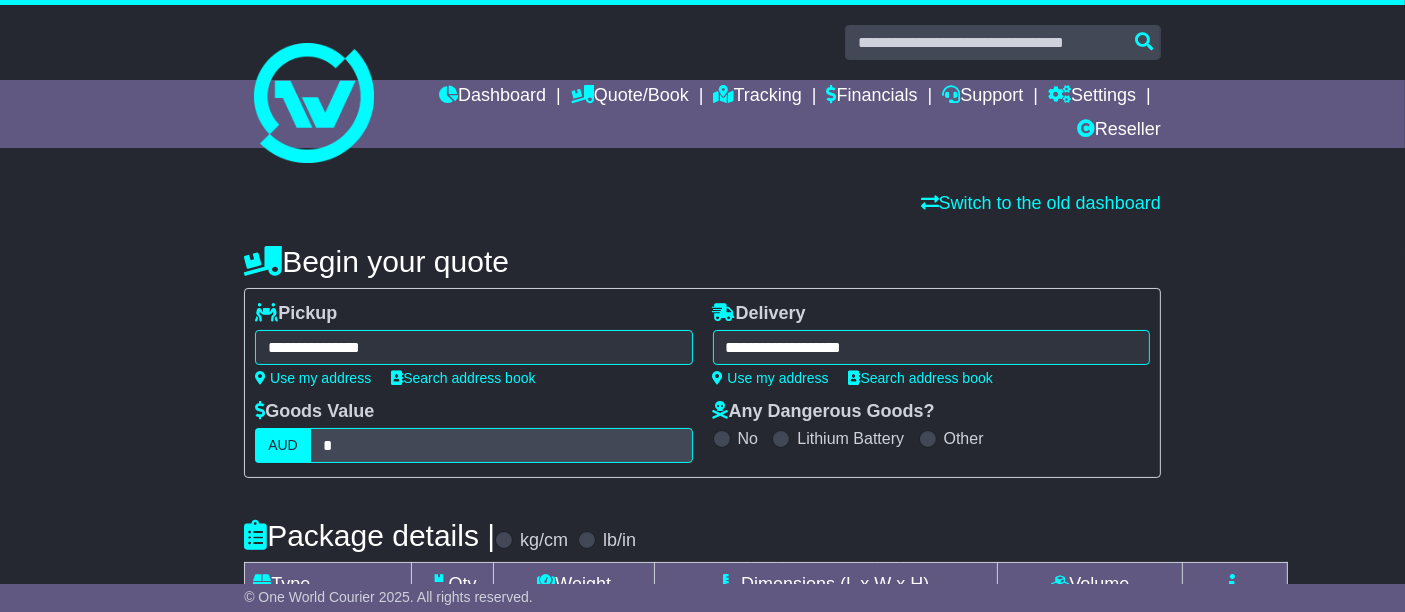 drag, startPoint x: 966, startPoint y: 361, endPoint x: 967, endPoint y: 340, distance: 21.023796 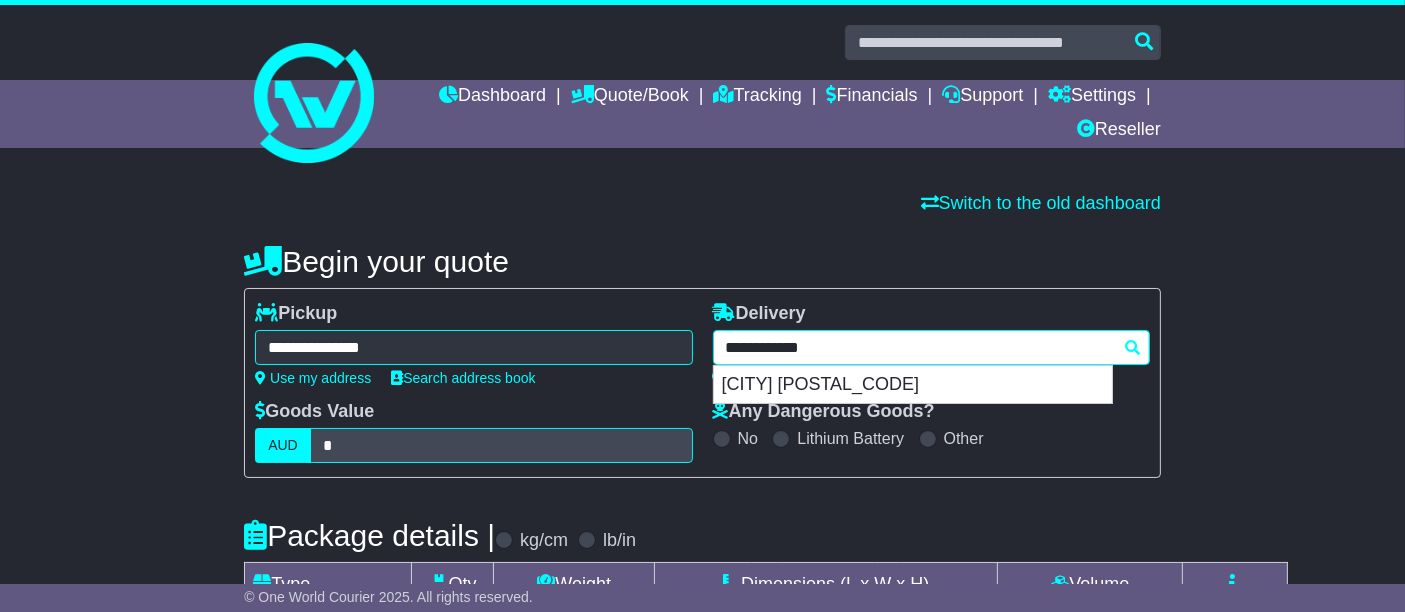 drag, startPoint x: 902, startPoint y: 351, endPoint x: 680, endPoint y: 339, distance: 222.32408 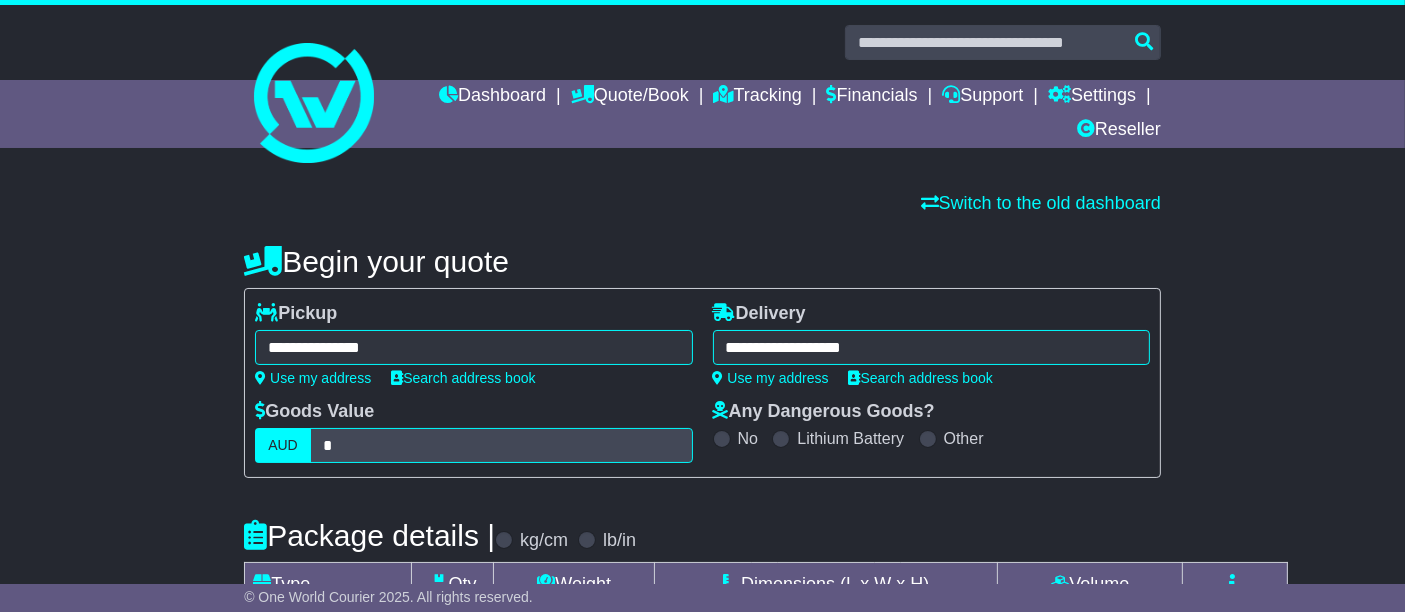 drag, startPoint x: 893, startPoint y: 341, endPoint x: 907, endPoint y: 341, distance: 14 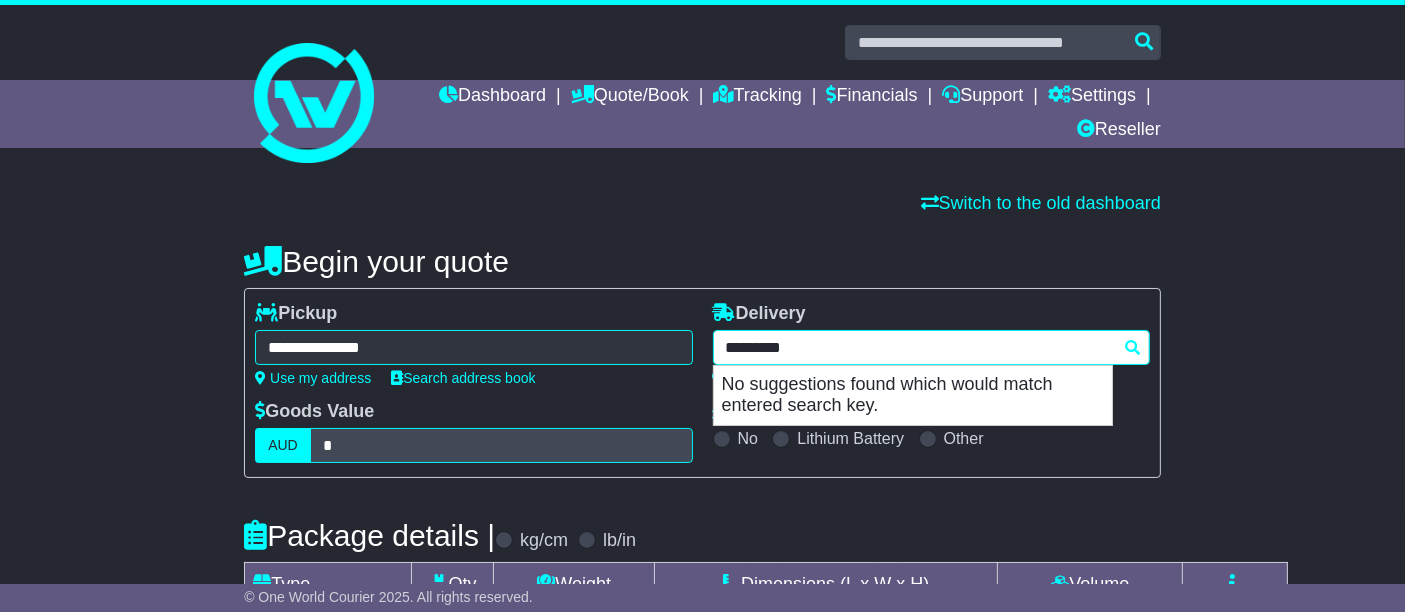 drag, startPoint x: 907, startPoint y: 352, endPoint x: 631, endPoint y: 358, distance: 276.06522 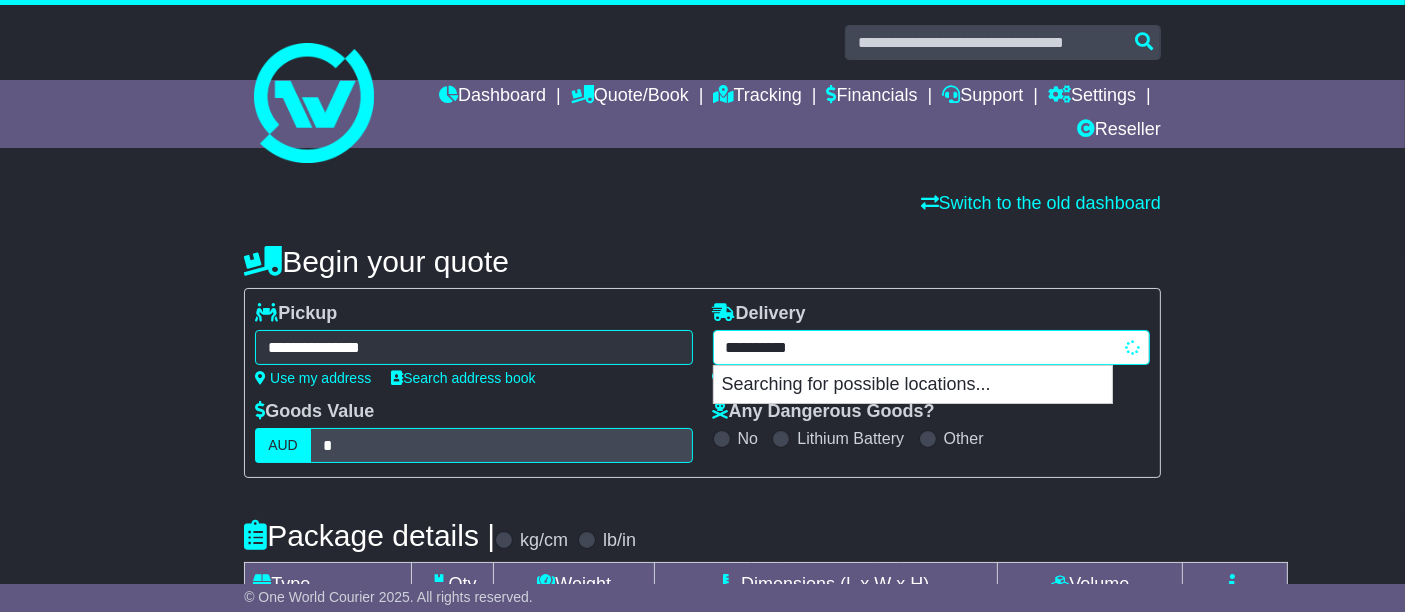 type on "**********" 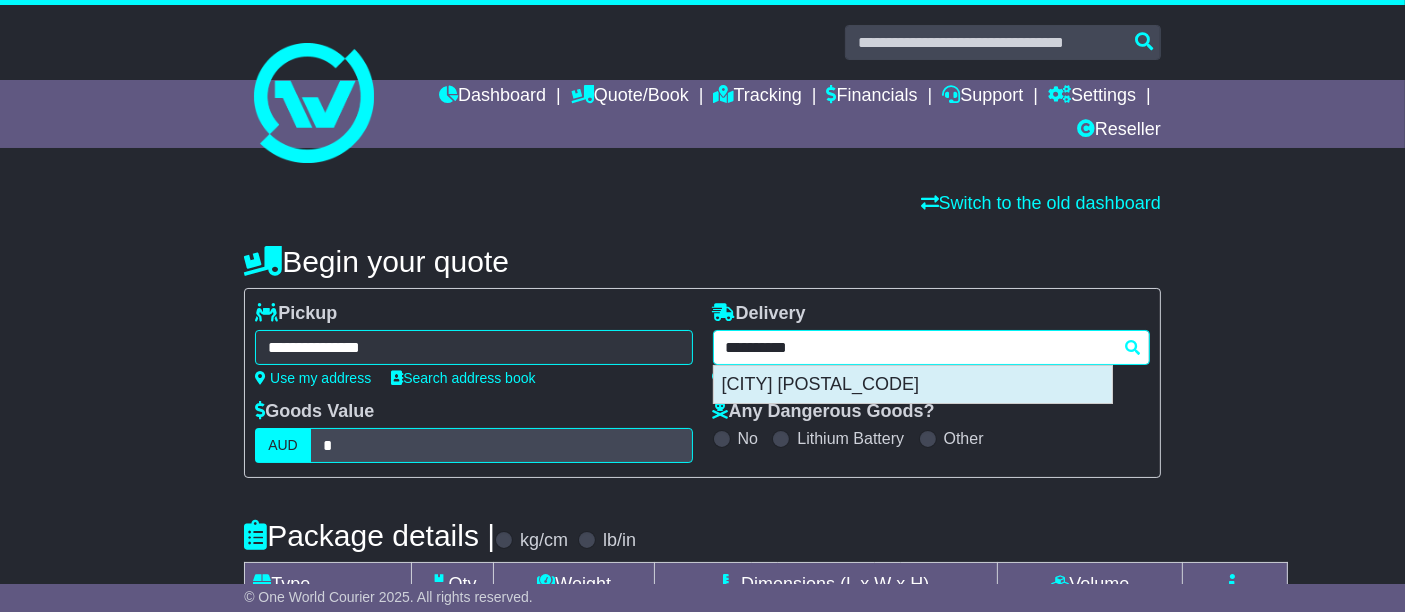 click on "[CITY] [POSTAL_CODE]" at bounding box center (913, 385) 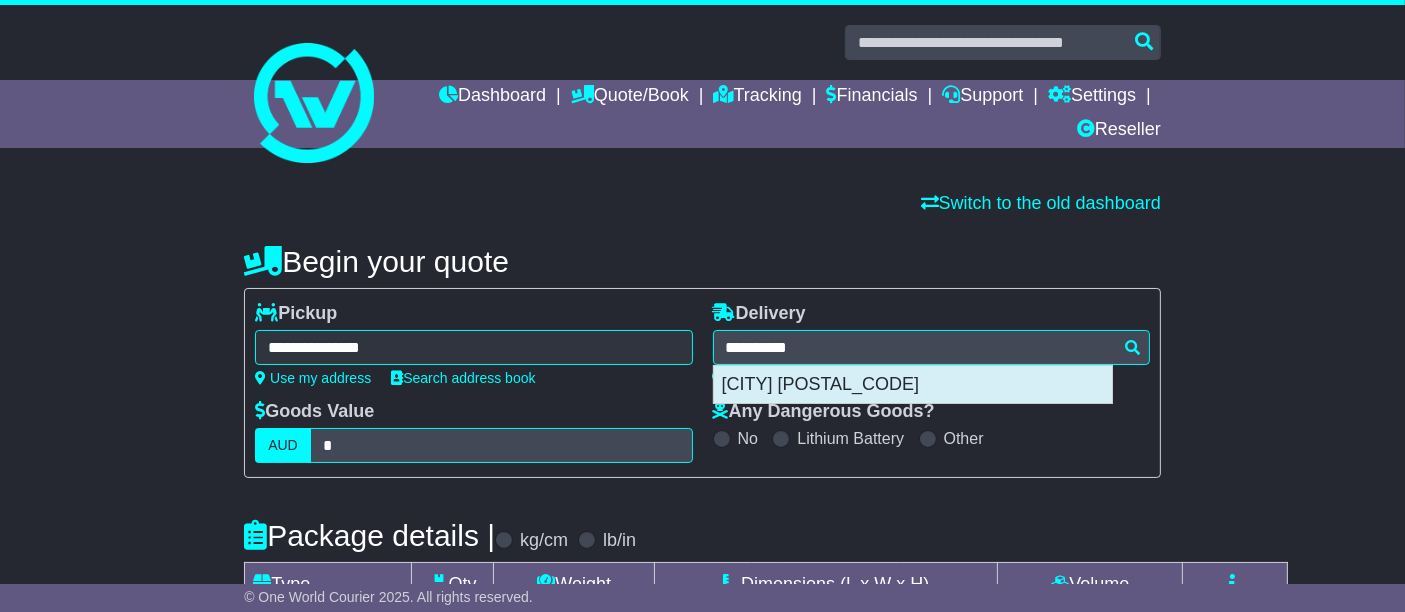 type on "**********" 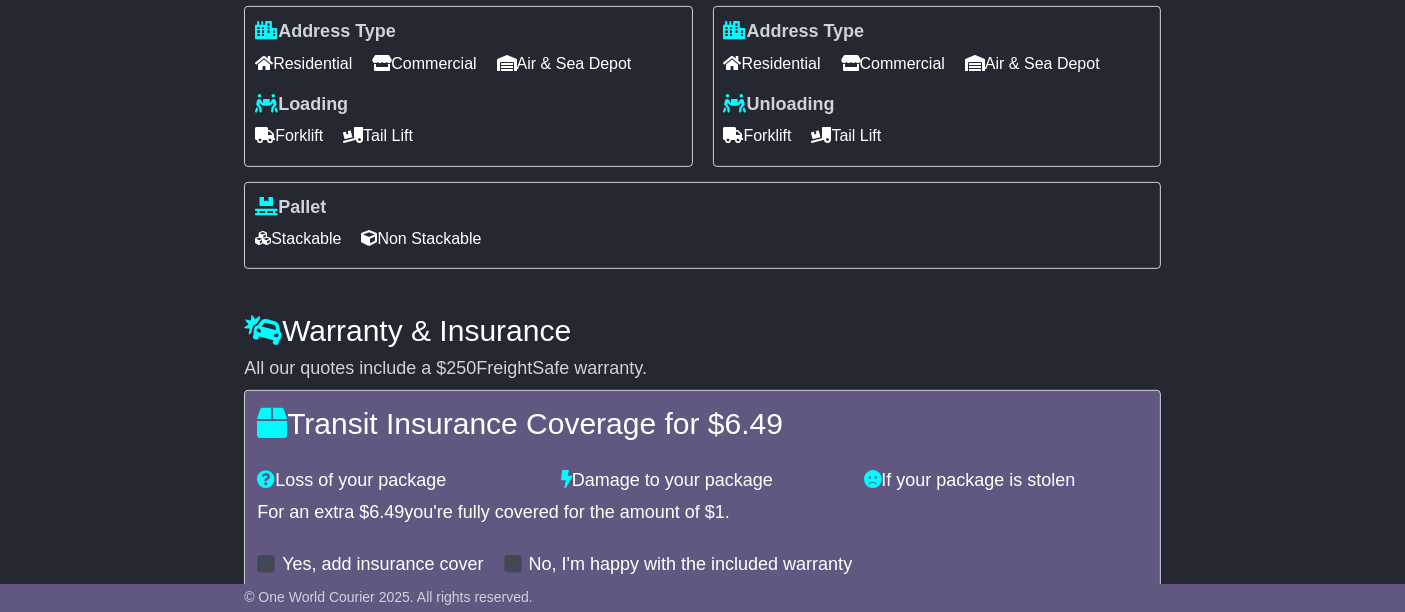 scroll, scrollTop: 1079, scrollLeft: 0, axis: vertical 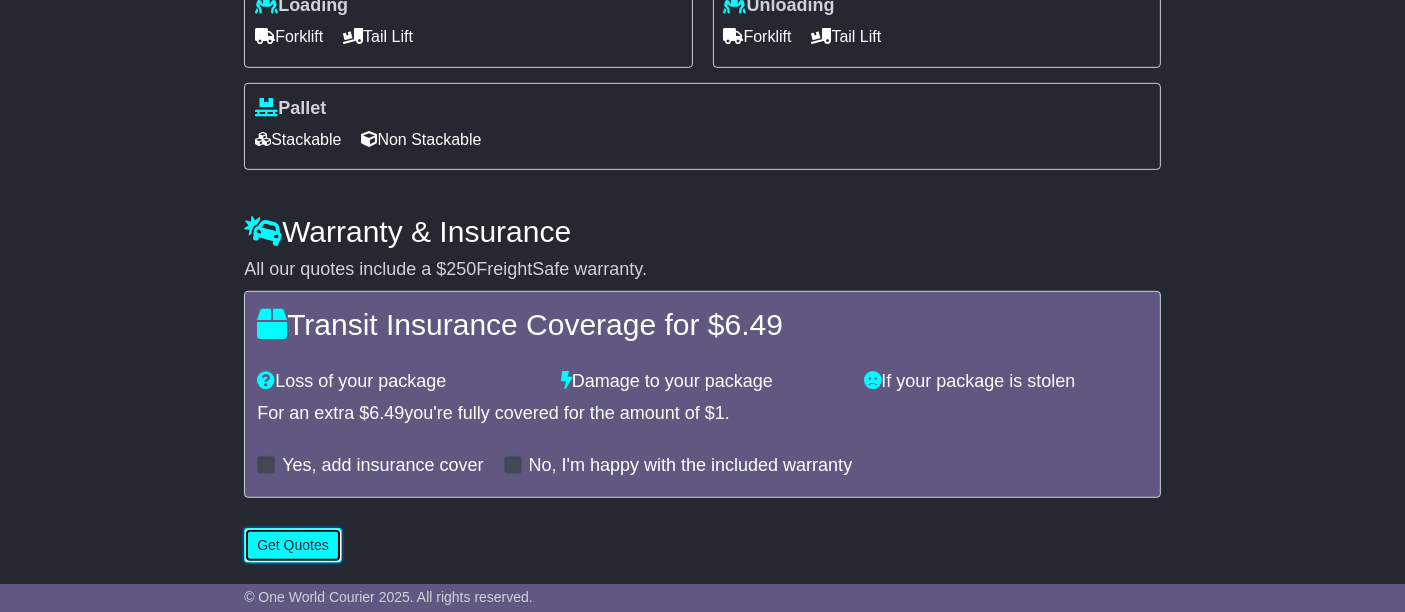 click on "Get Quotes" at bounding box center [293, 545] 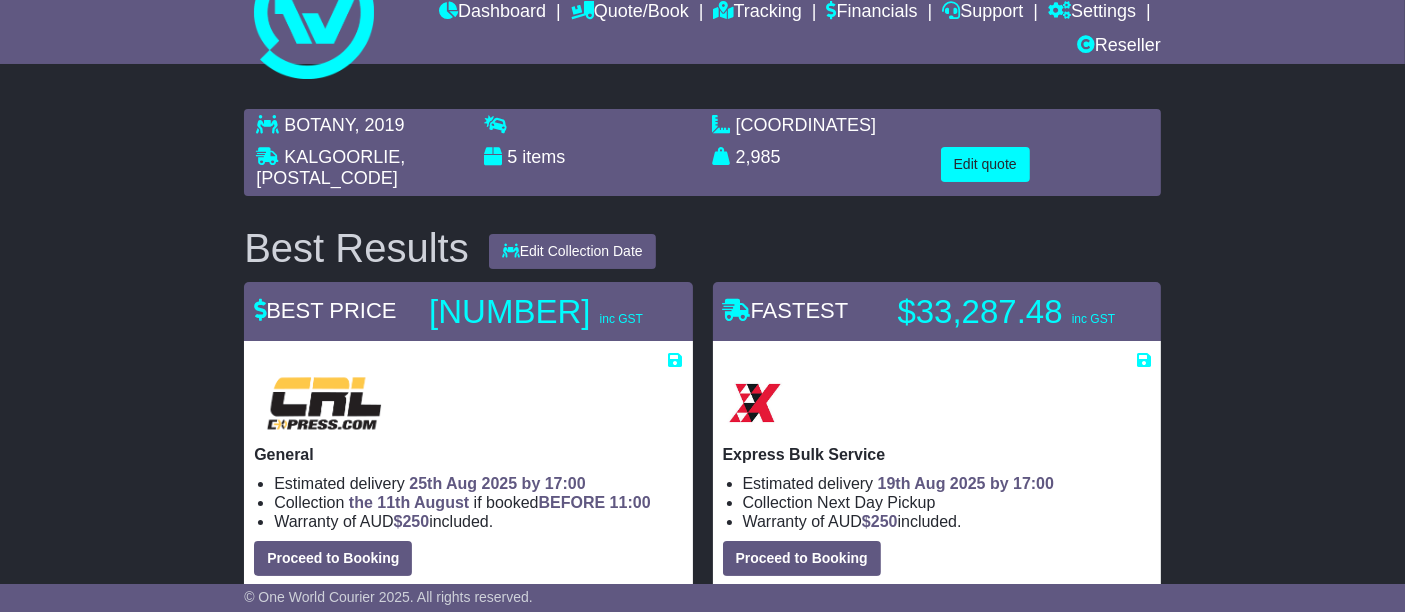 scroll, scrollTop: 0, scrollLeft: 0, axis: both 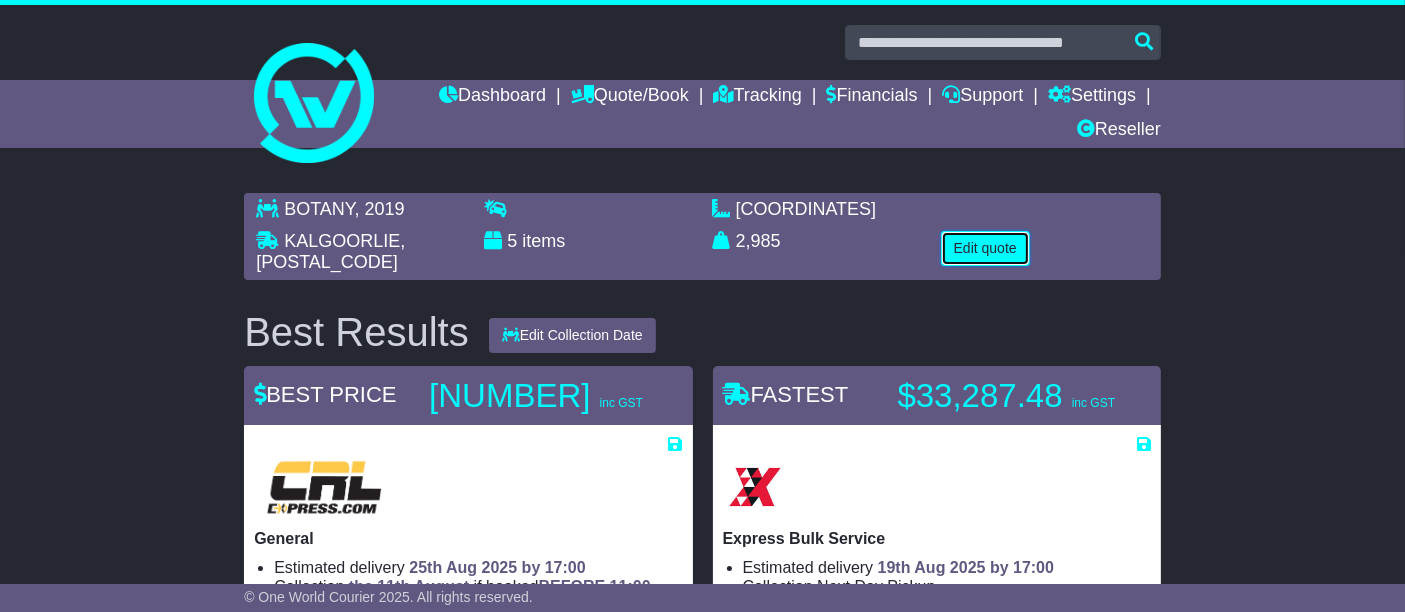 click on "Edit quote" at bounding box center [985, 248] 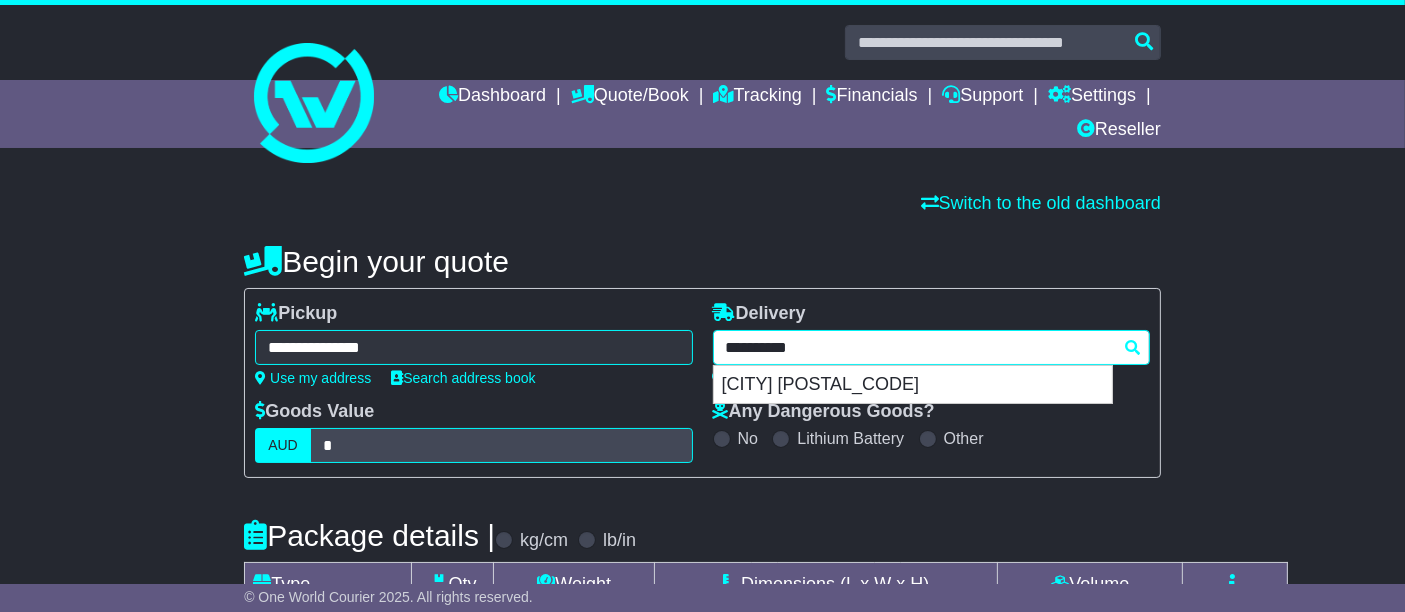 click on "**********" at bounding box center [931, 347] 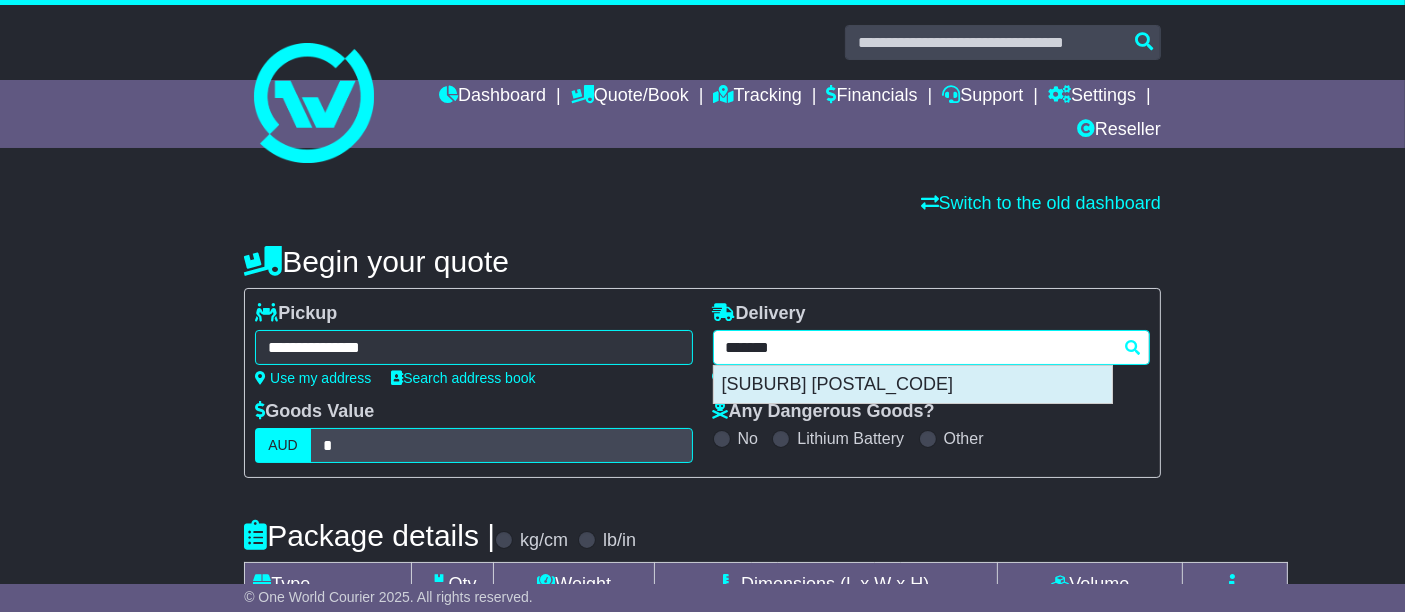 click on "[SUBURB] [POSTAL_CODE]" at bounding box center (913, 385) 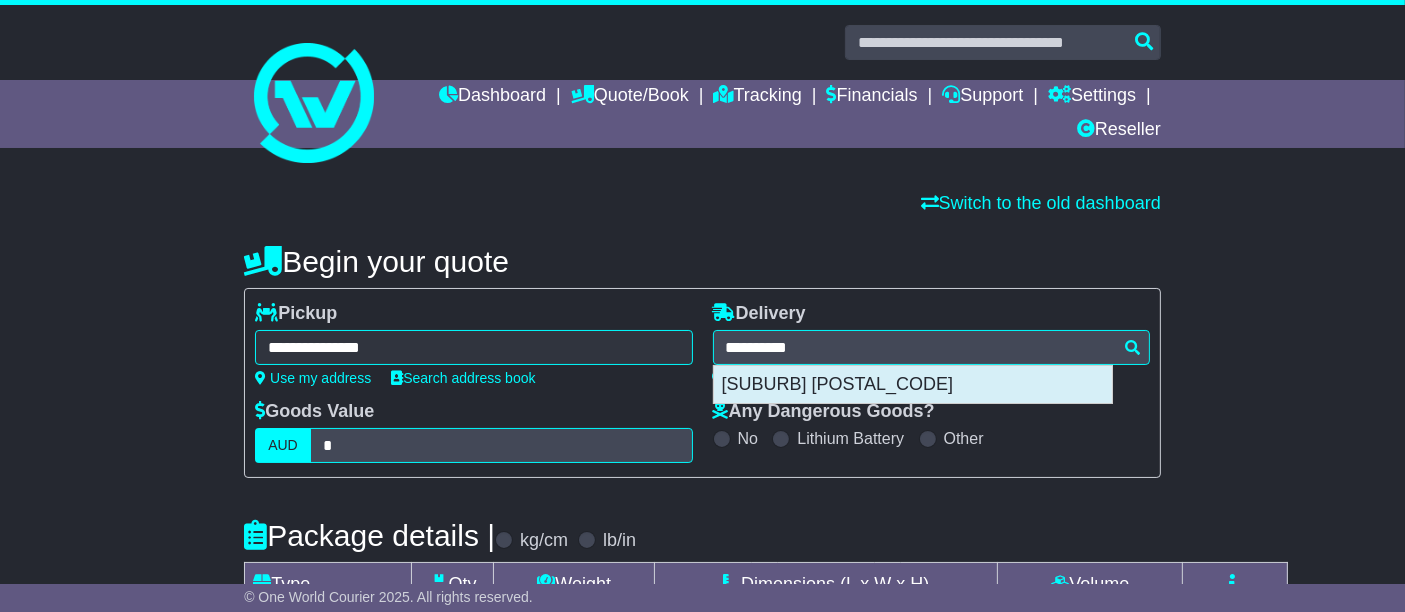 type on "**********" 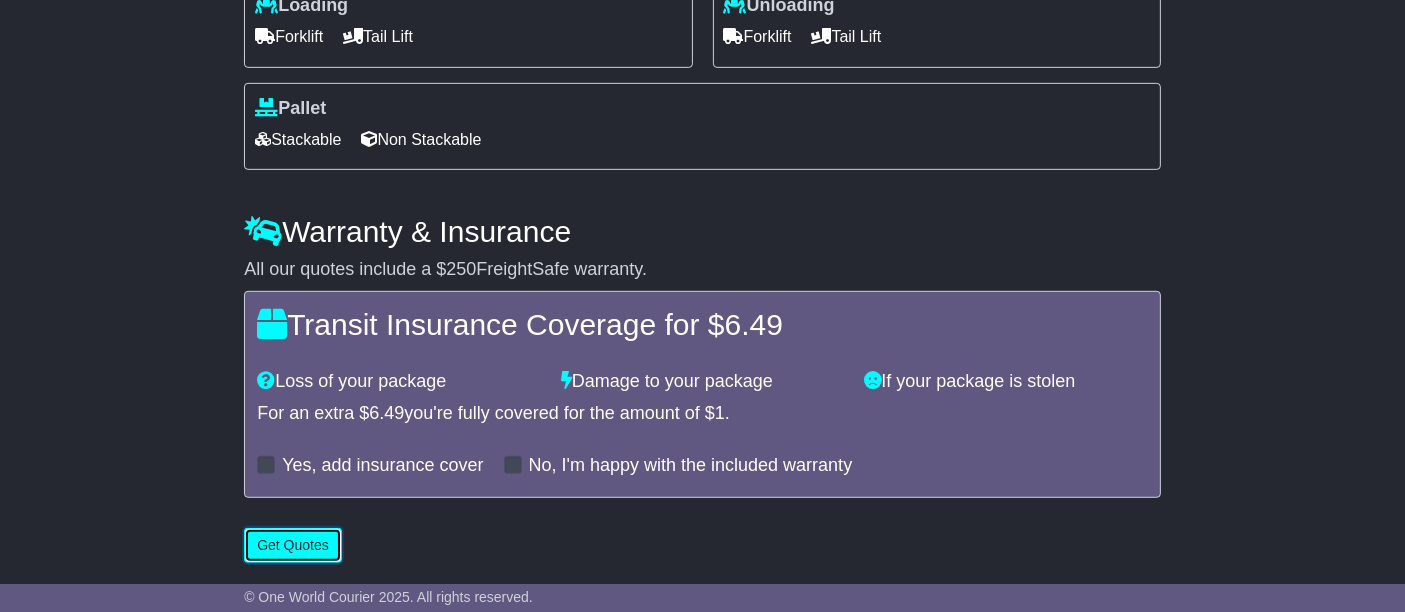 click on "Get Quotes" at bounding box center (293, 545) 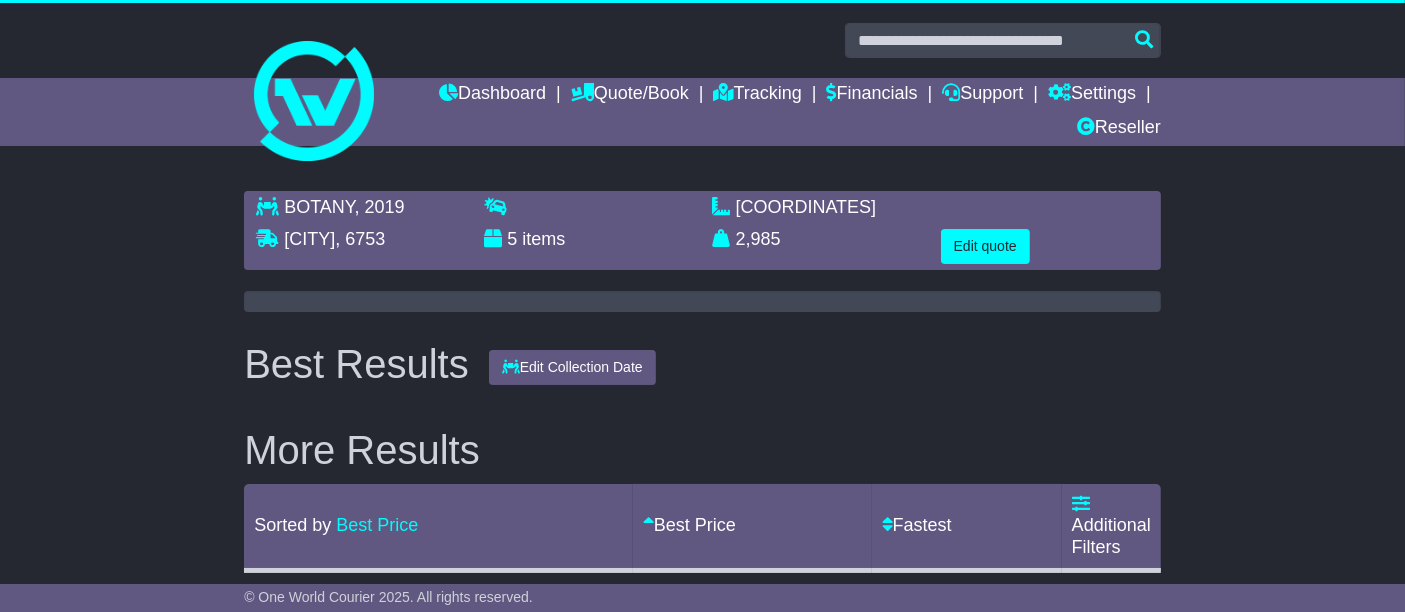 scroll, scrollTop: 0, scrollLeft: 0, axis: both 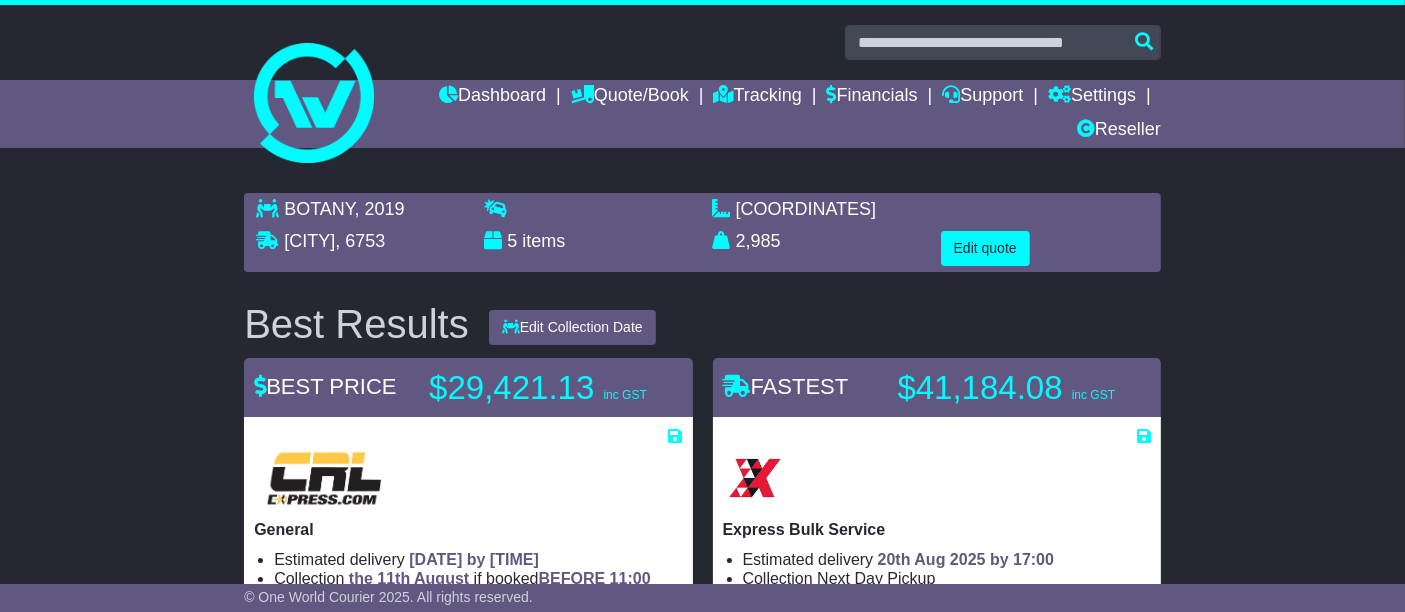 click on "[CITY] , [POSTAL_CODE]
[CITY] , [POSTAL_CODE]
5   items
[COORDINATES]
m 3
in 3
[NUMBER]  kg(s)  lb(s)" at bounding box center [702, 232] 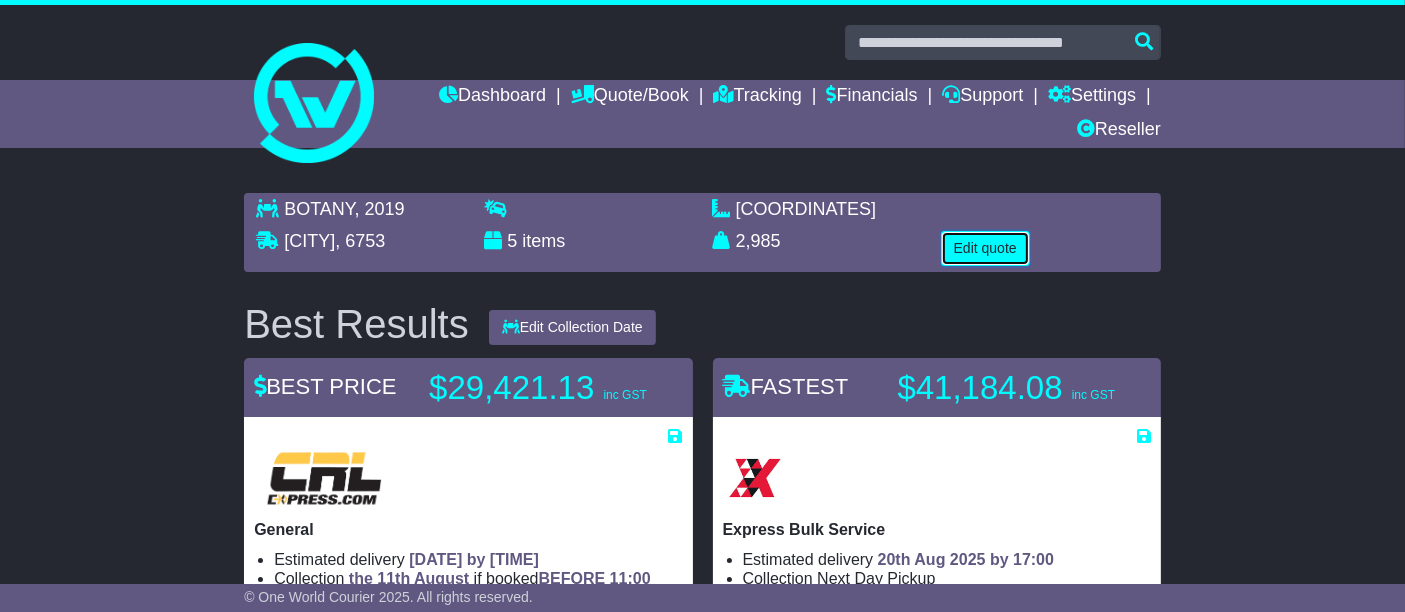 click on "Edit quote" at bounding box center [985, 248] 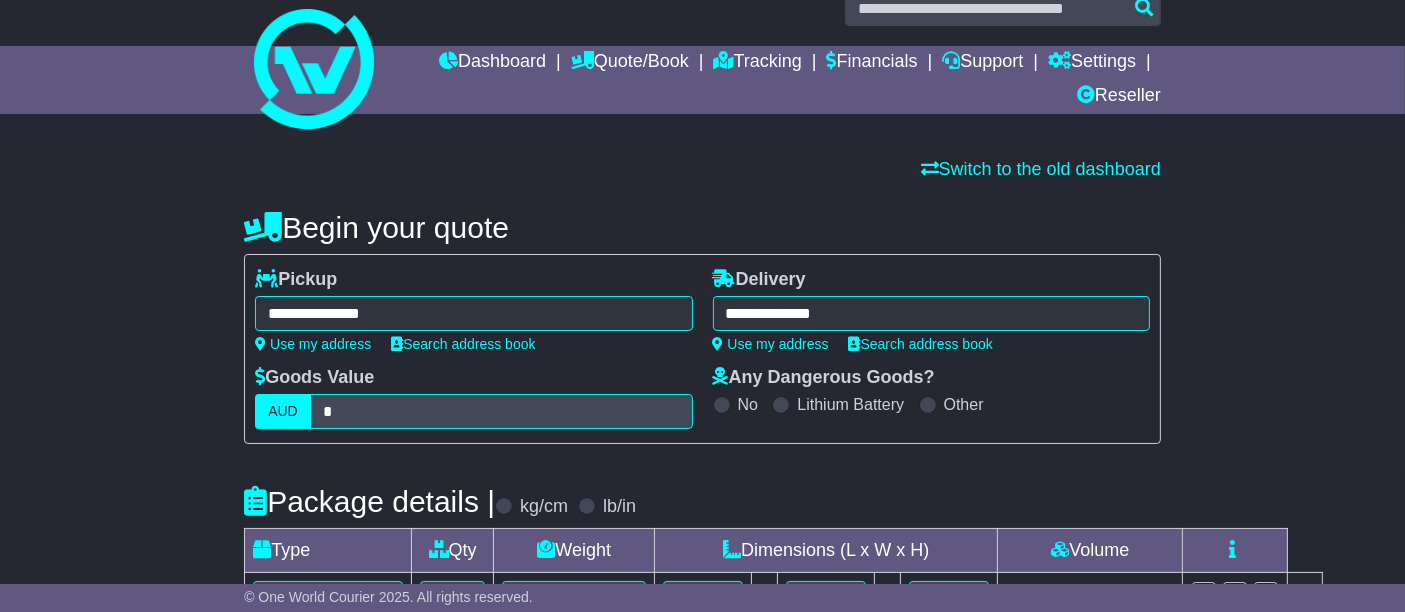 scroll, scrollTop: 0, scrollLeft: 0, axis: both 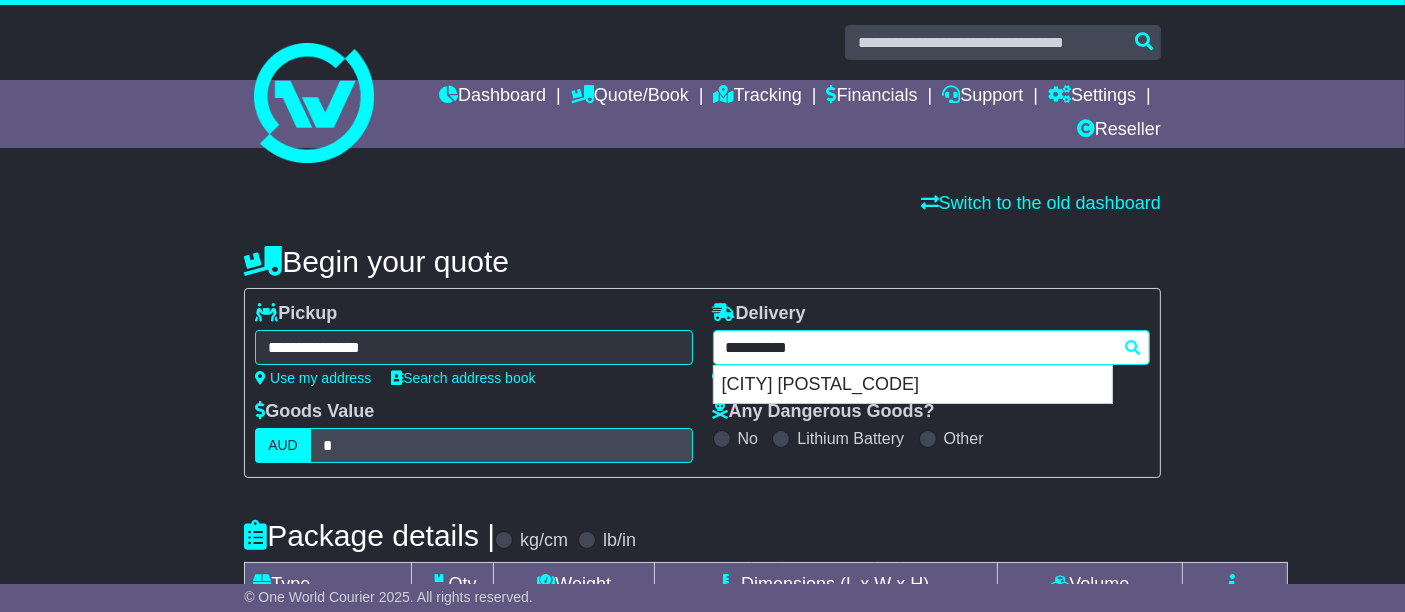 click on "**********" at bounding box center (931, 347) 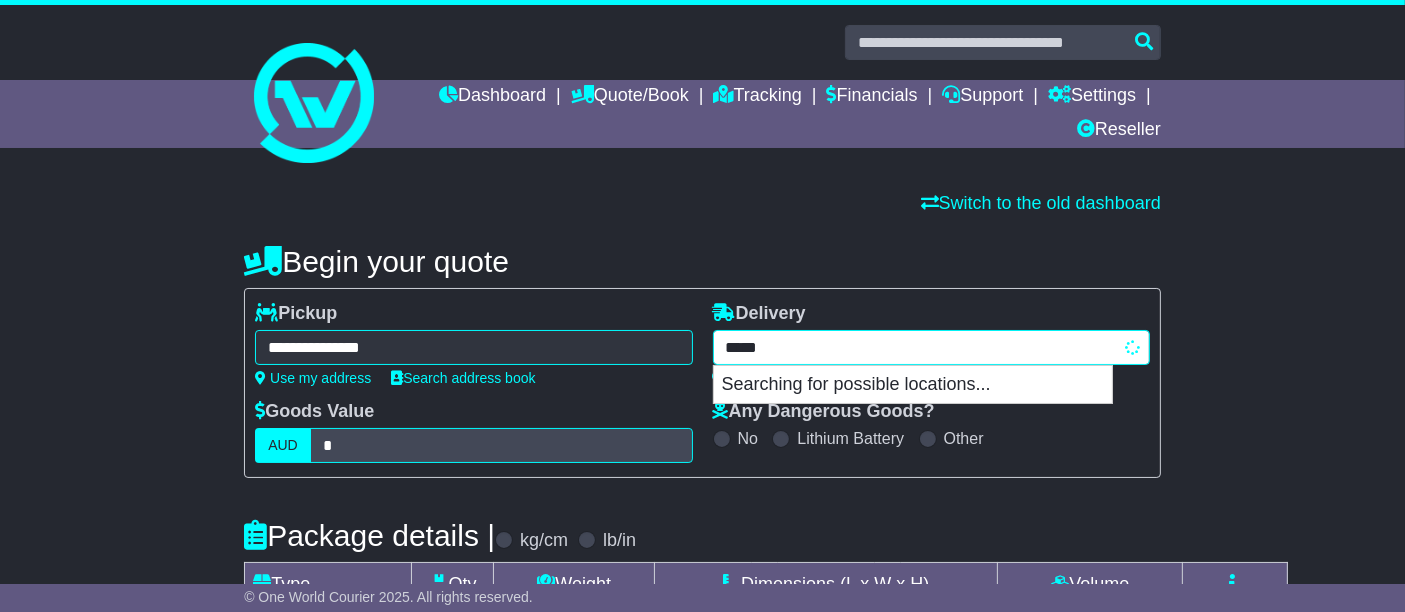 type on "******" 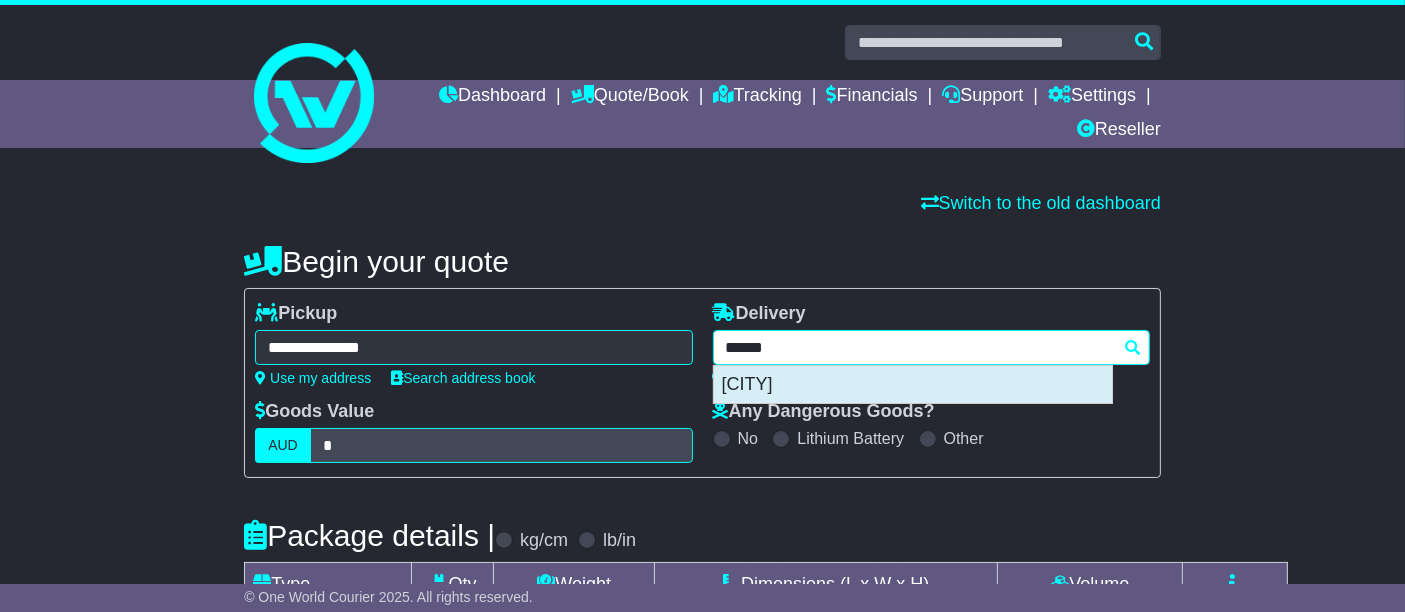 click on "[CITY]" at bounding box center [913, 385] 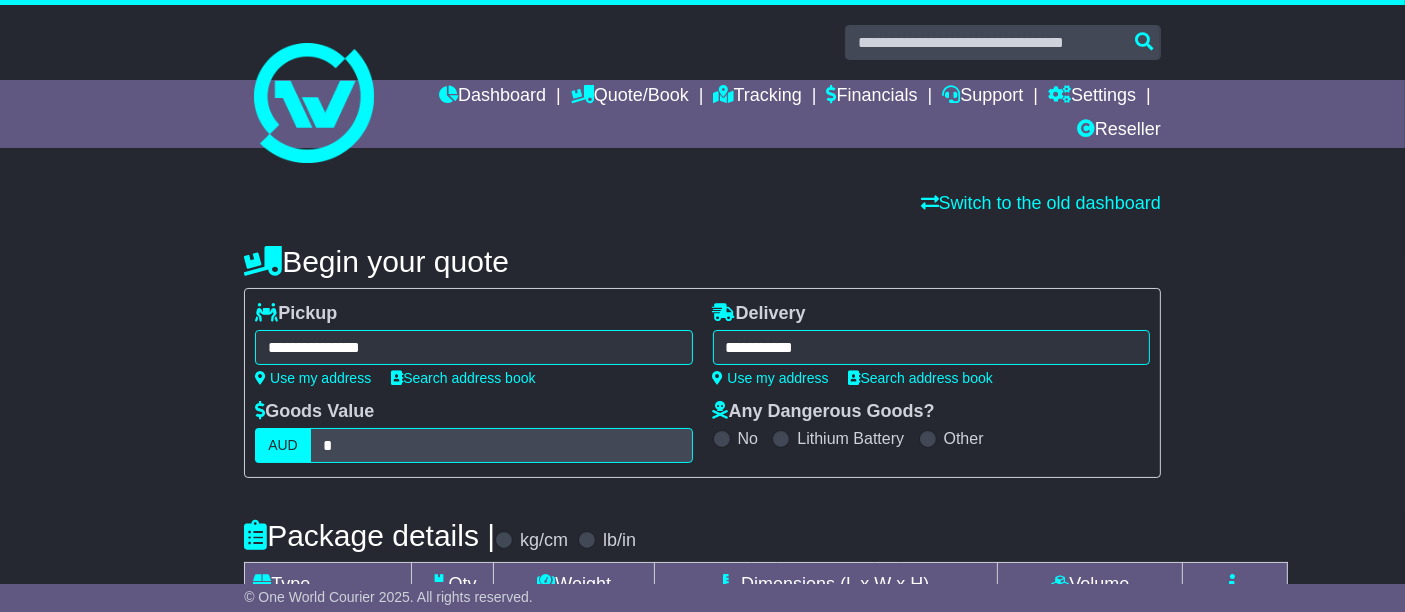 type on "**********" 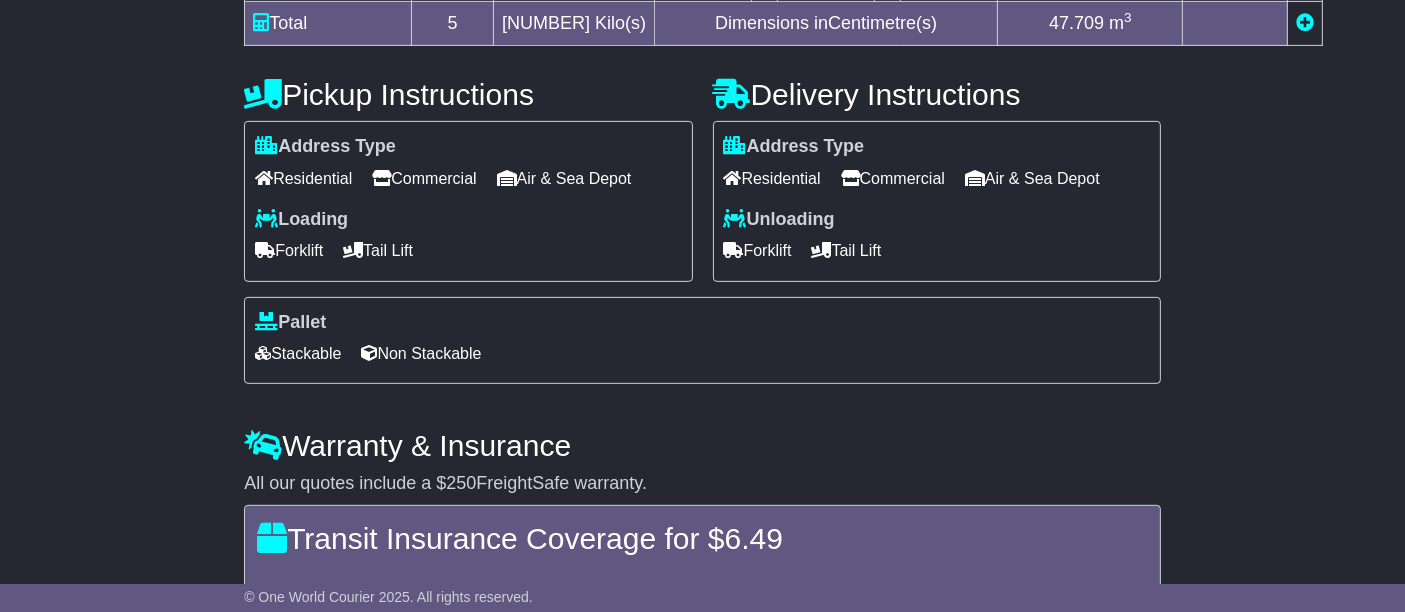 scroll, scrollTop: 1079, scrollLeft: 0, axis: vertical 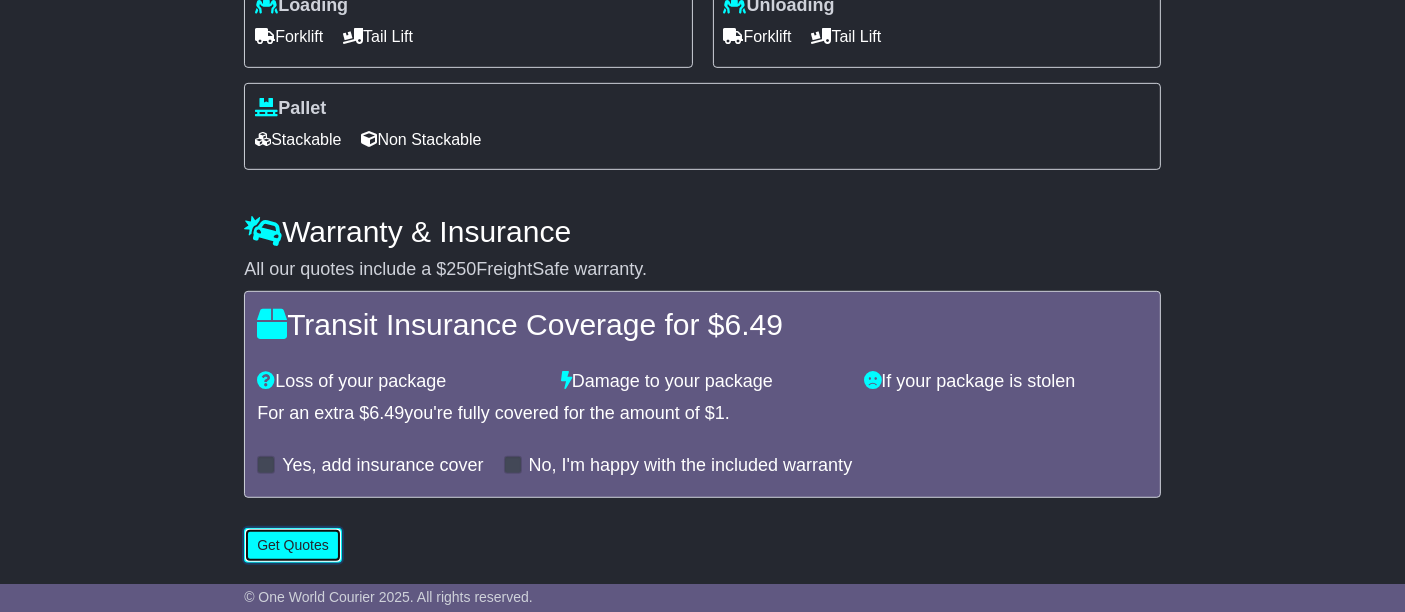 click on "Get Quotes" at bounding box center [293, 545] 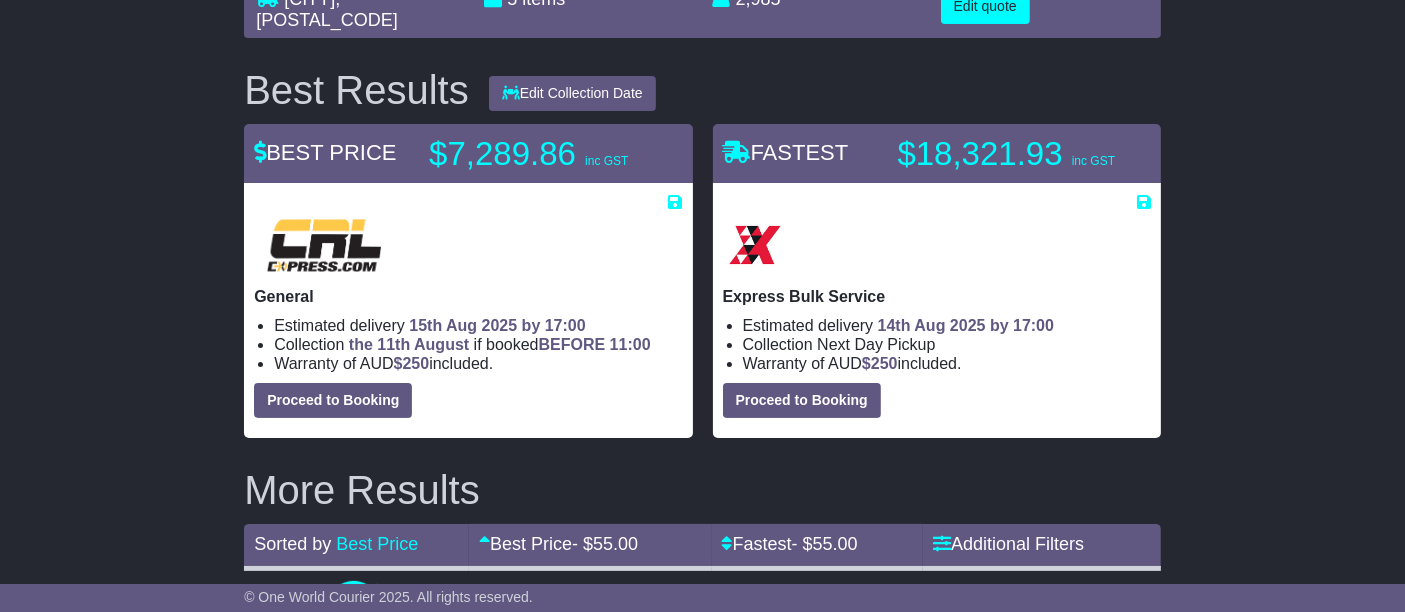 scroll, scrollTop: 0, scrollLeft: 0, axis: both 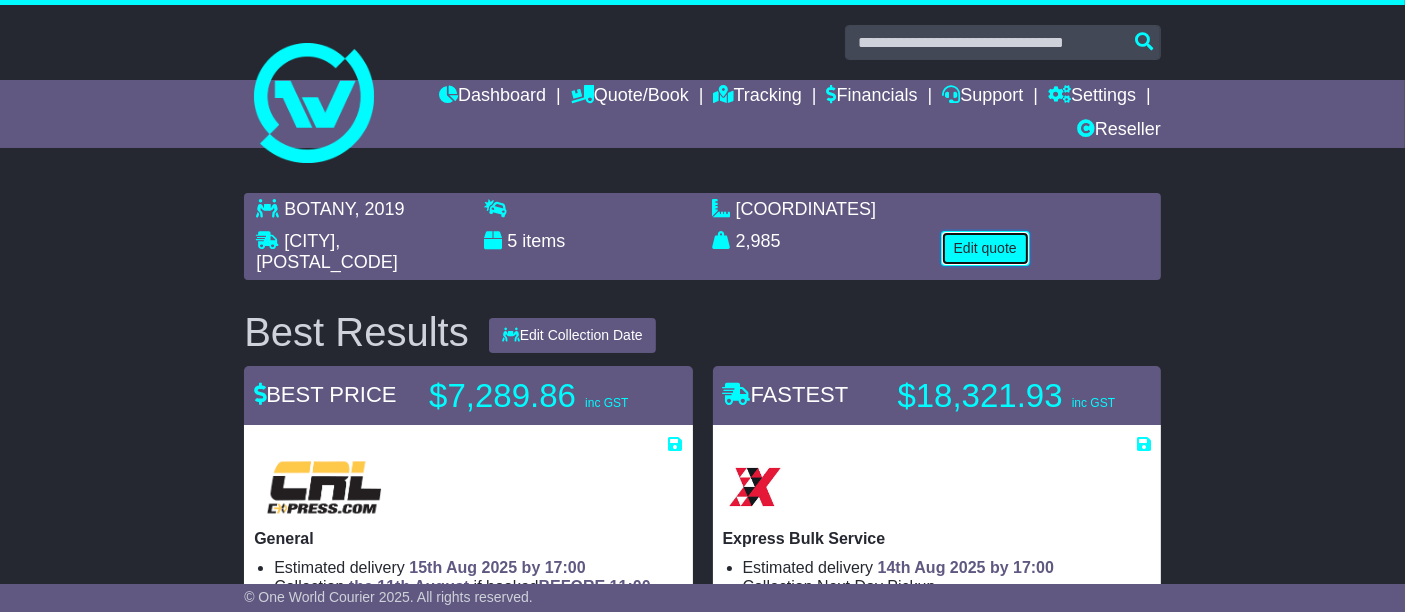 click on "Edit quote" at bounding box center [985, 248] 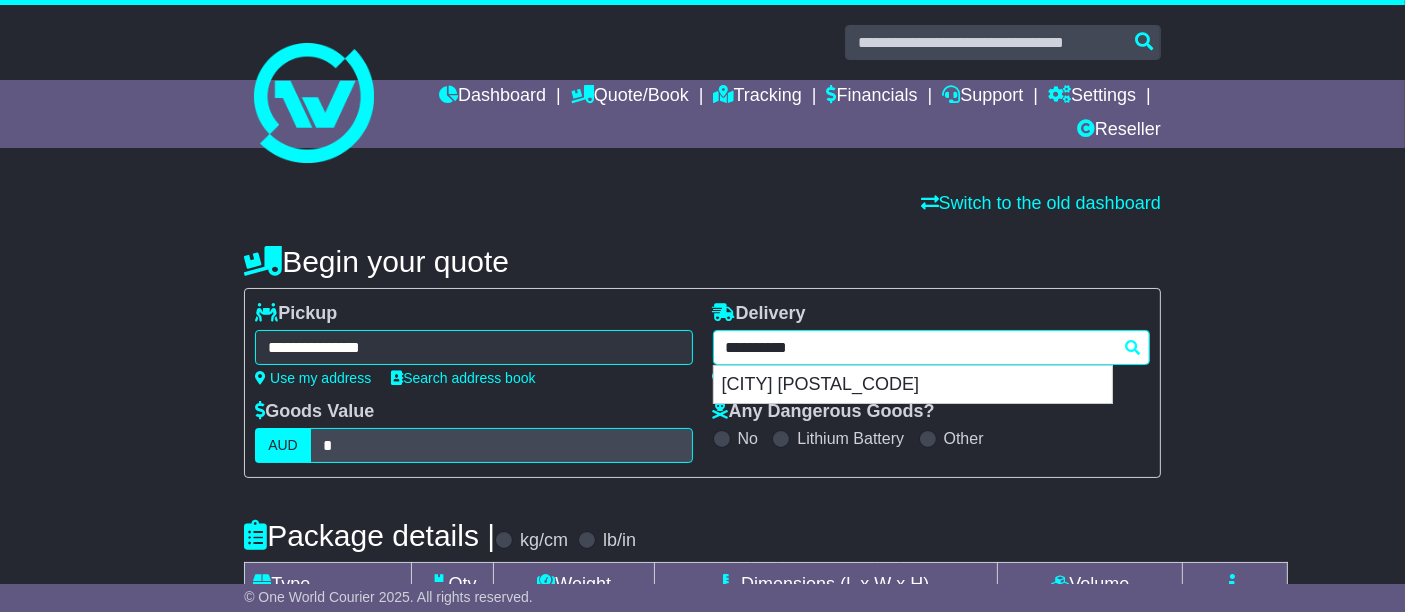 drag, startPoint x: 879, startPoint y: 341, endPoint x: 663, endPoint y: 332, distance: 216.18742 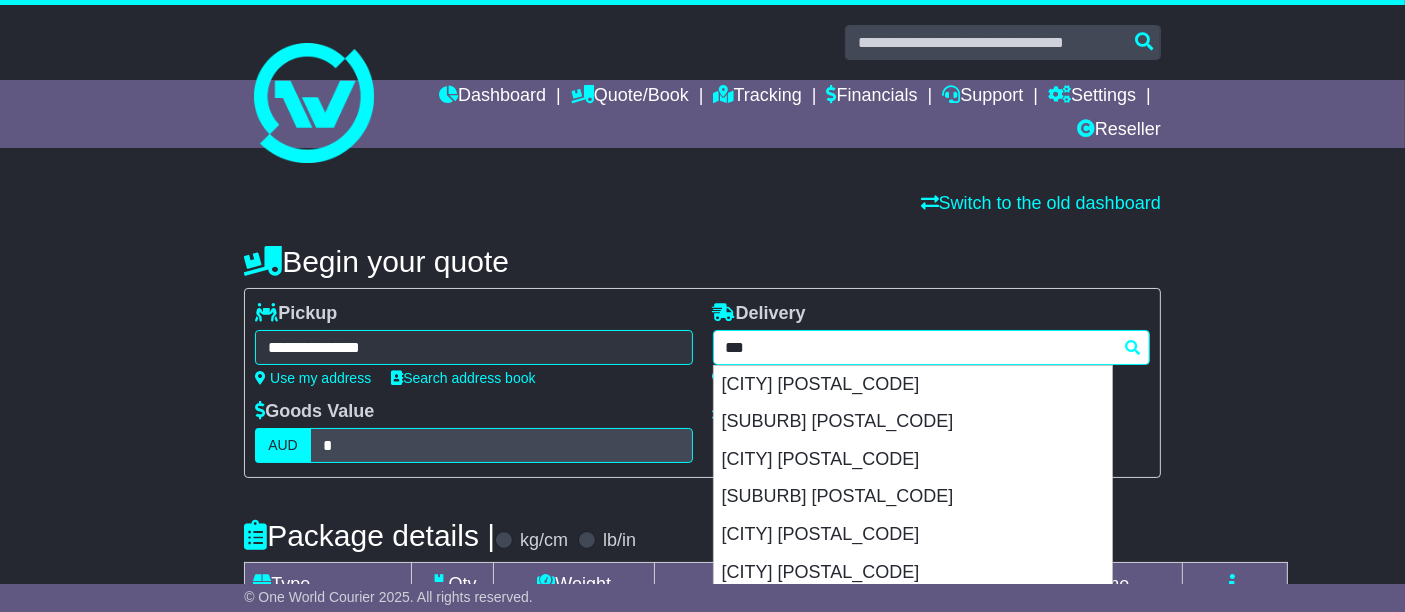 type on "****" 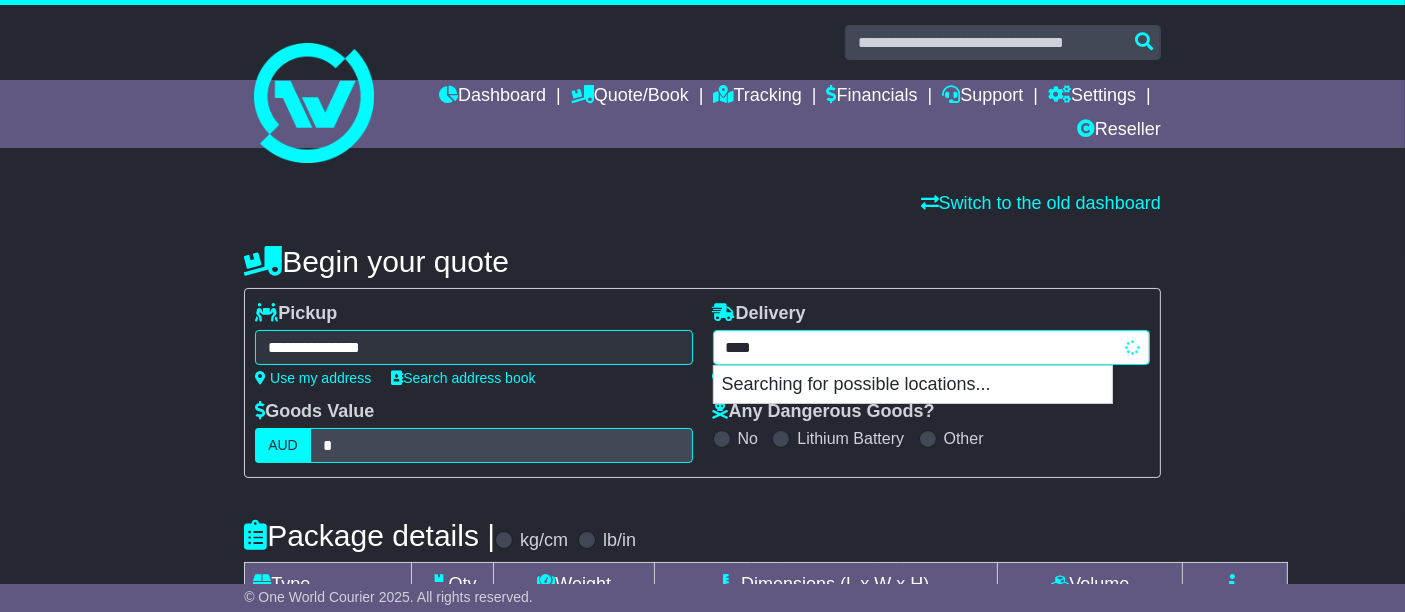 type on "**********" 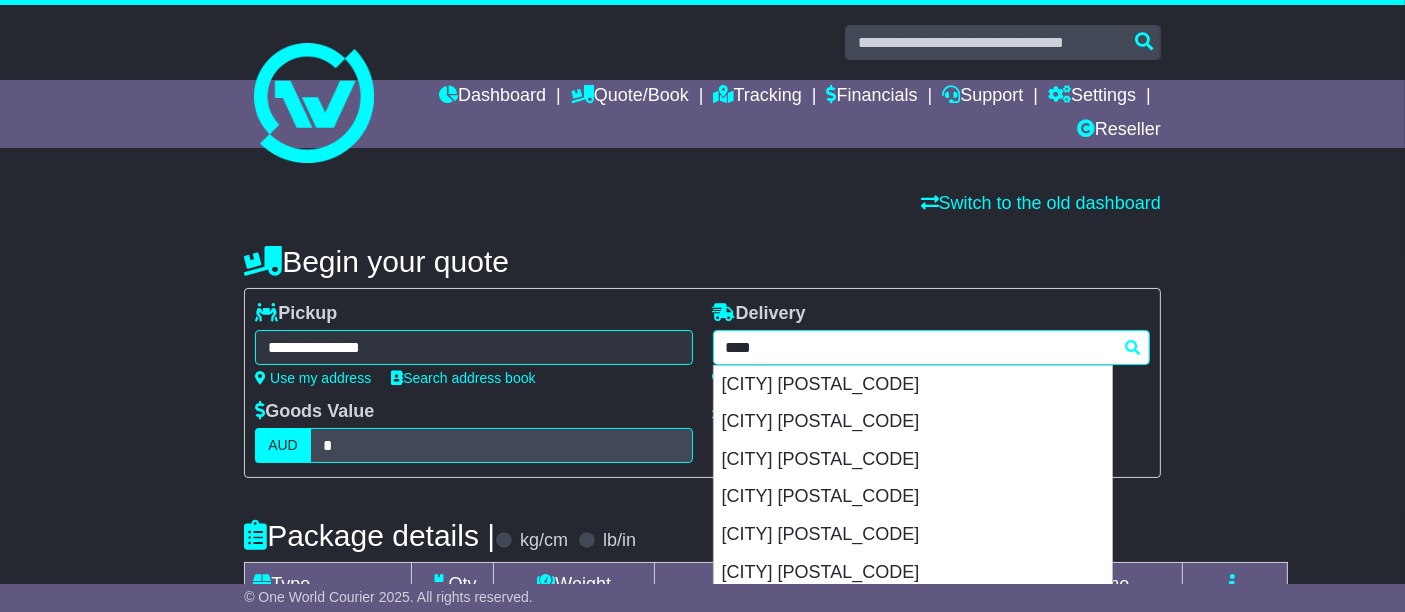 type 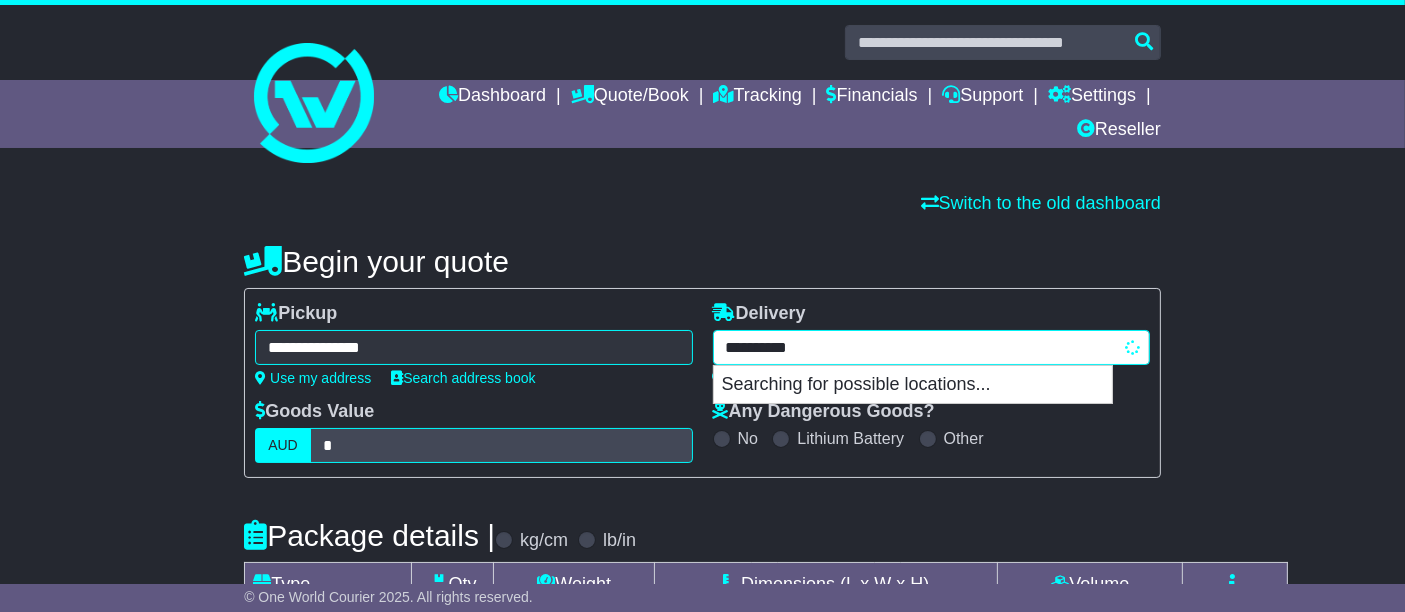type on "**********" 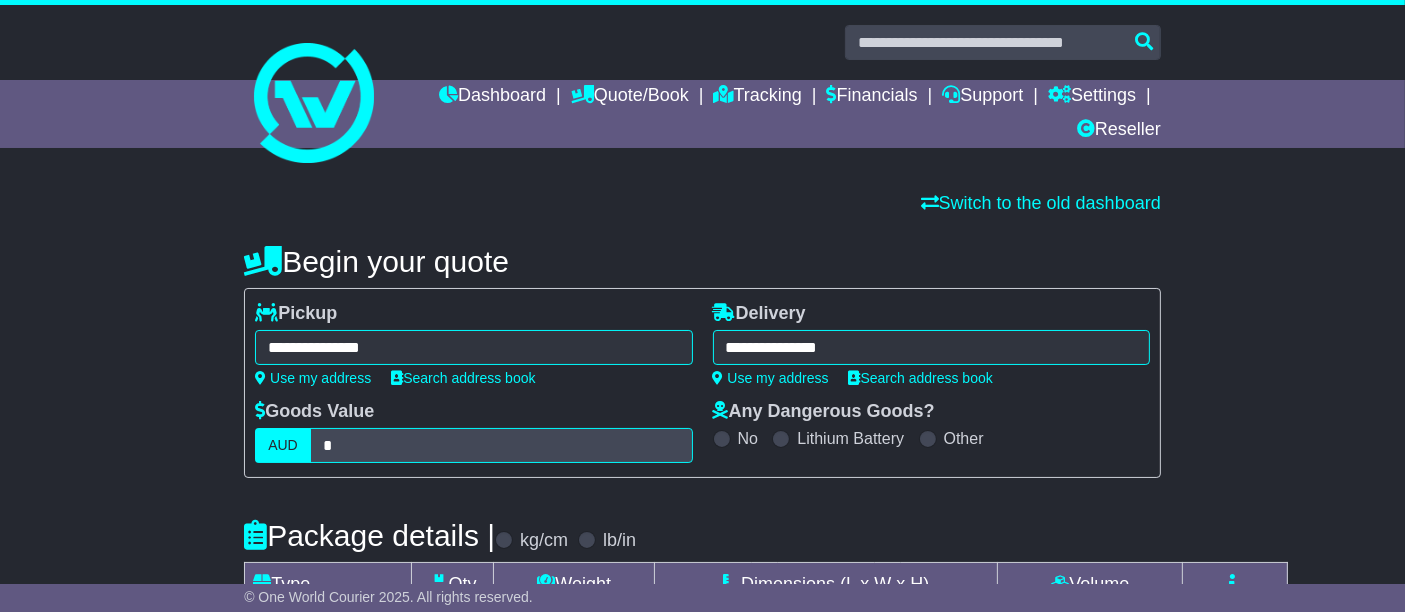 click on "**********" at bounding box center [931, 347] 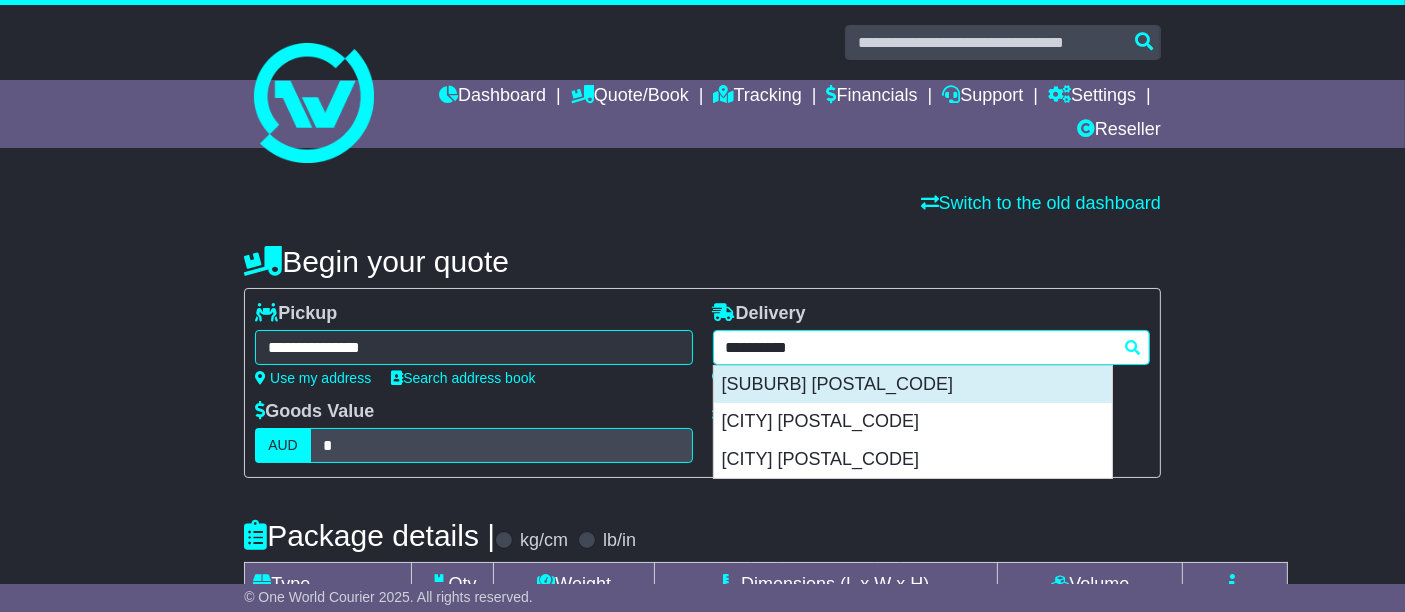 click on "[SUBURB] [POSTAL_CODE]" at bounding box center [913, 385] 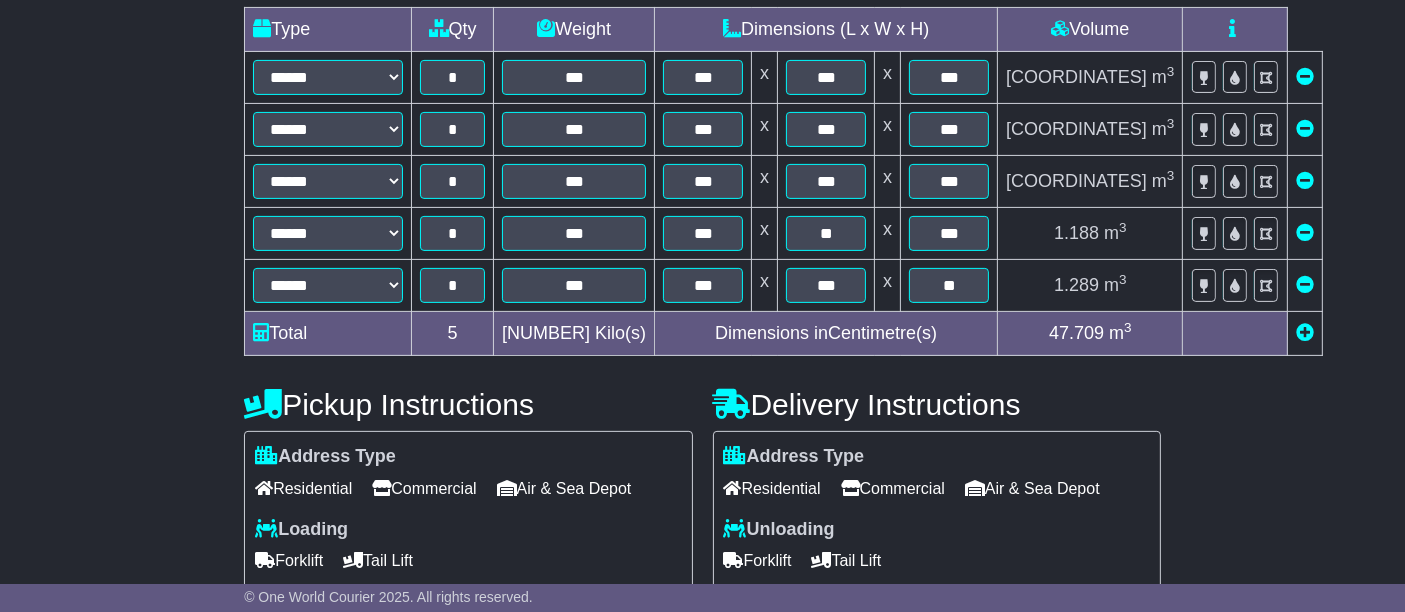 scroll, scrollTop: 1079, scrollLeft: 0, axis: vertical 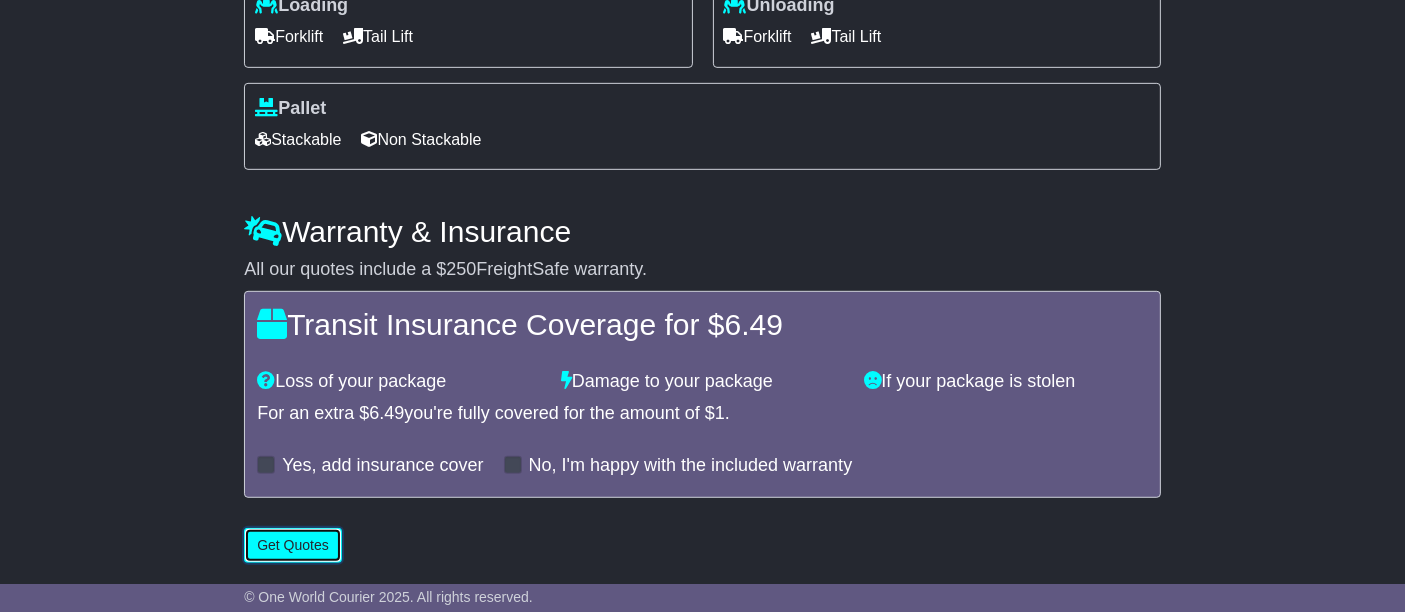 click on "Get Quotes" at bounding box center [293, 545] 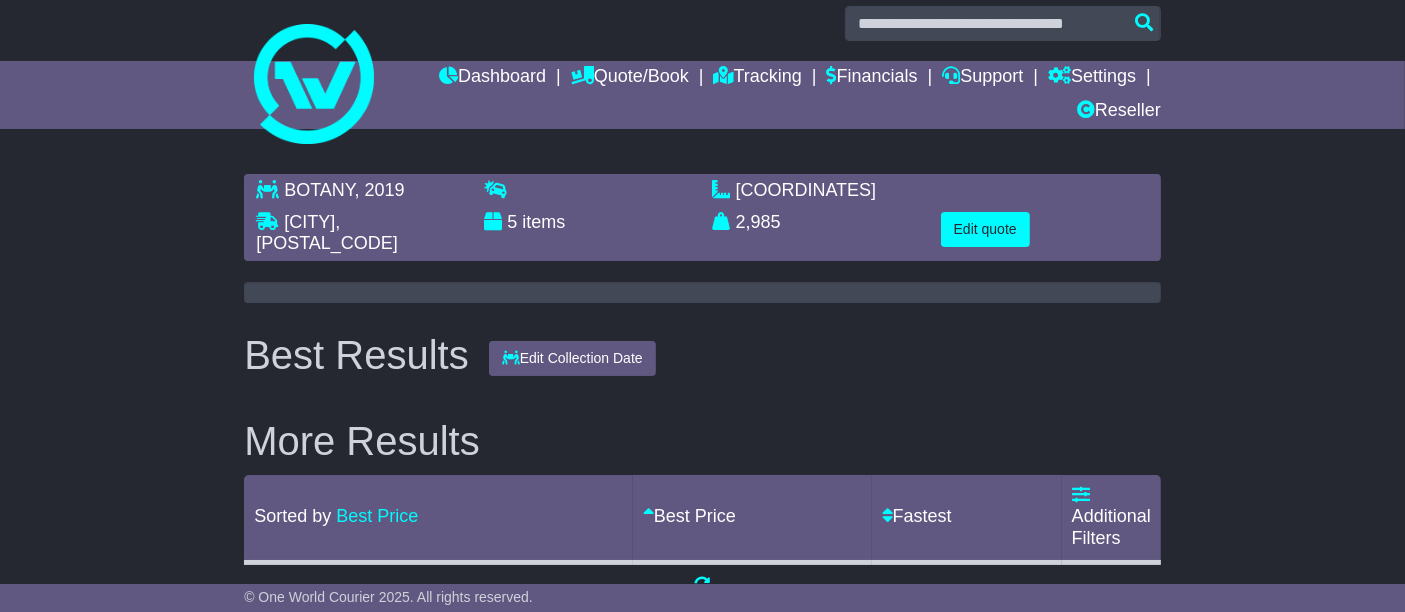 scroll, scrollTop: 20, scrollLeft: 0, axis: vertical 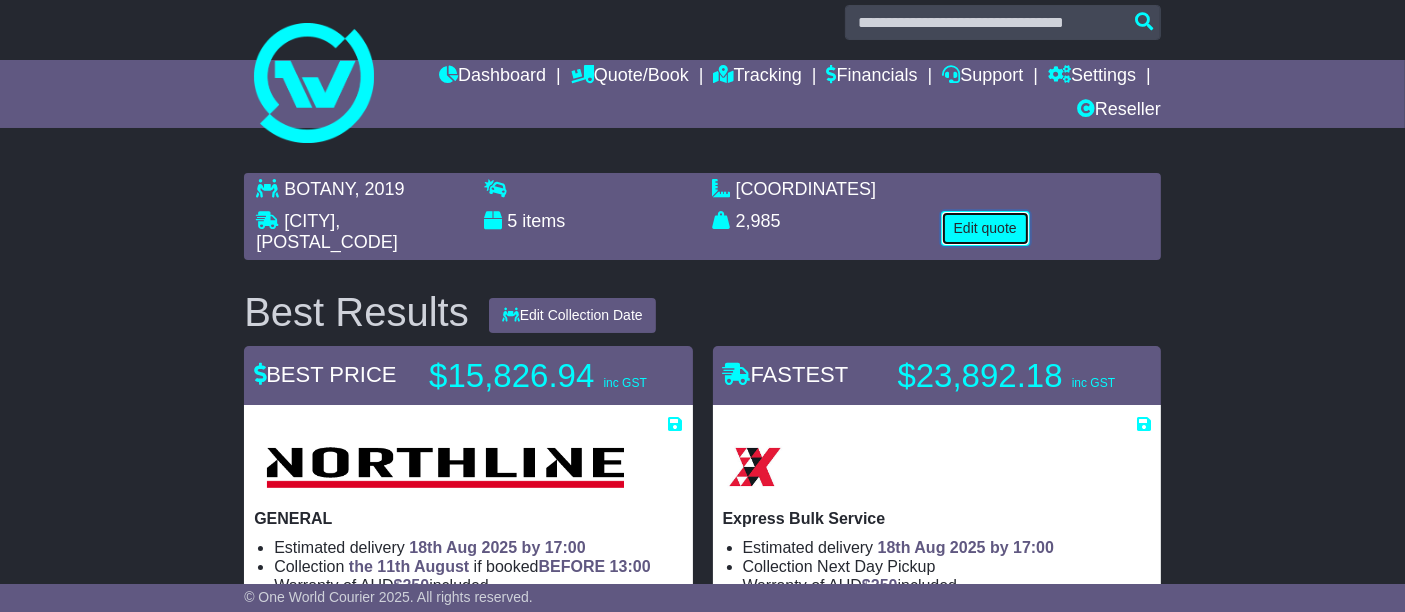 click on "Edit quote" at bounding box center [985, 228] 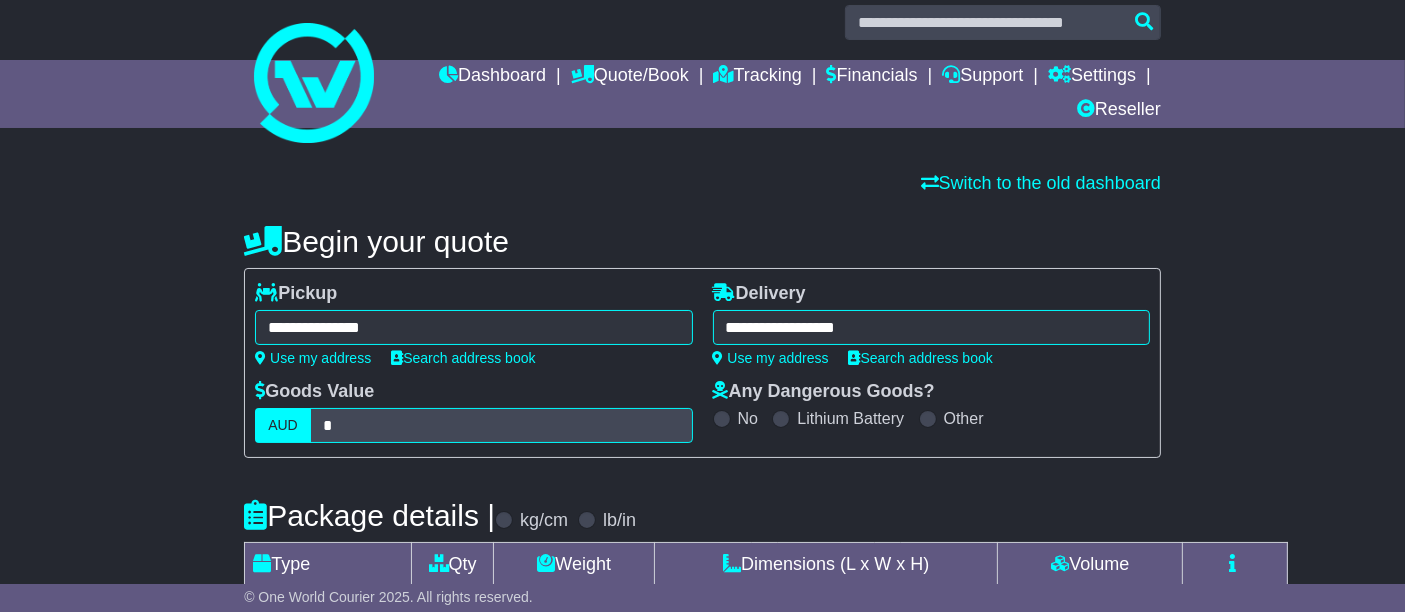 click on "**********" at bounding box center [931, 327] 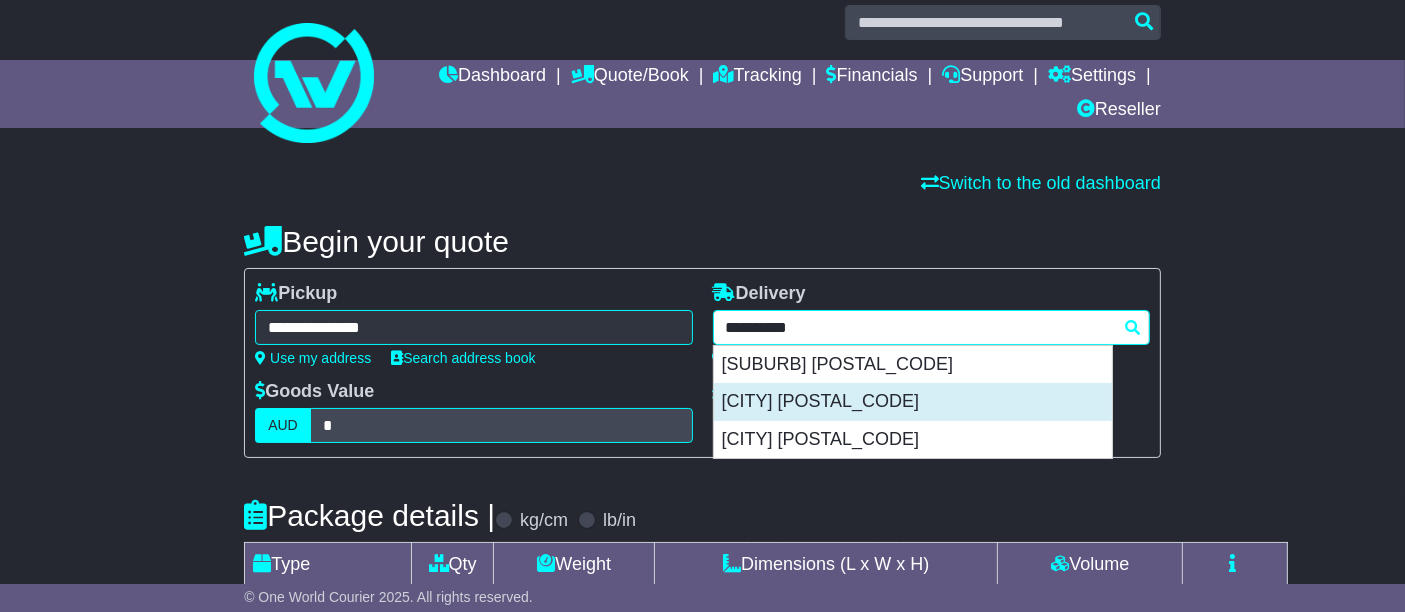 click on "[CITY] [POSTAL_CODE]" at bounding box center (913, 402) 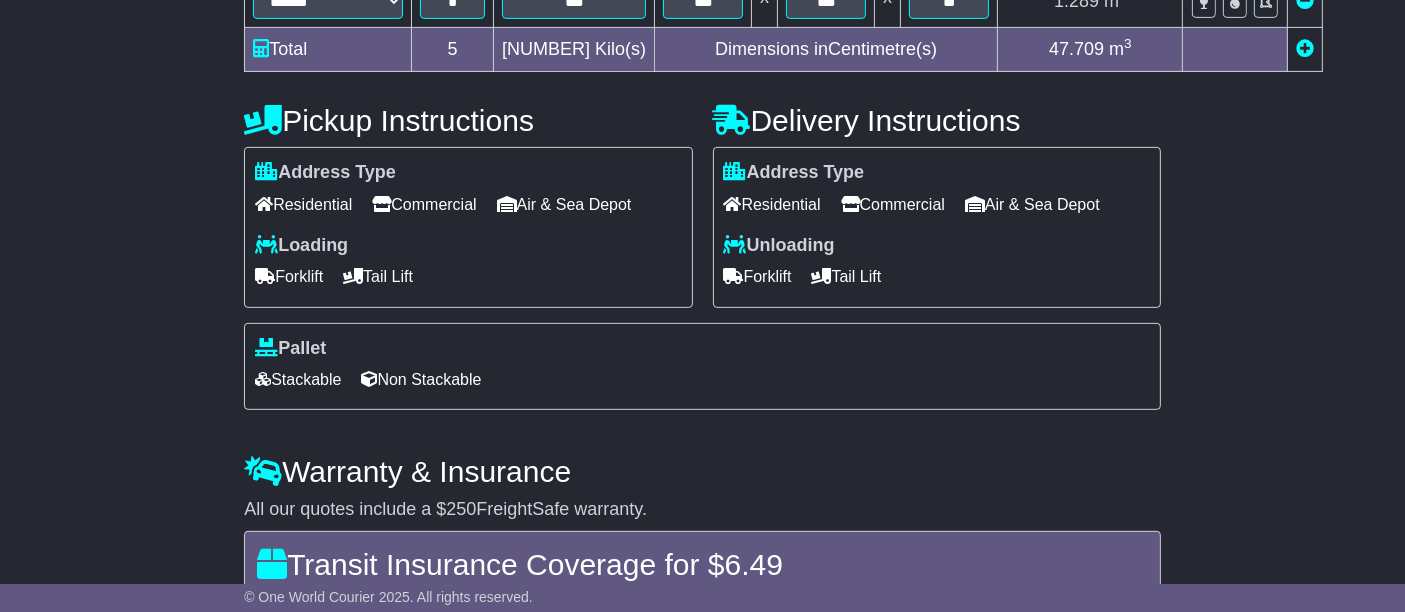 scroll, scrollTop: 1079, scrollLeft: 0, axis: vertical 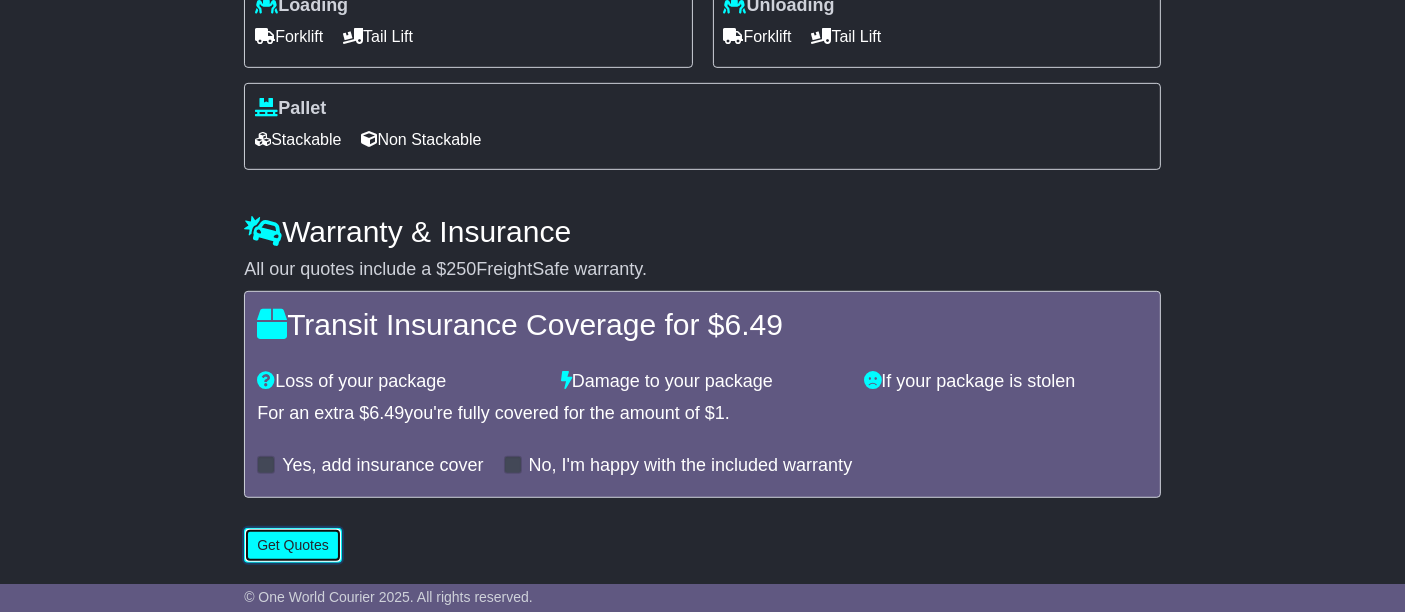 click on "Get Quotes" at bounding box center (293, 545) 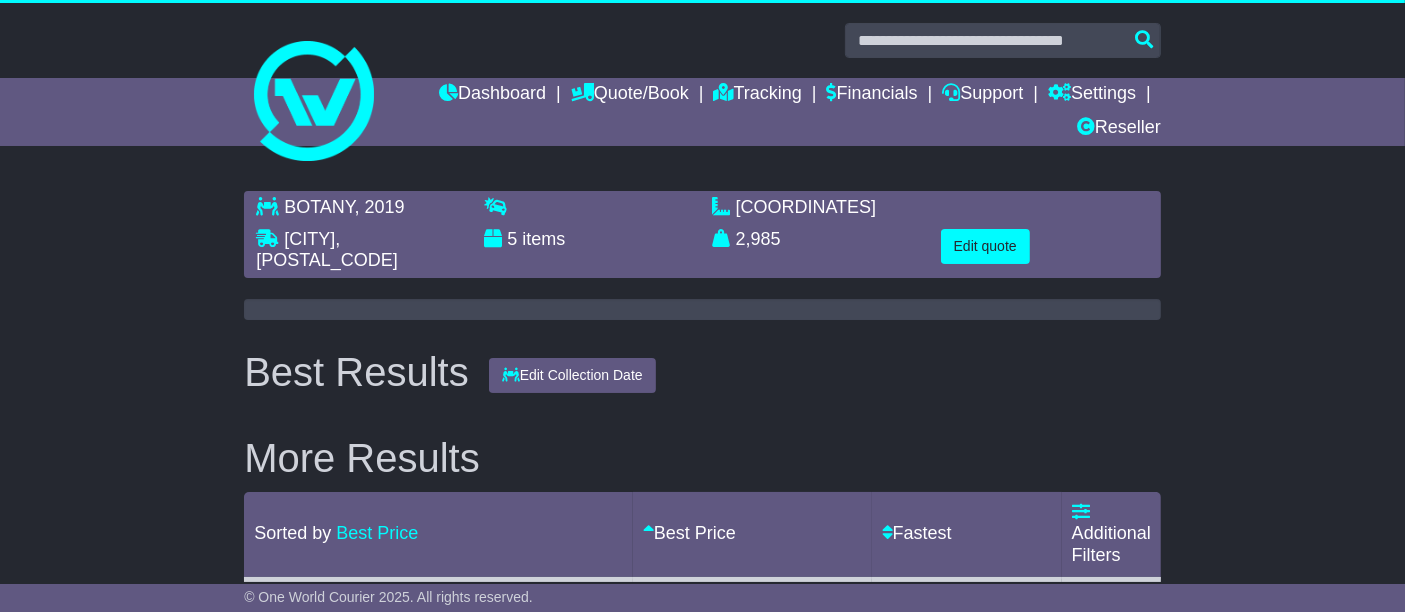 scroll, scrollTop: 0, scrollLeft: 0, axis: both 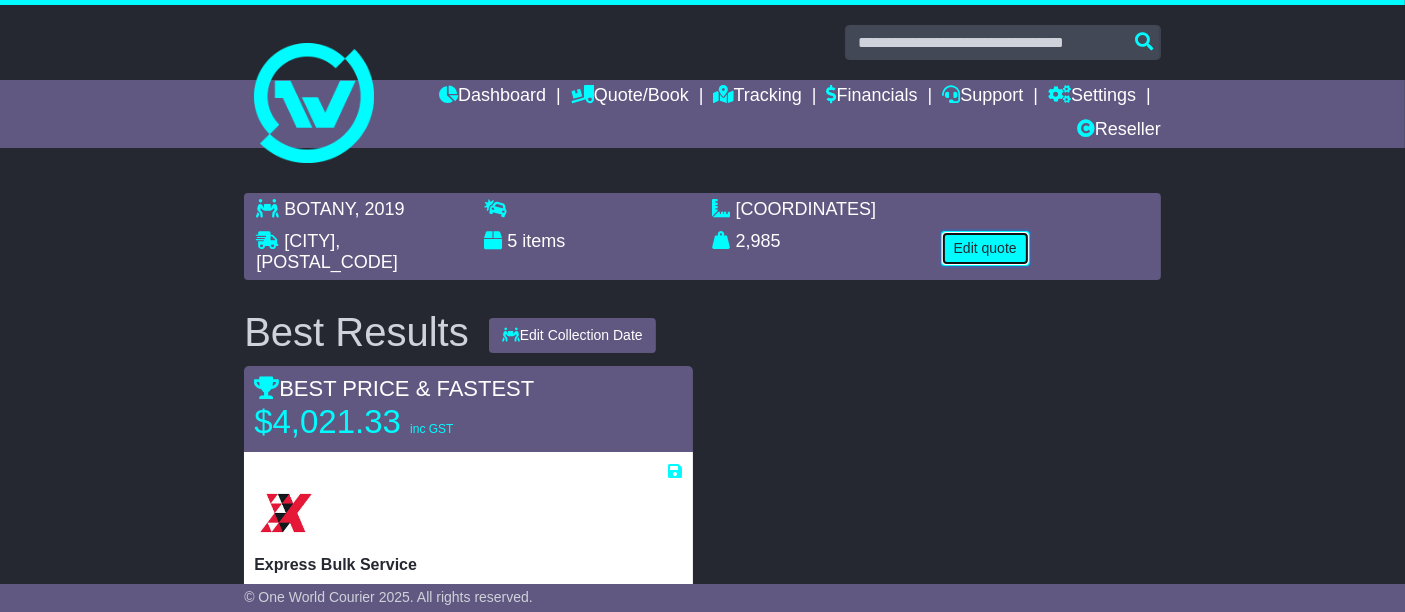 click on "Edit quote" at bounding box center (985, 248) 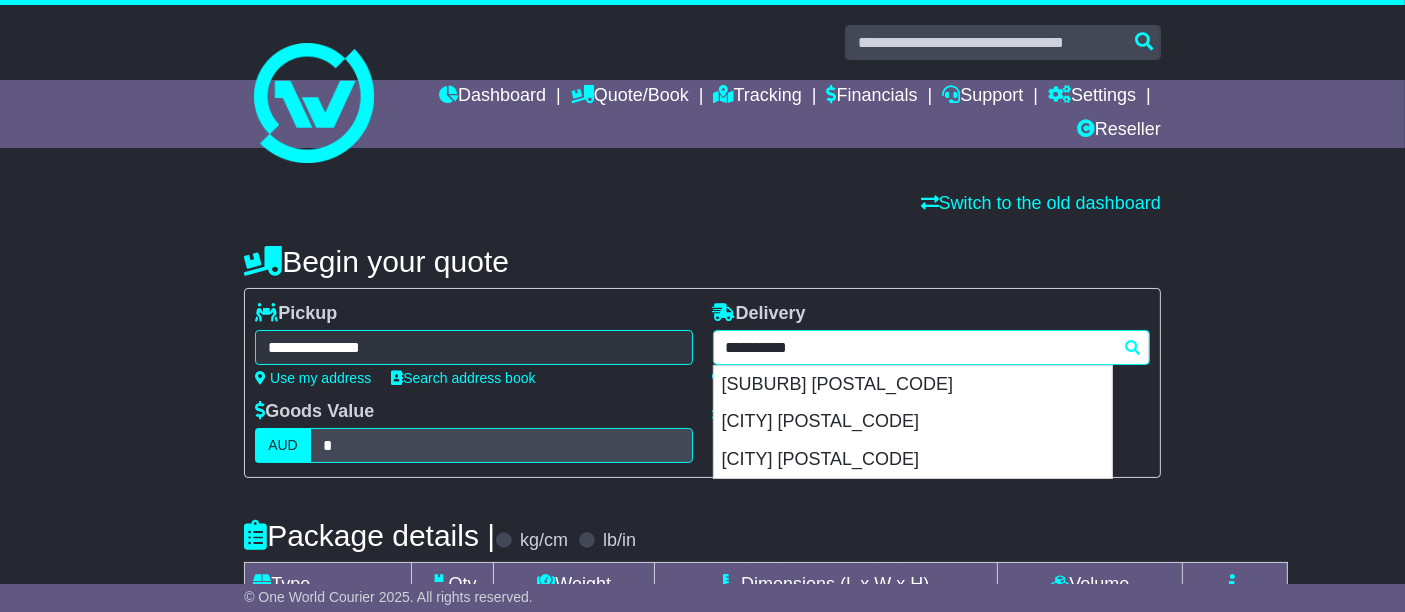 click on "**********" at bounding box center [931, 347] 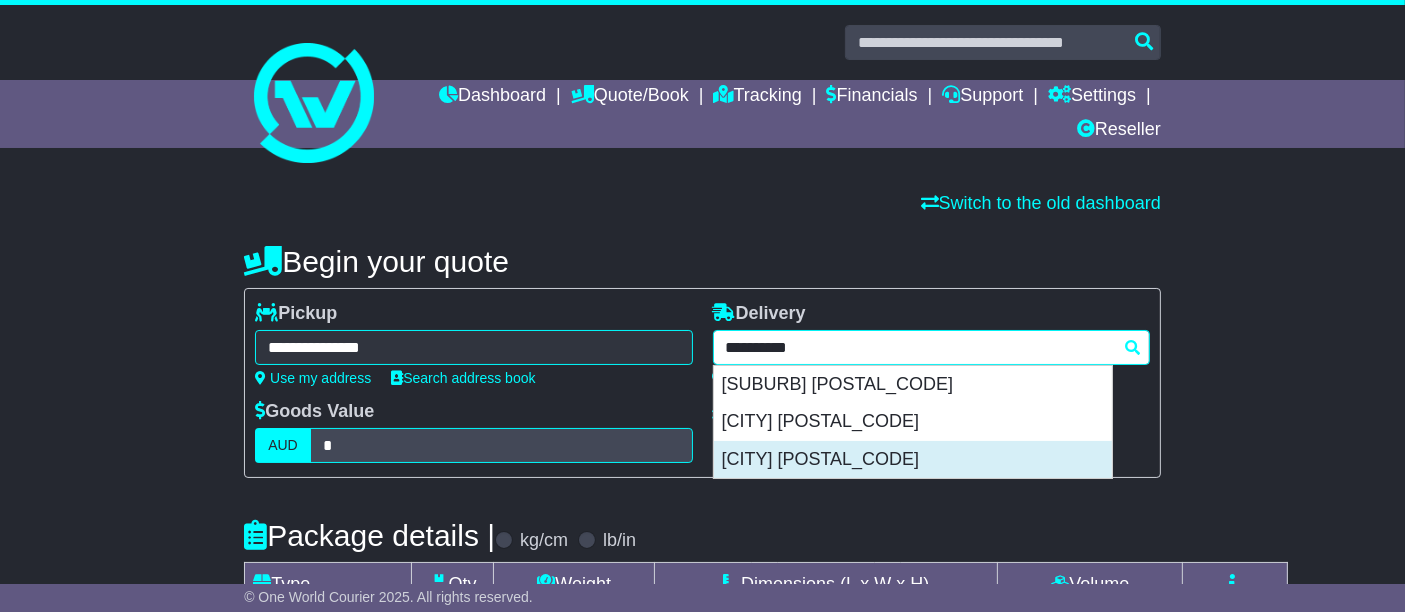 click on "[CITY] [POSTAL_CODE]" at bounding box center (913, 460) 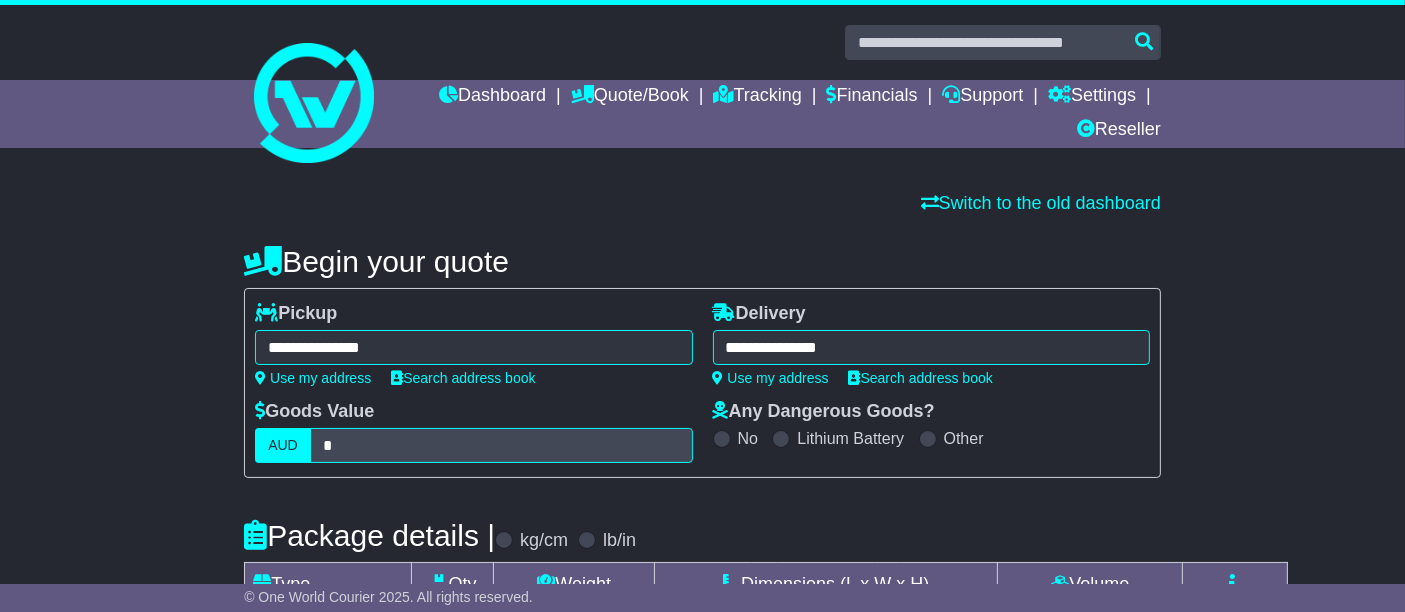 type on "**********" 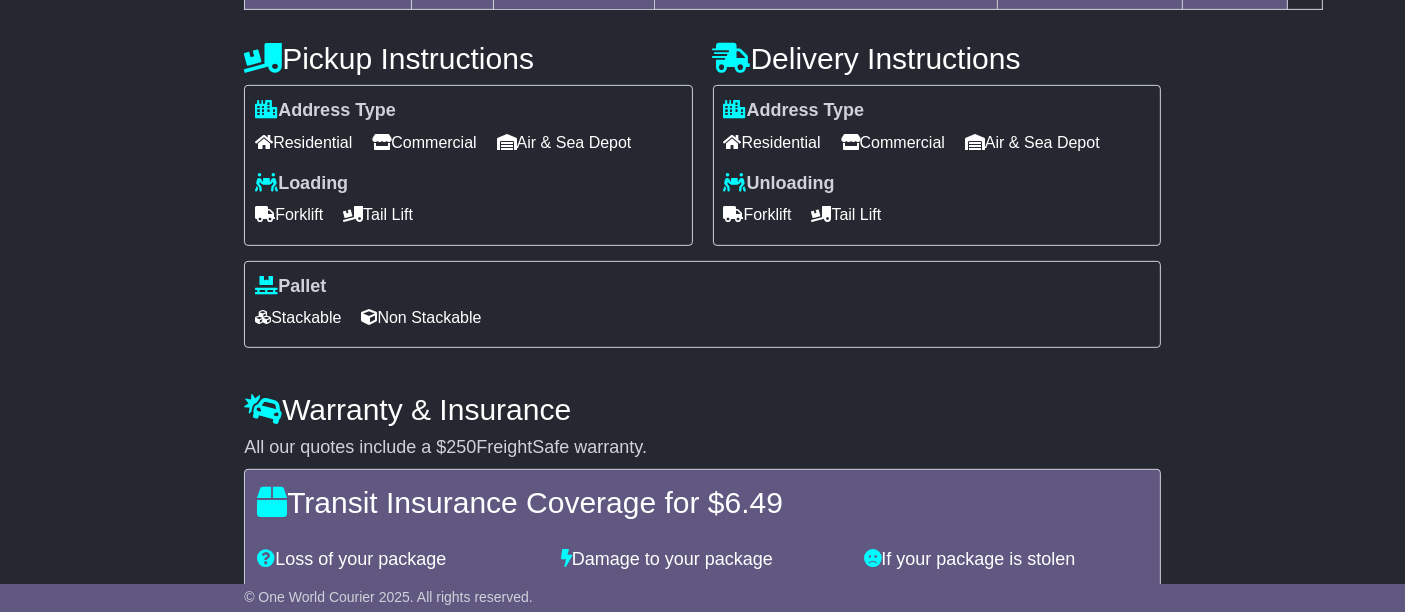 scroll, scrollTop: 1079, scrollLeft: 0, axis: vertical 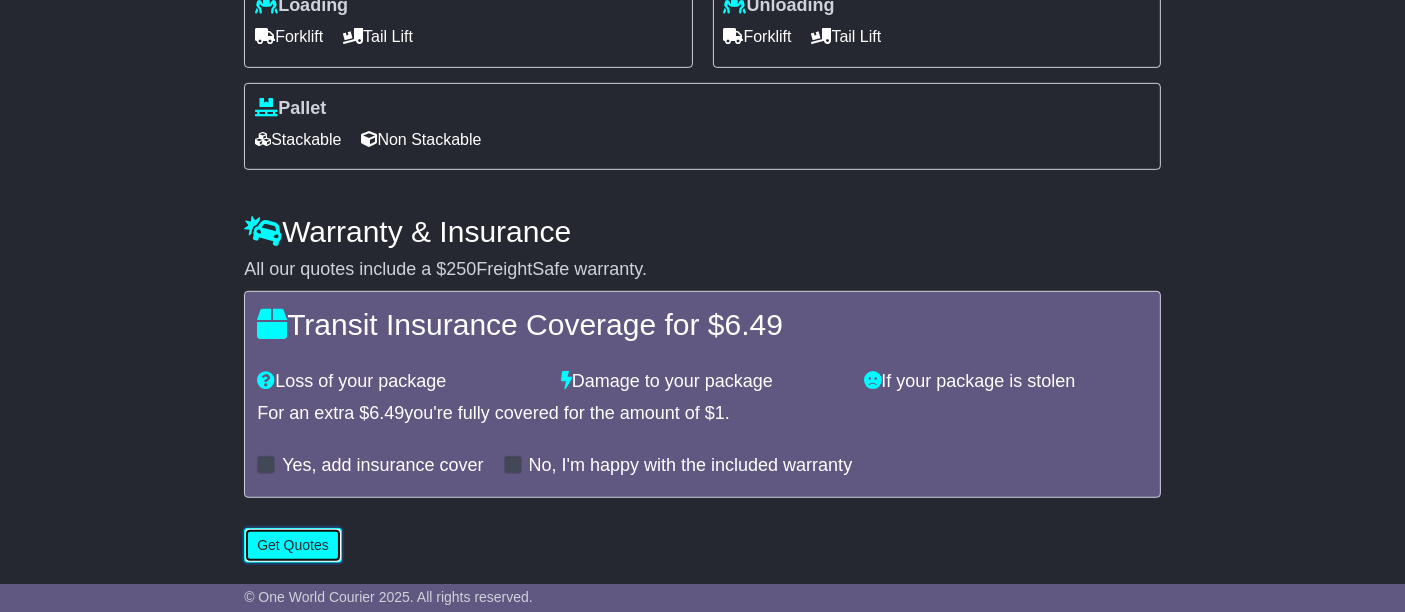 click on "Get Quotes" at bounding box center (293, 545) 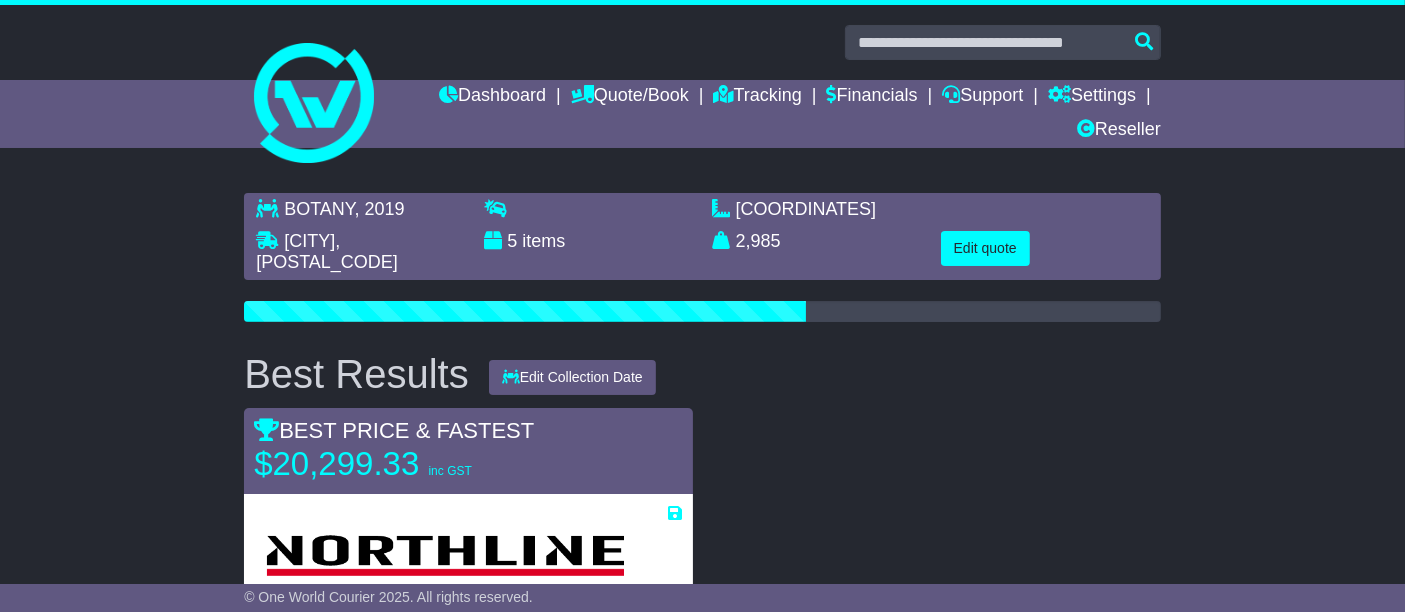 scroll, scrollTop: 111, scrollLeft: 0, axis: vertical 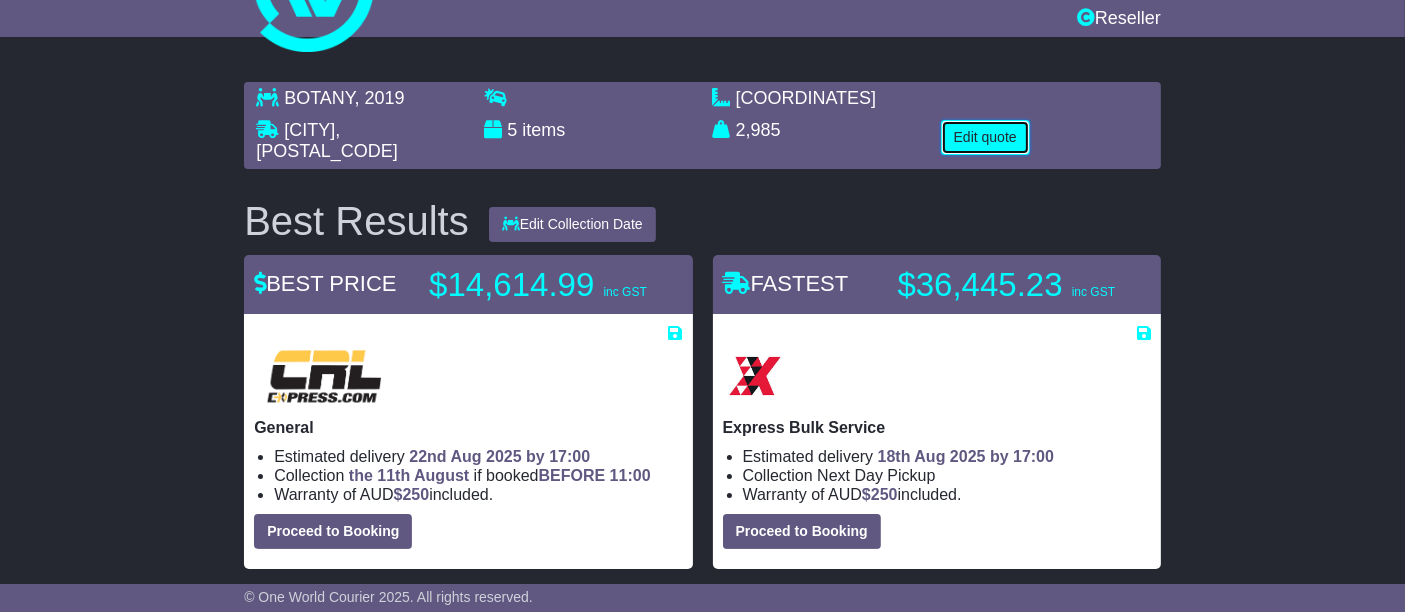 click on "Edit quote" at bounding box center [985, 137] 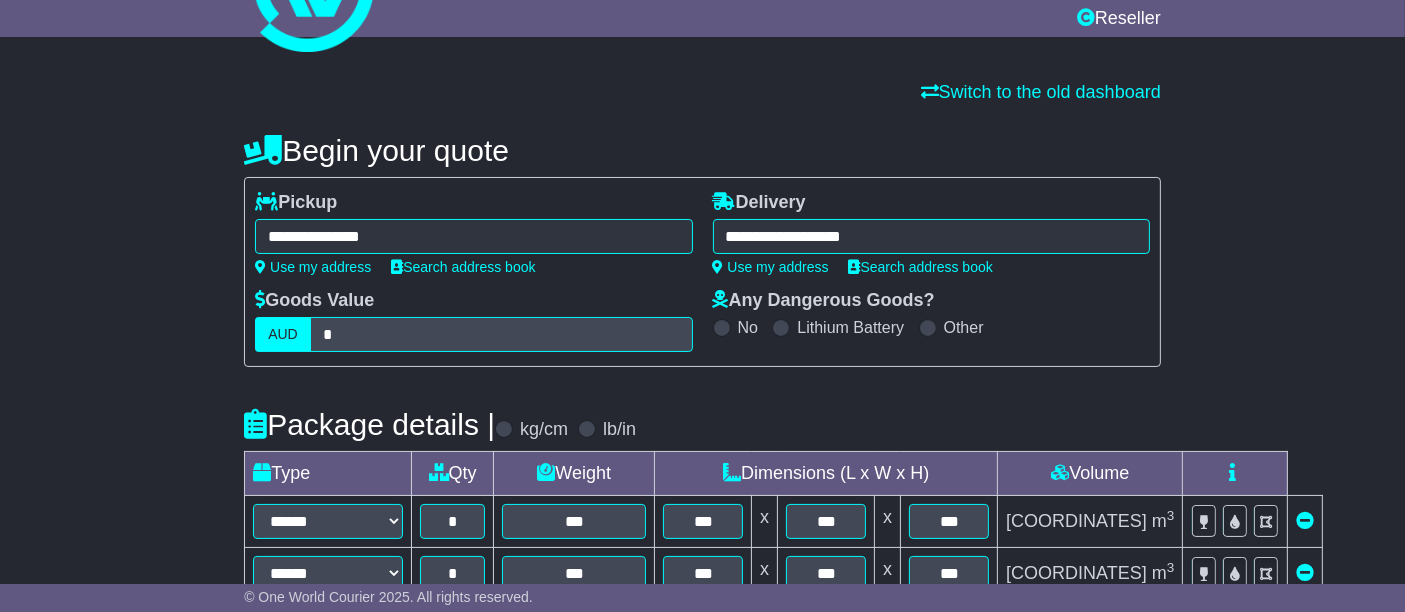 click on "**********" at bounding box center [931, 236] 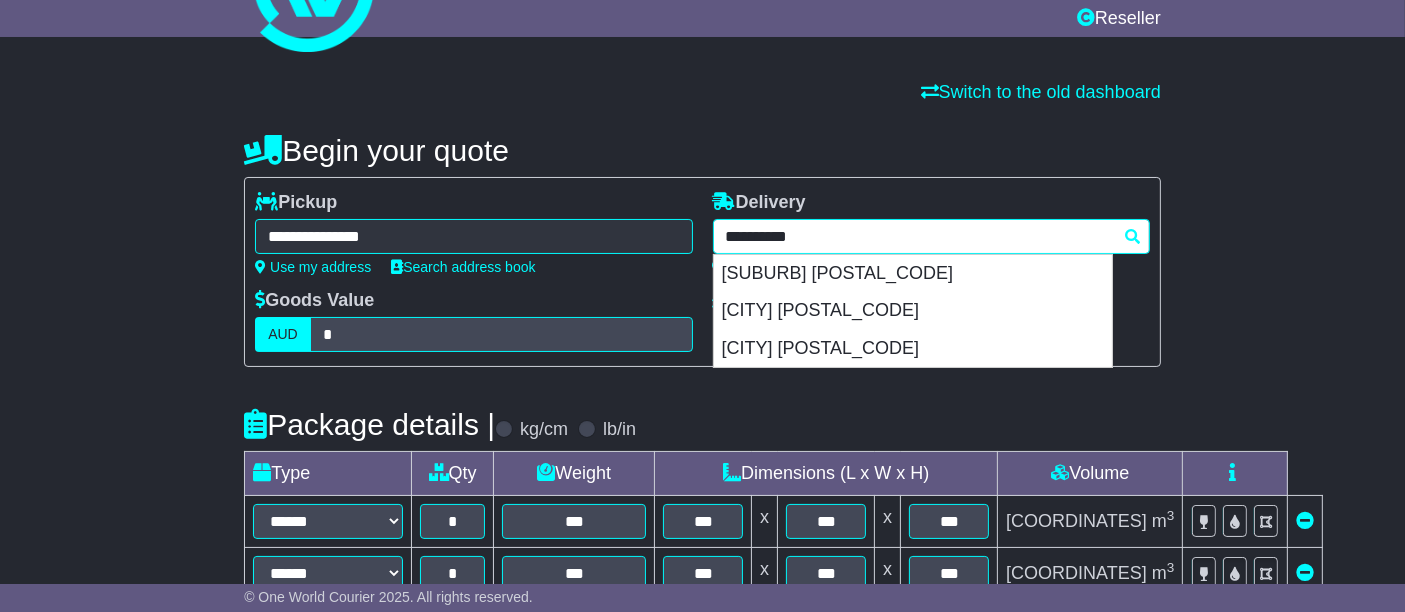 drag, startPoint x: 858, startPoint y: 227, endPoint x: 620, endPoint y: 235, distance: 238.13441 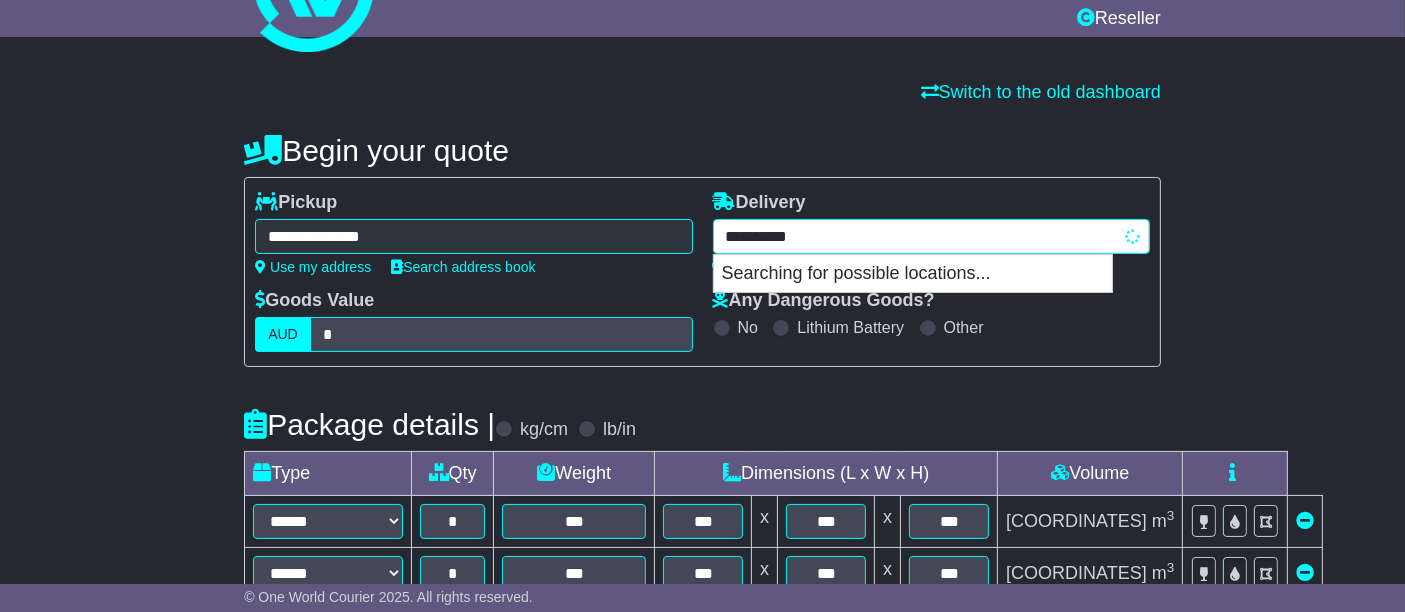 type on "**********" 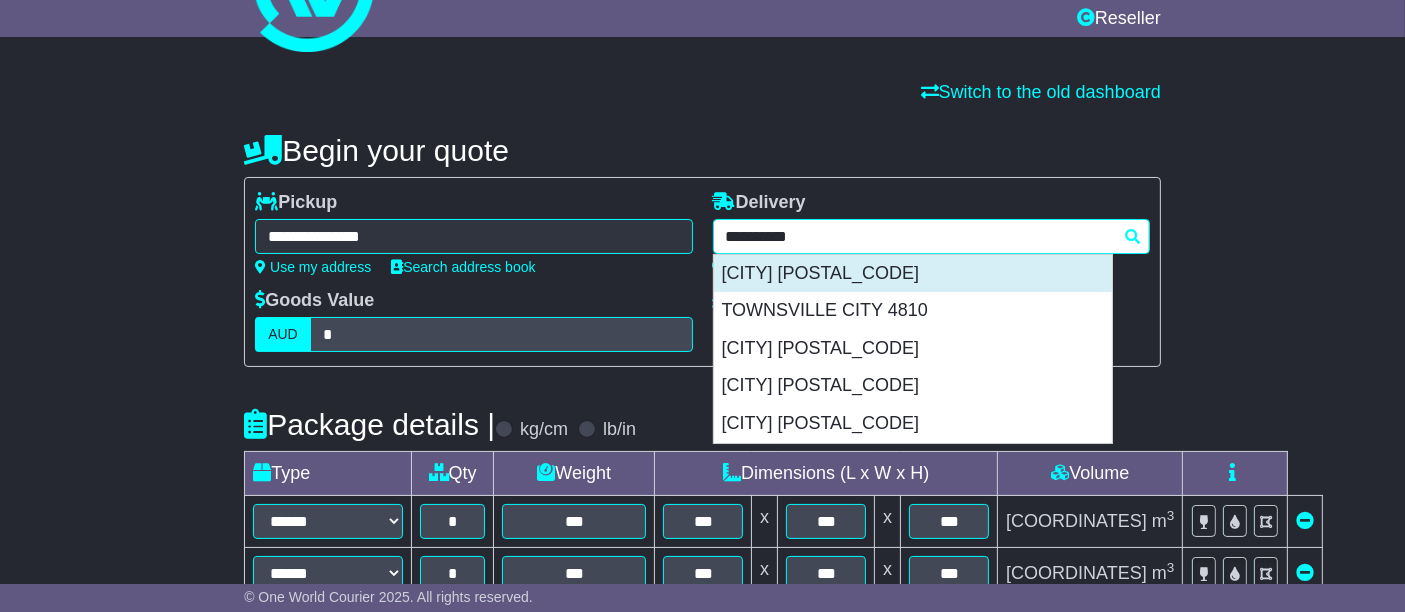click on "[CITY] [POSTAL_CODE]" at bounding box center (913, 274) 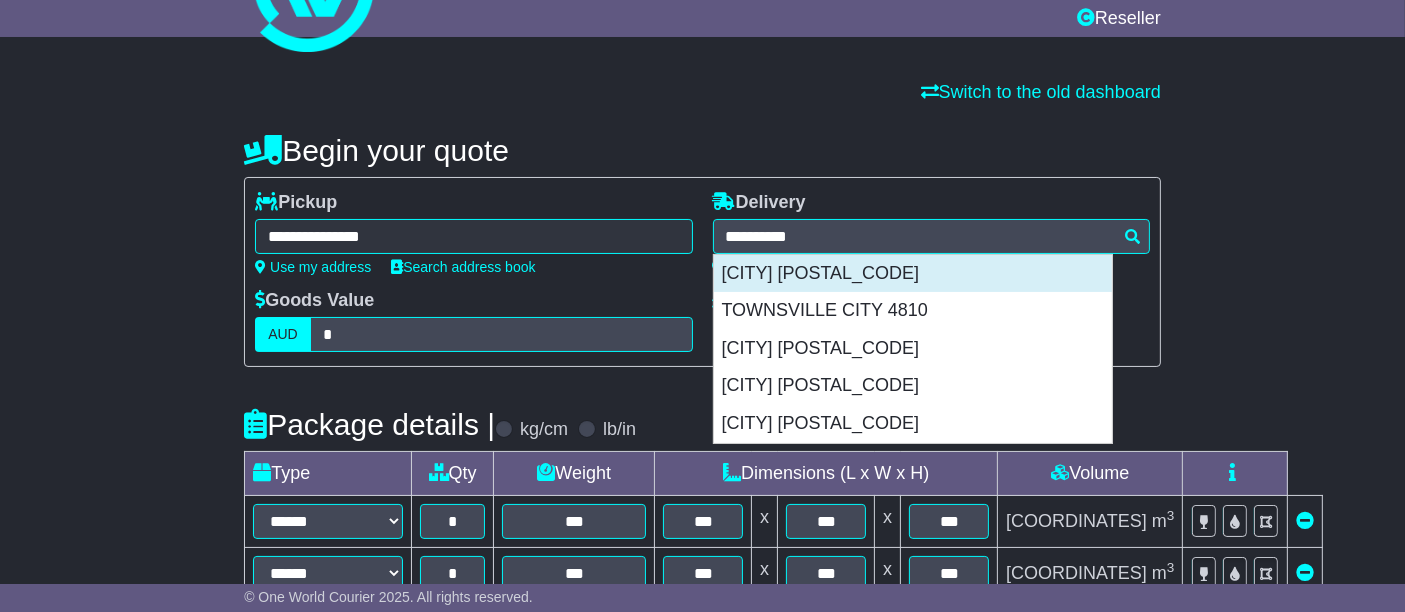 type on "**********" 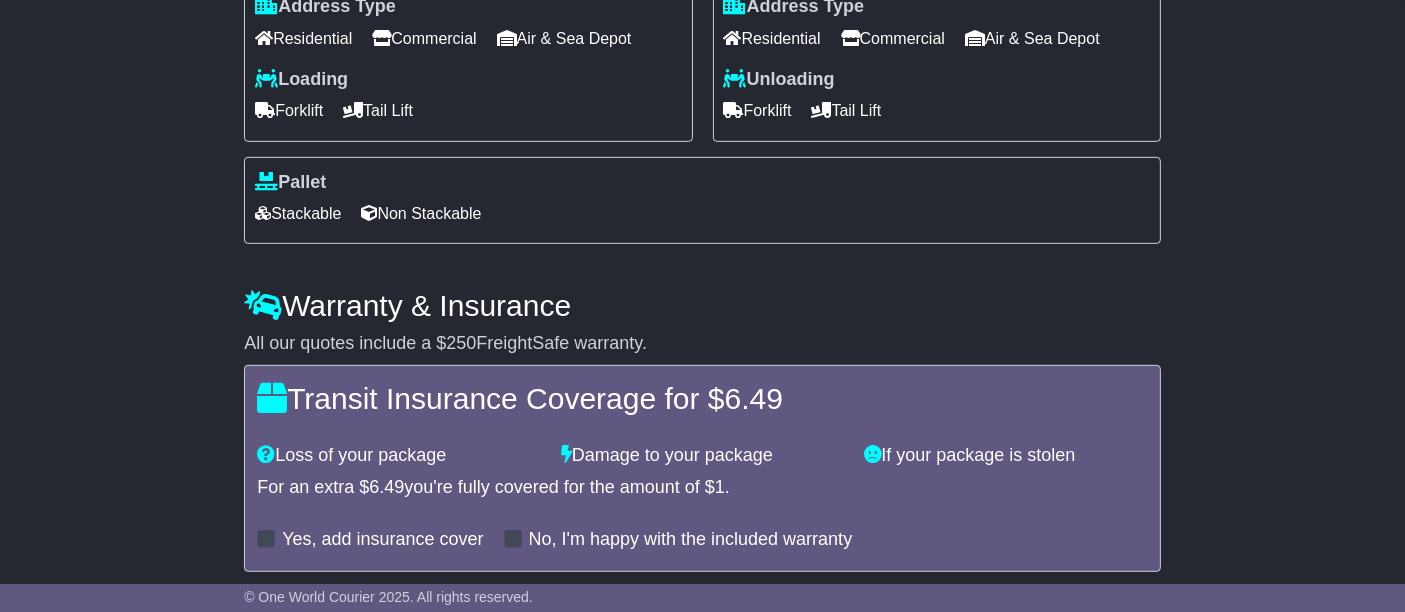 scroll, scrollTop: 1079, scrollLeft: 0, axis: vertical 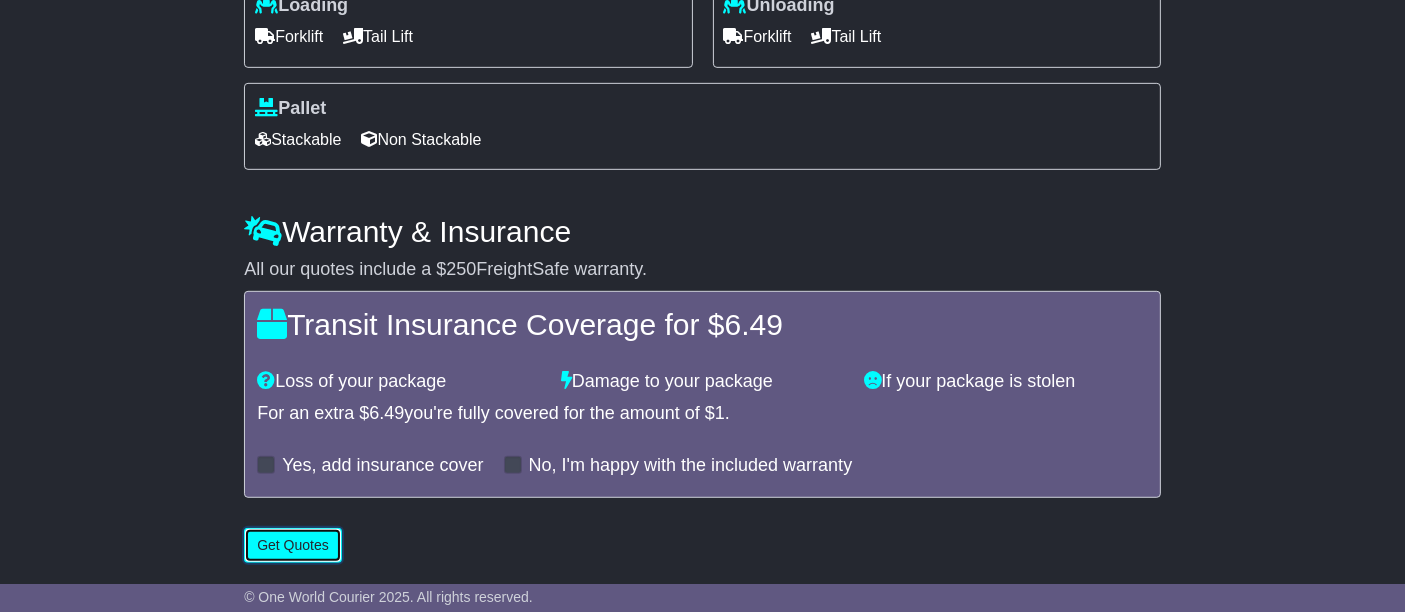 click on "Get Quotes" at bounding box center [293, 545] 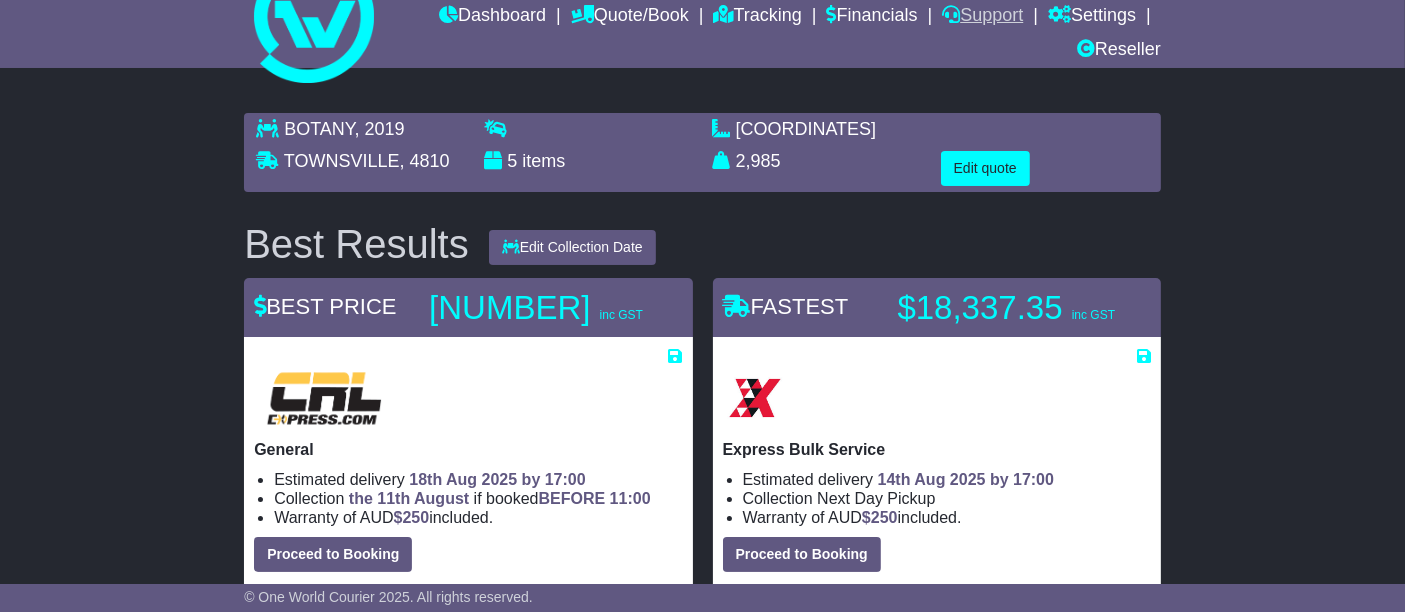 scroll, scrollTop: 0, scrollLeft: 0, axis: both 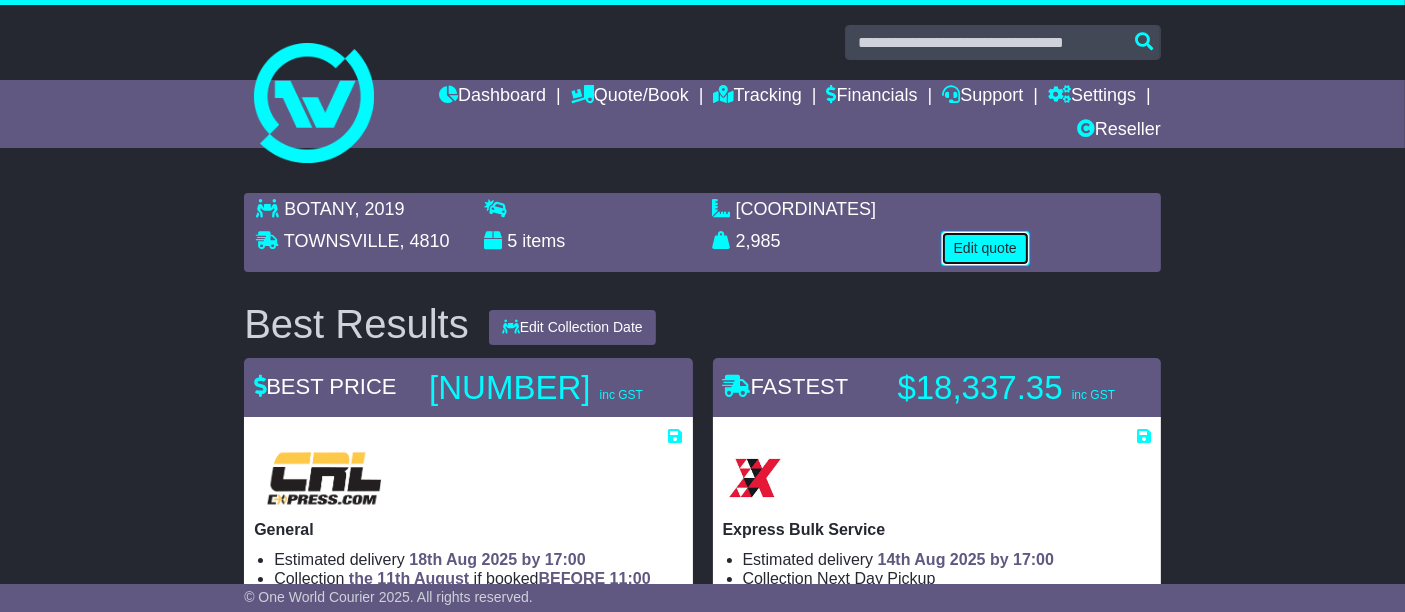 click on "Edit quote" at bounding box center (985, 248) 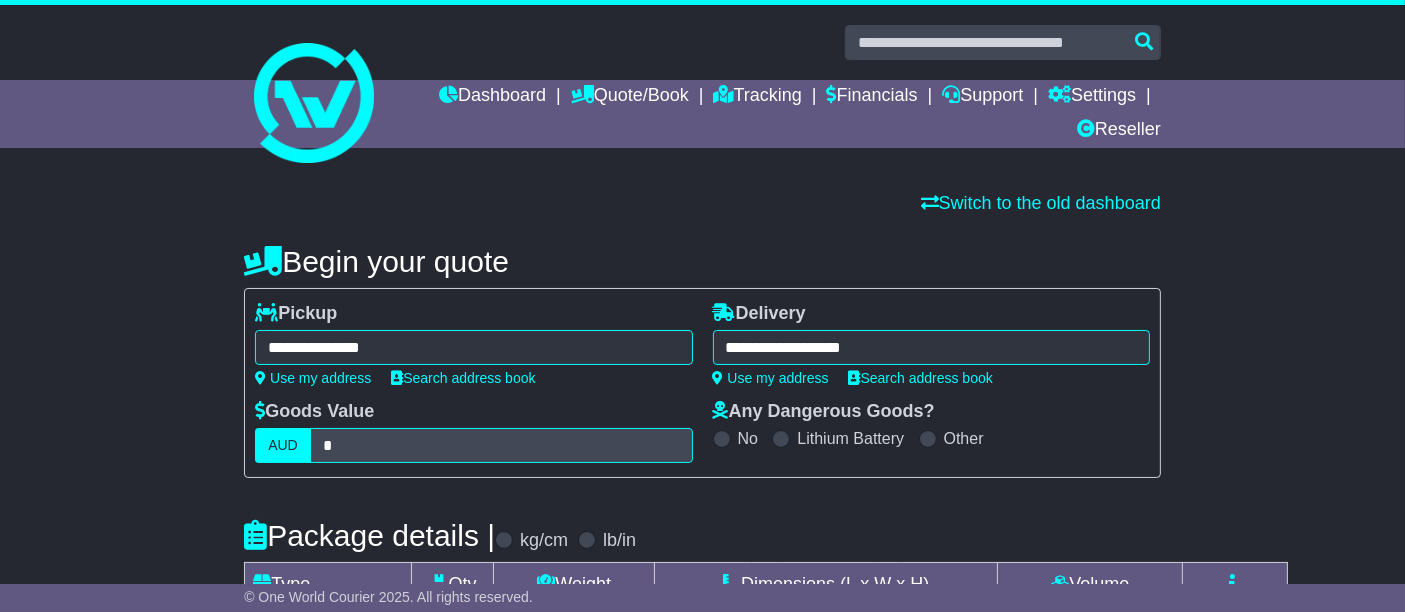 click on "**********" at bounding box center (931, 347) 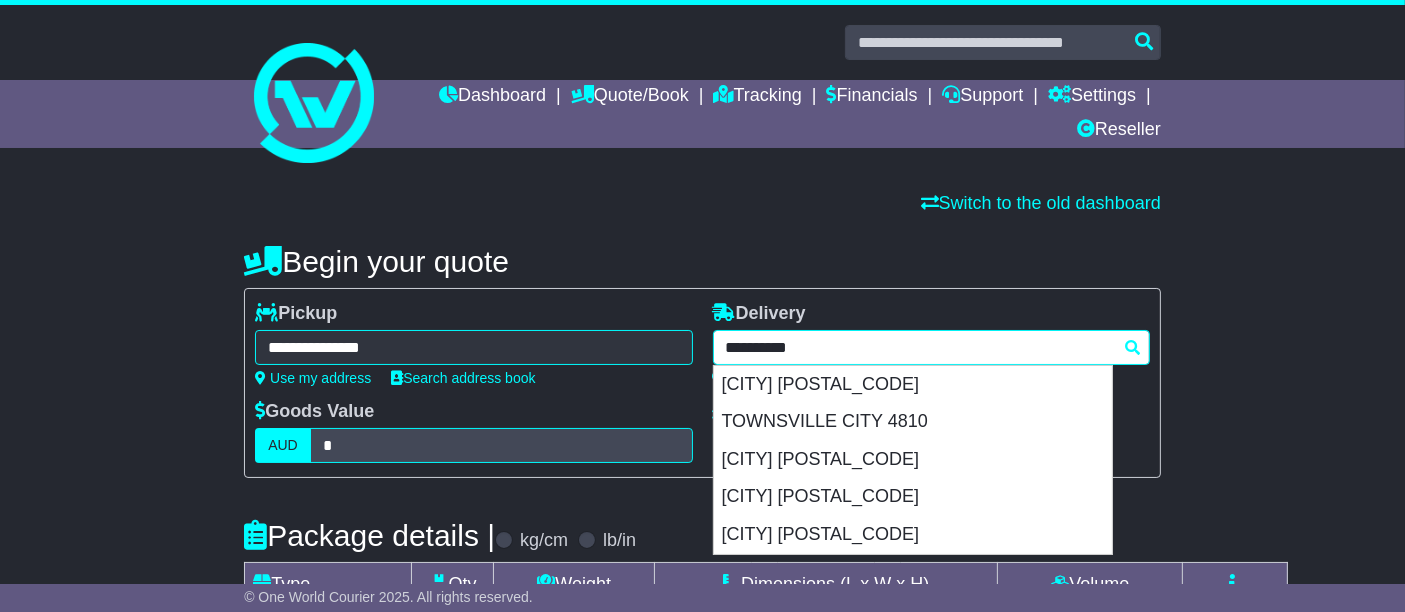 drag, startPoint x: 832, startPoint y: 344, endPoint x: 644, endPoint y: 337, distance: 188.13028 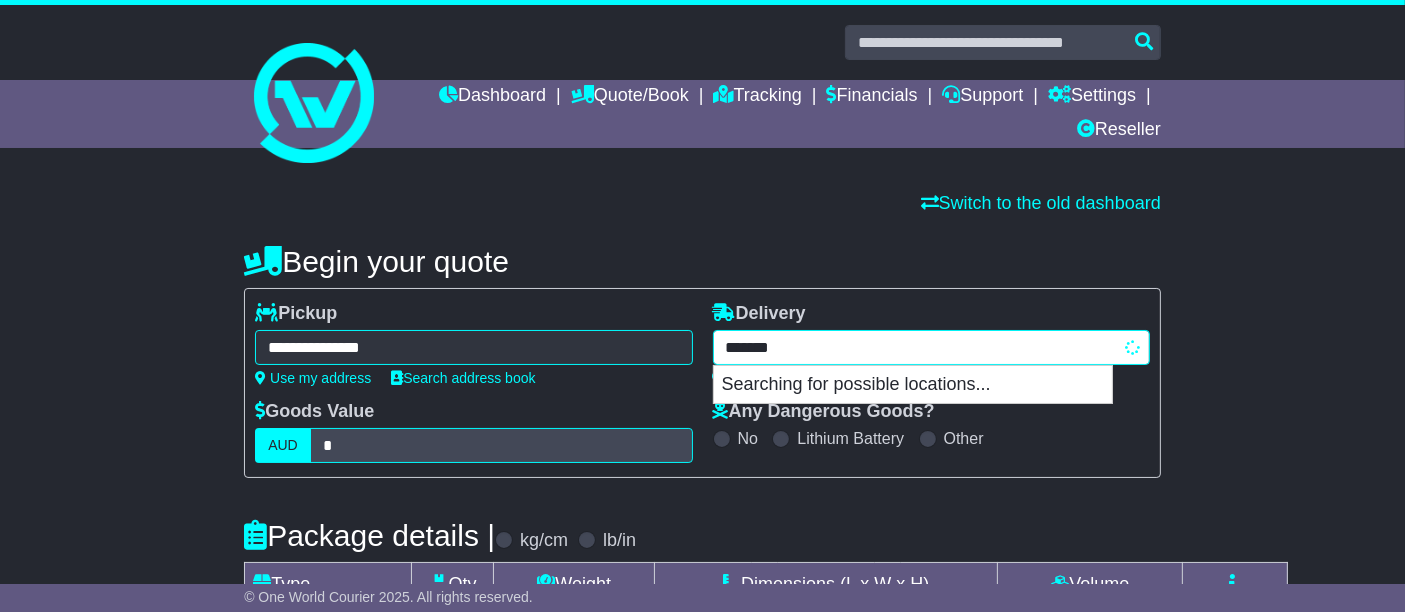 type on "********" 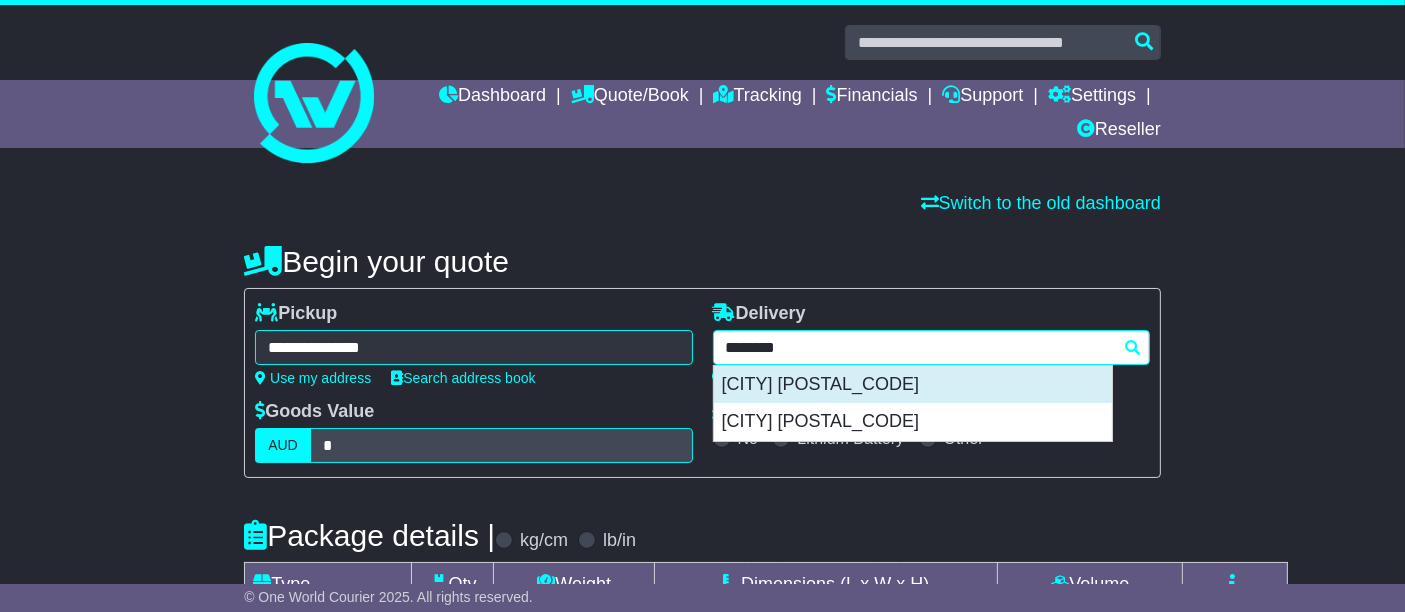 click on "[CITY] [POSTAL_CODE]" at bounding box center (913, 385) 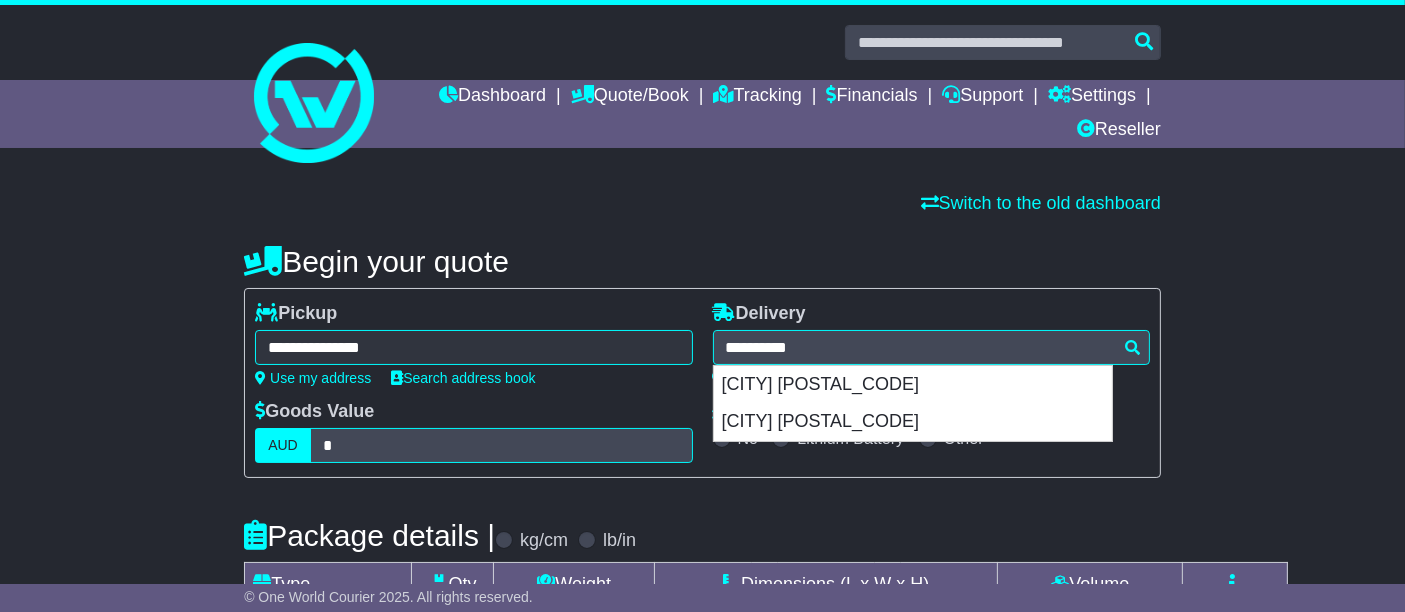 type on "**********" 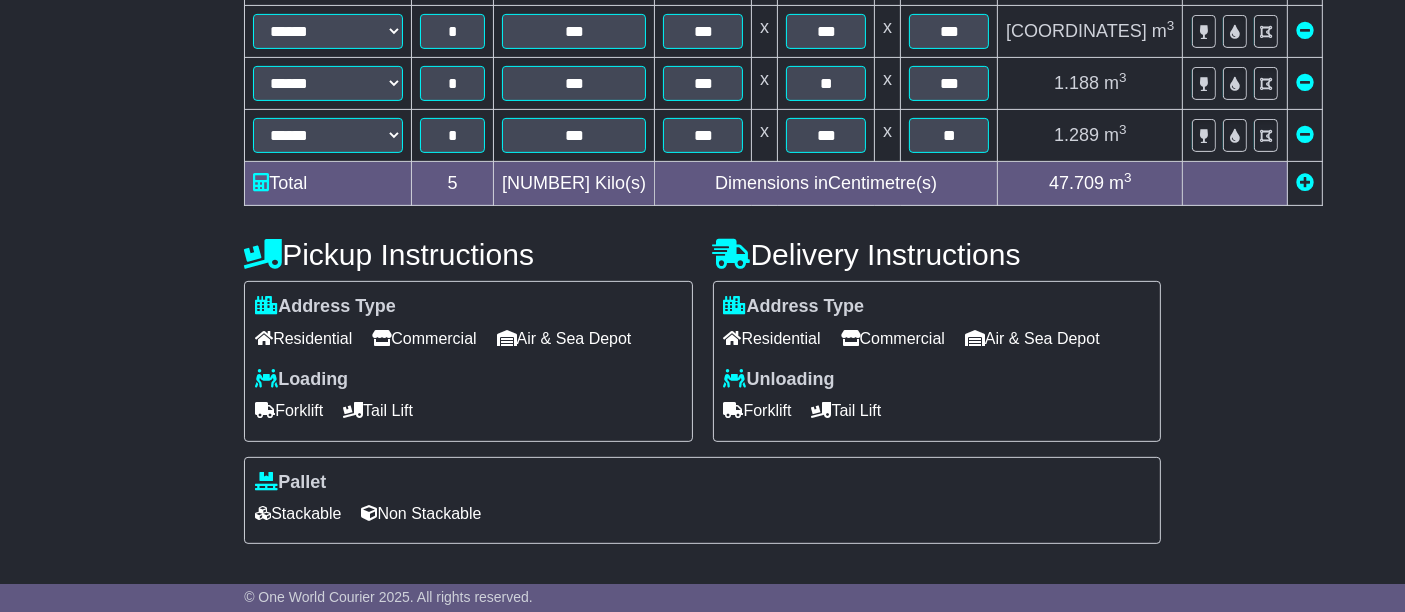 scroll, scrollTop: 1079, scrollLeft: 0, axis: vertical 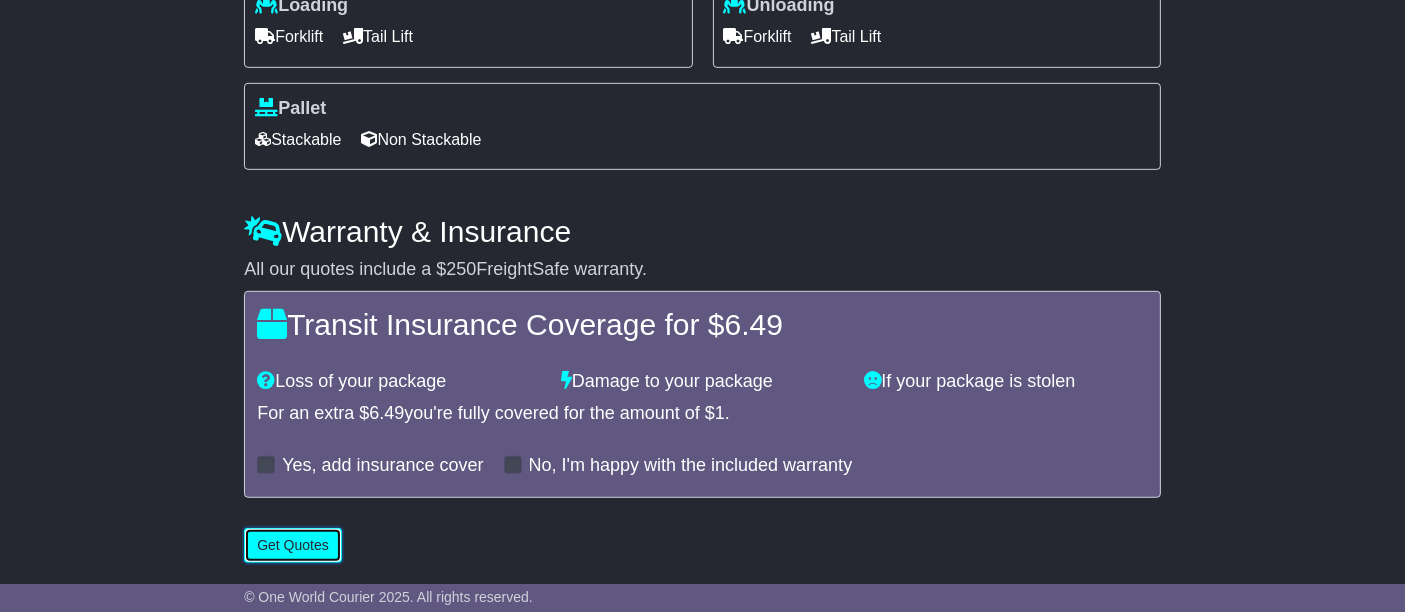 click on "Get Quotes" at bounding box center [293, 545] 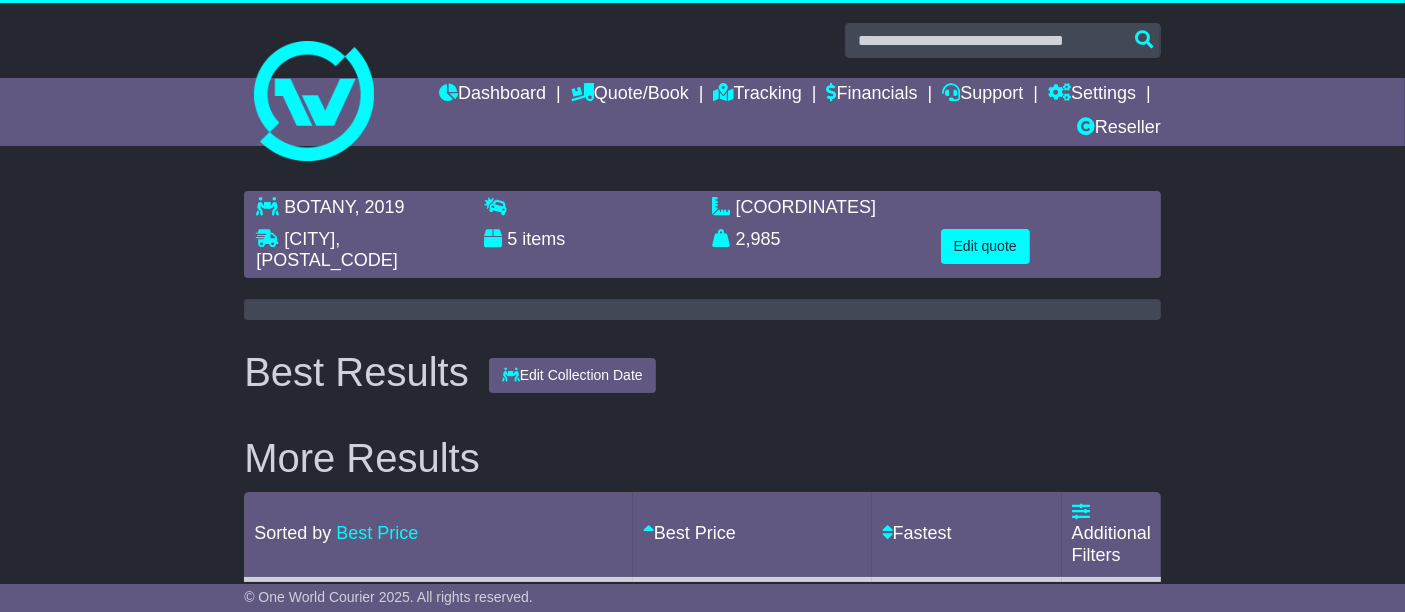 scroll, scrollTop: 0, scrollLeft: 0, axis: both 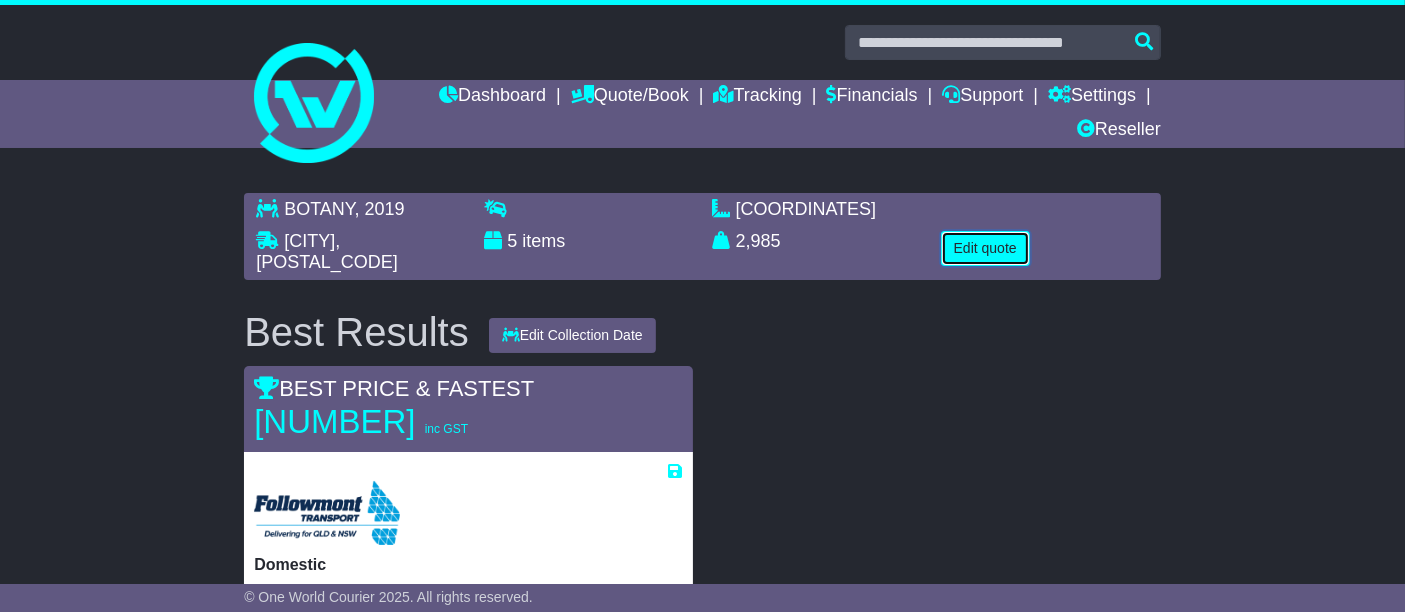 click on "Edit quote" at bounding box center [985, 248] 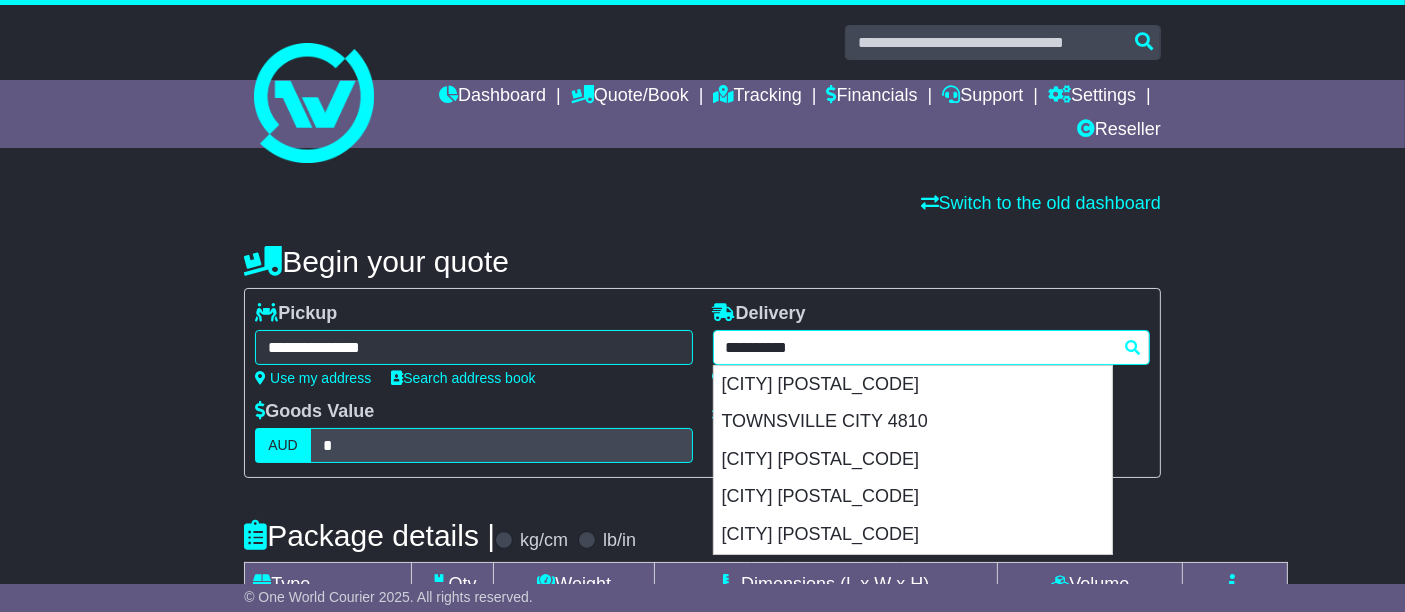 click on "**********" at bounding box center (931, 347) 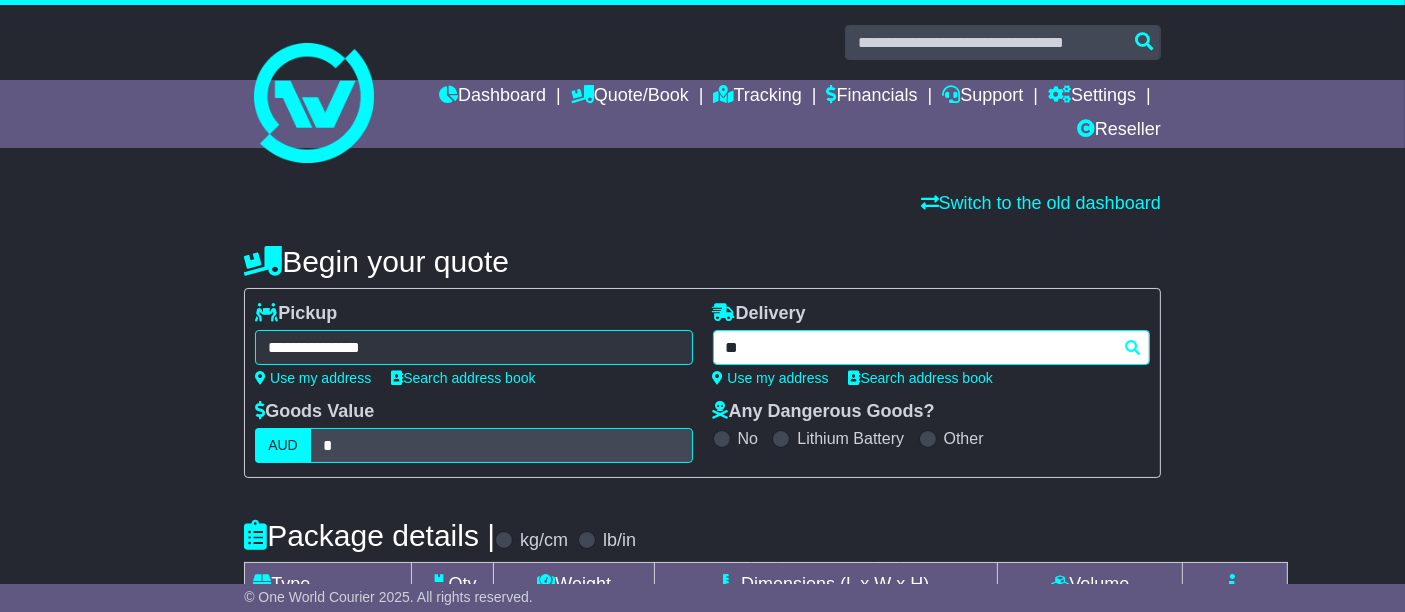 type on "*" 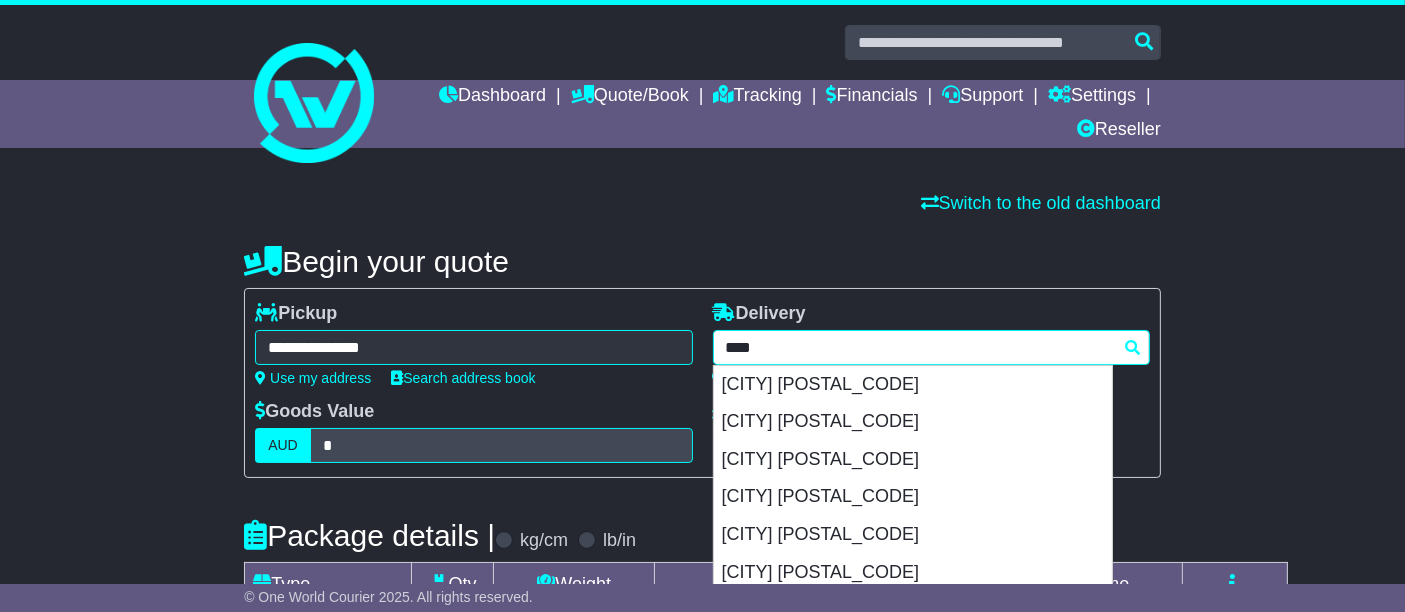 type on "*****" 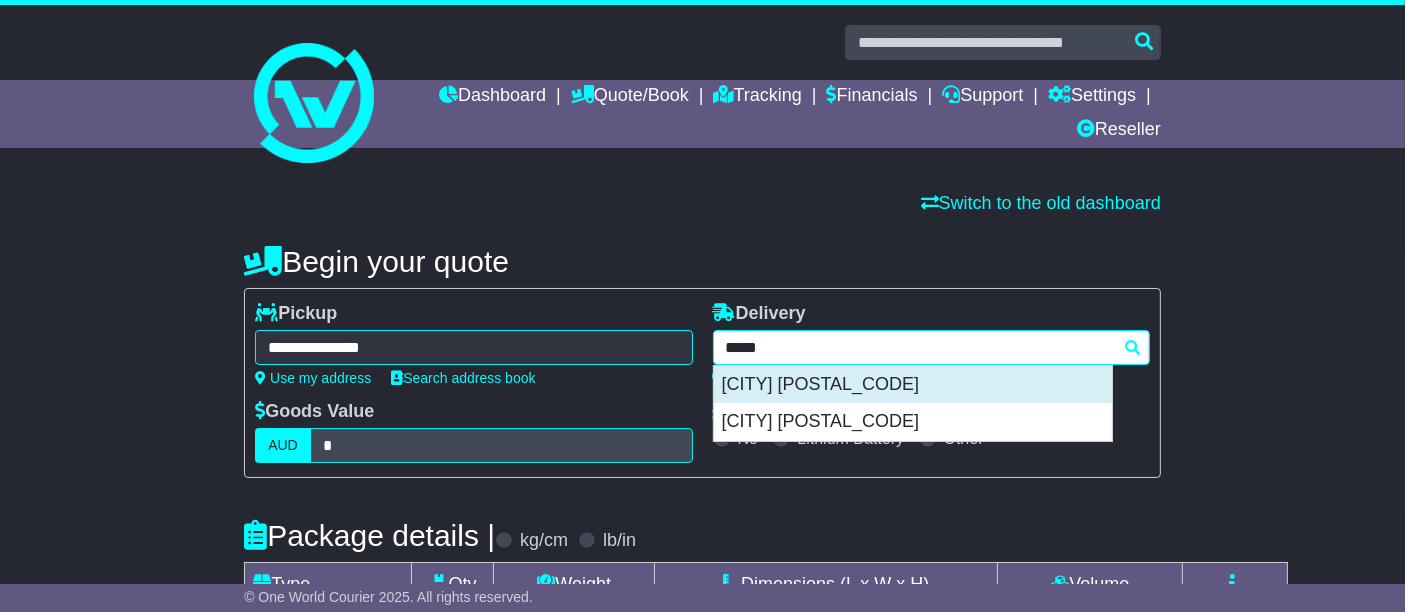 click on "[CITY] [POSTAL_CODE]" at bounding box center (913, 385) 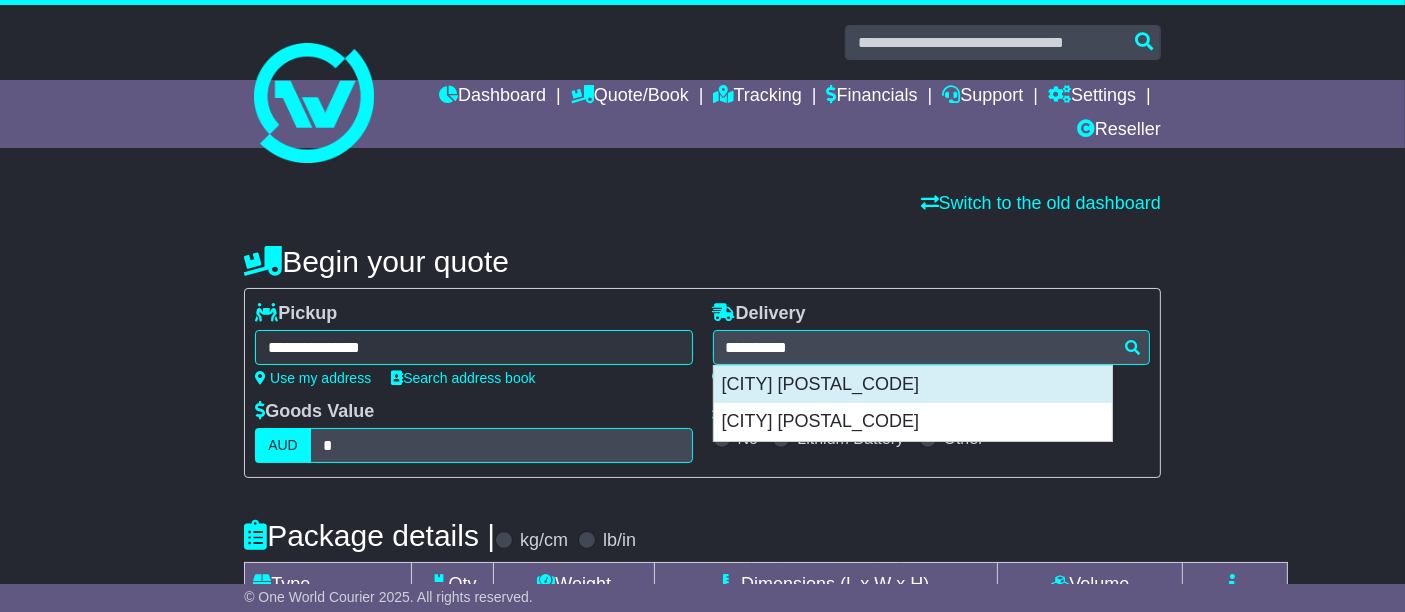 type on "**********" 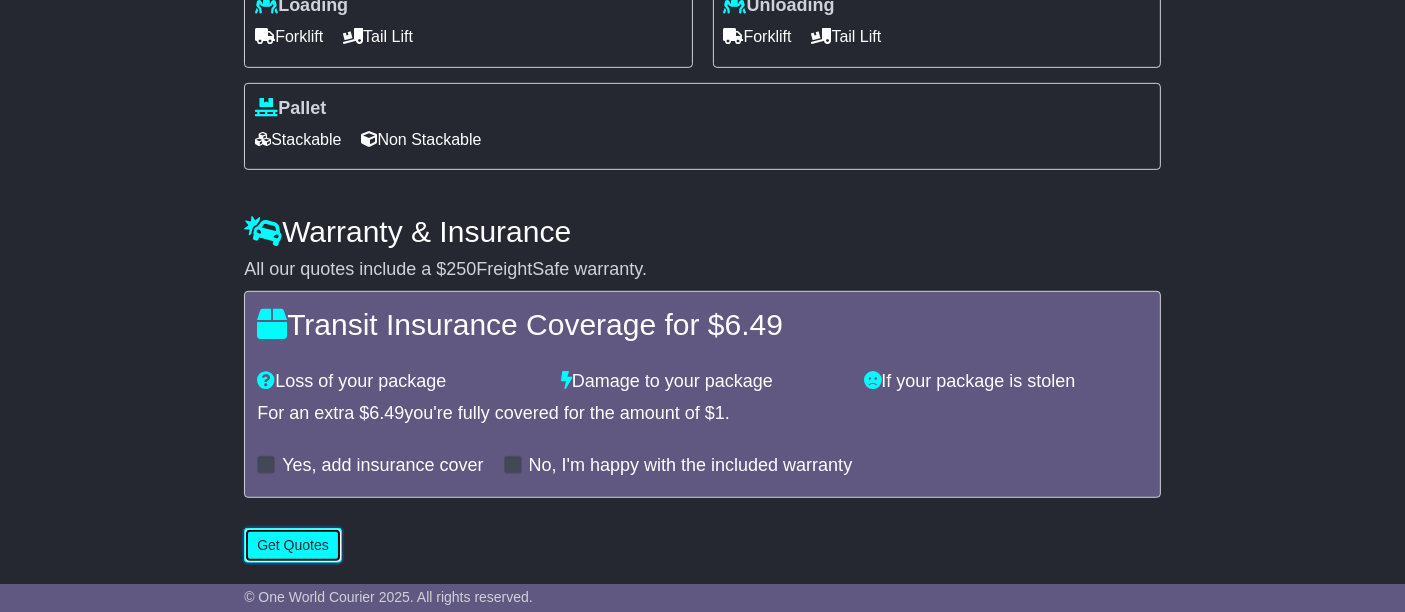 click on "Get Quotes" at bounding box center (293, 545) 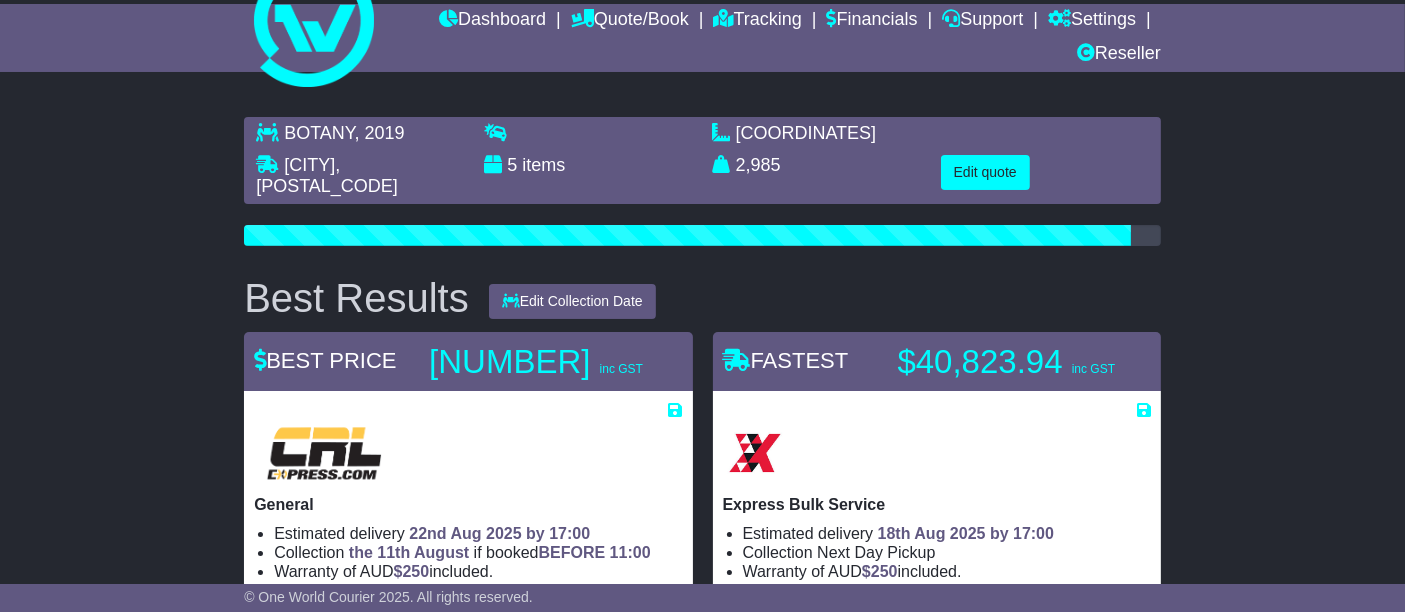 scroll, scrollTop: 111, scrollLeft: 0, axis: vertical 